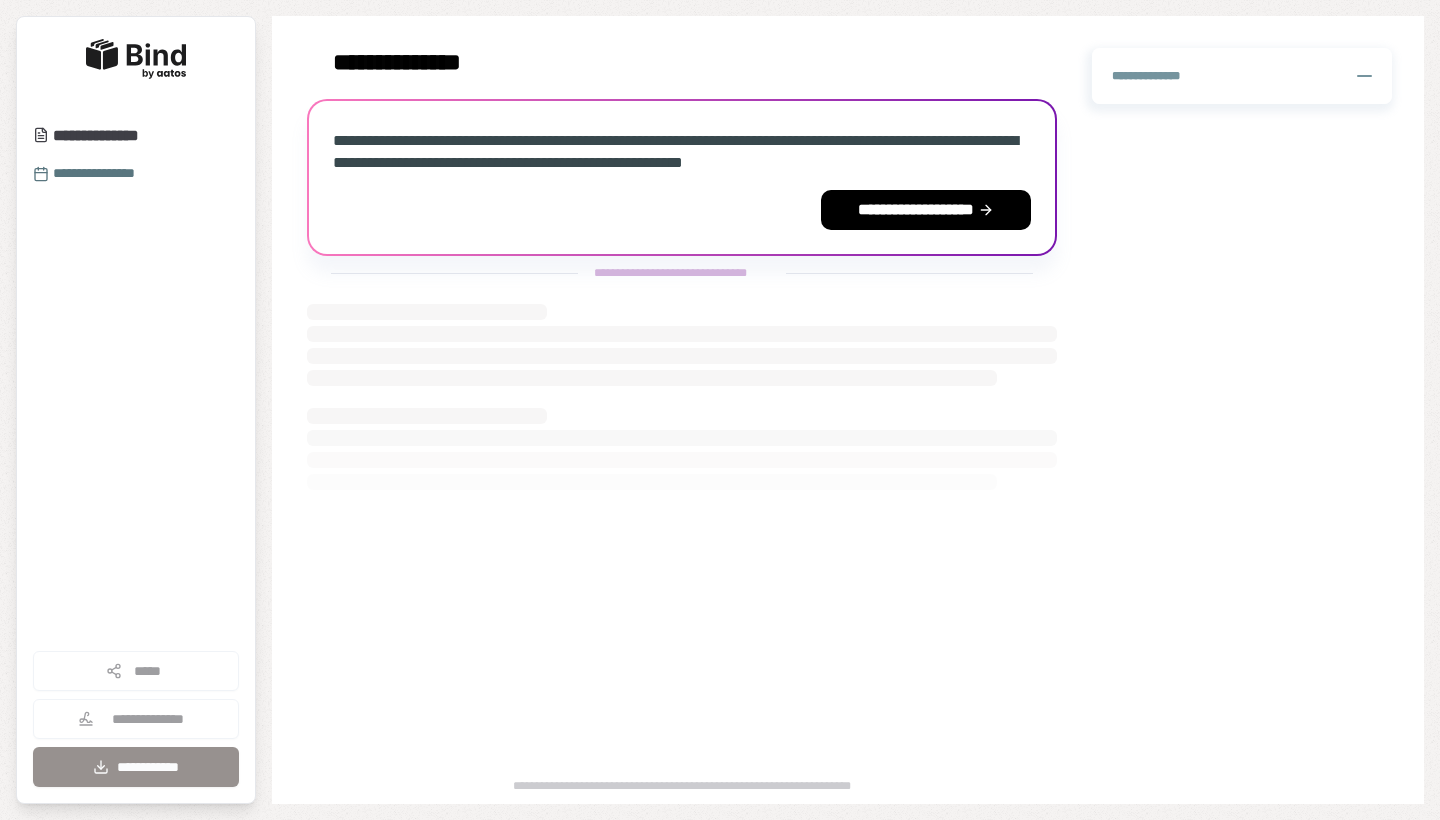 scroll, scrollTop: 0, scrollLeft: 0, axis: both 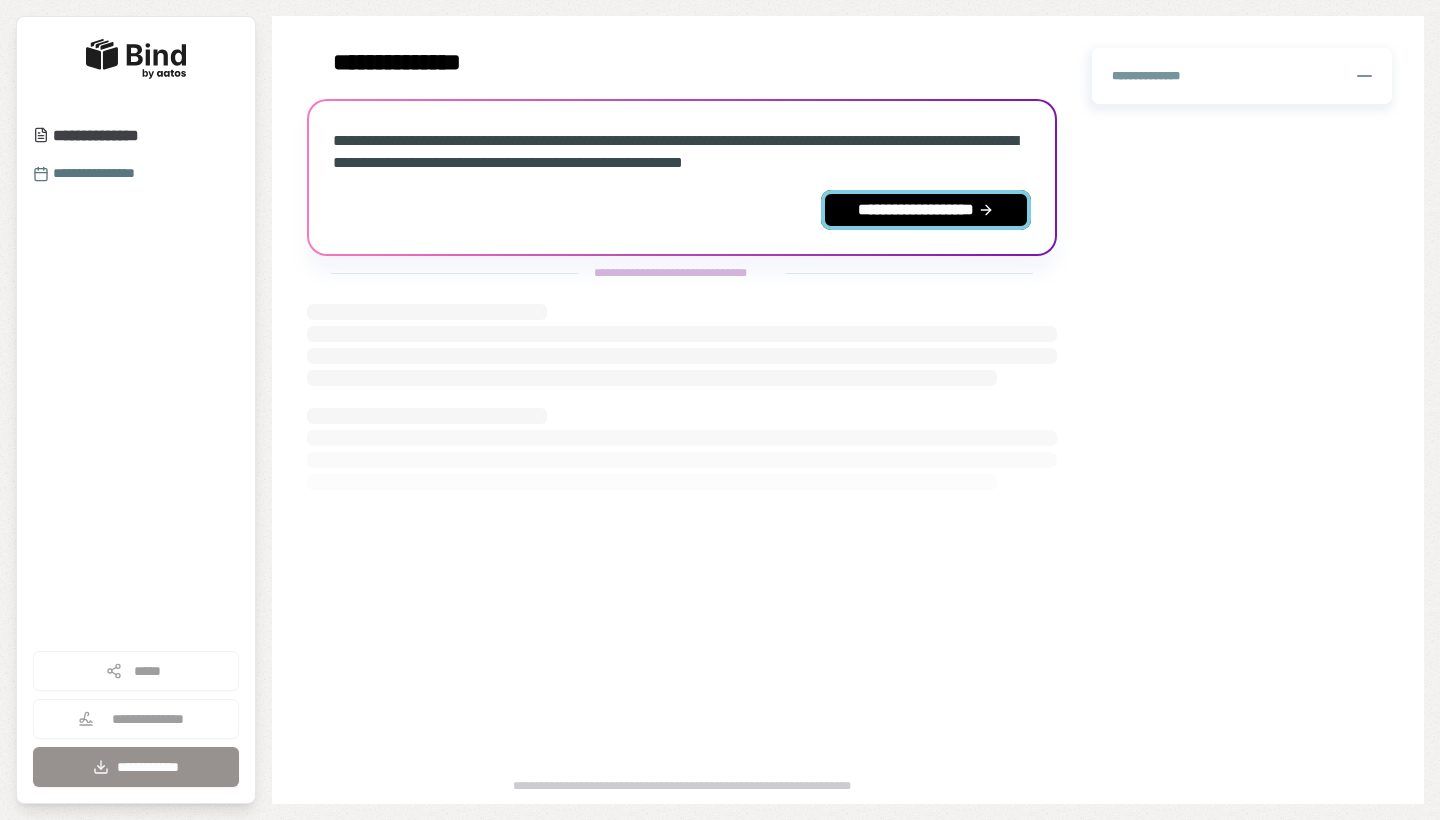 click on "**********" at bounding box center (926, 210) 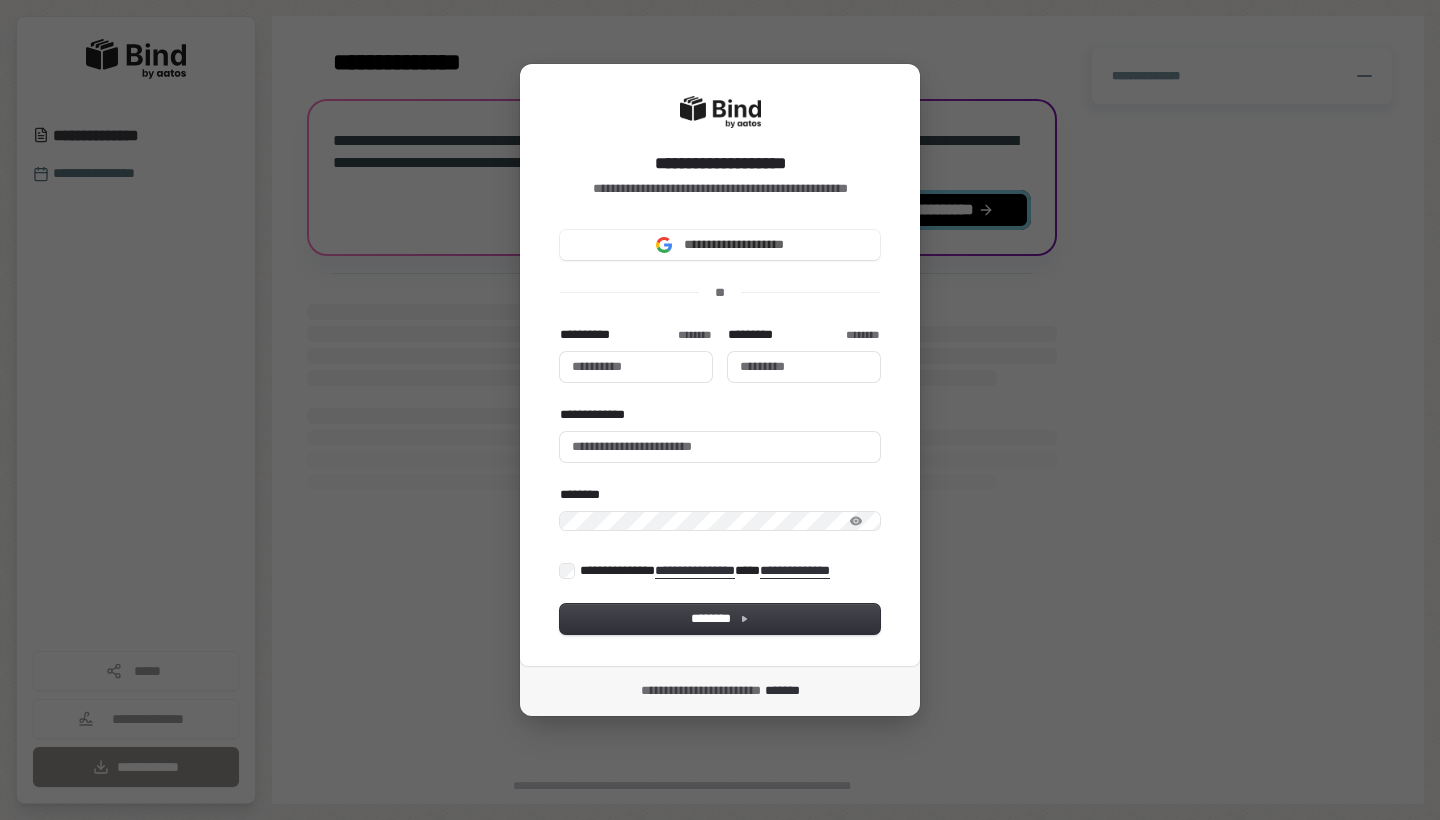 type 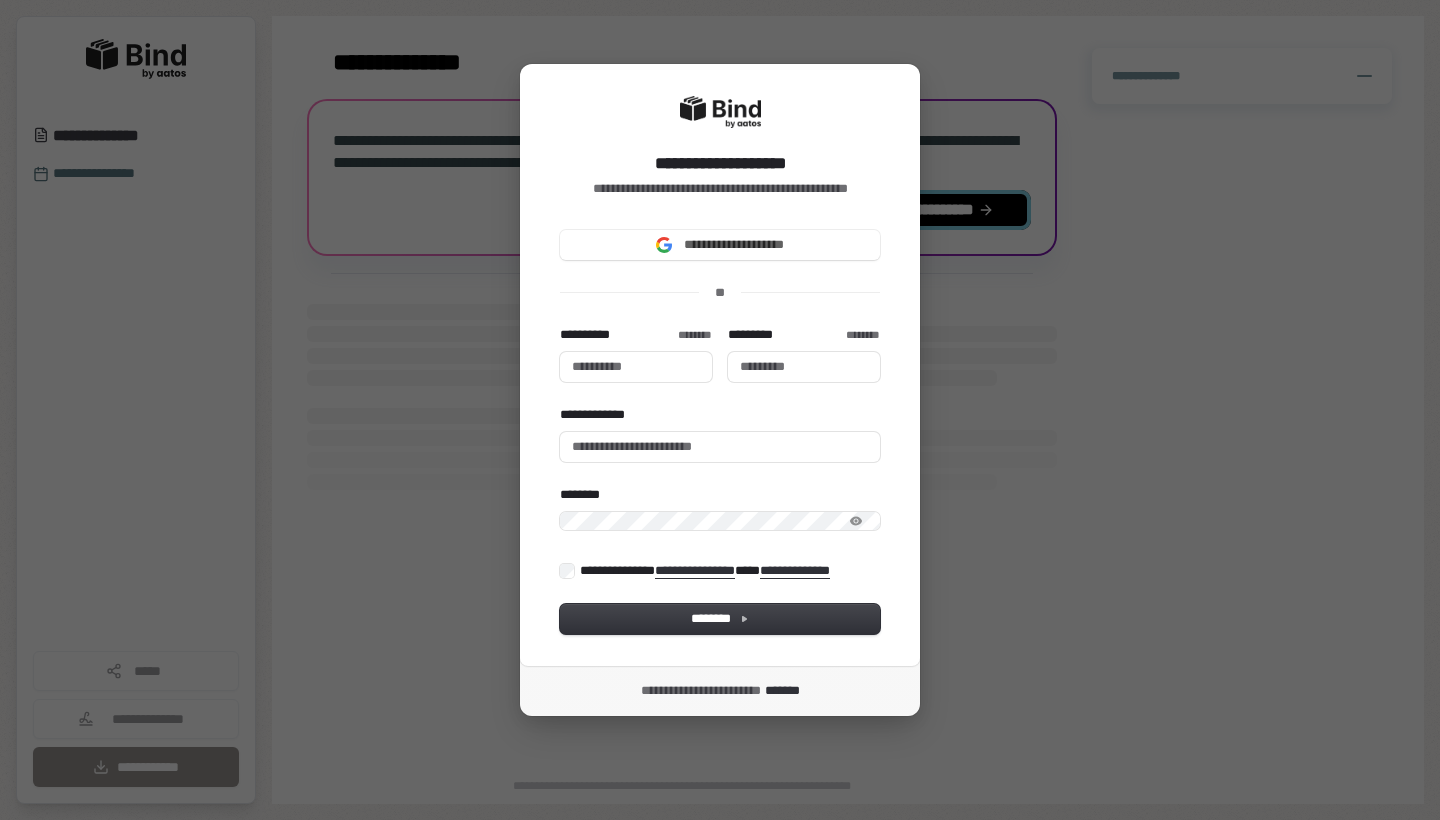 type 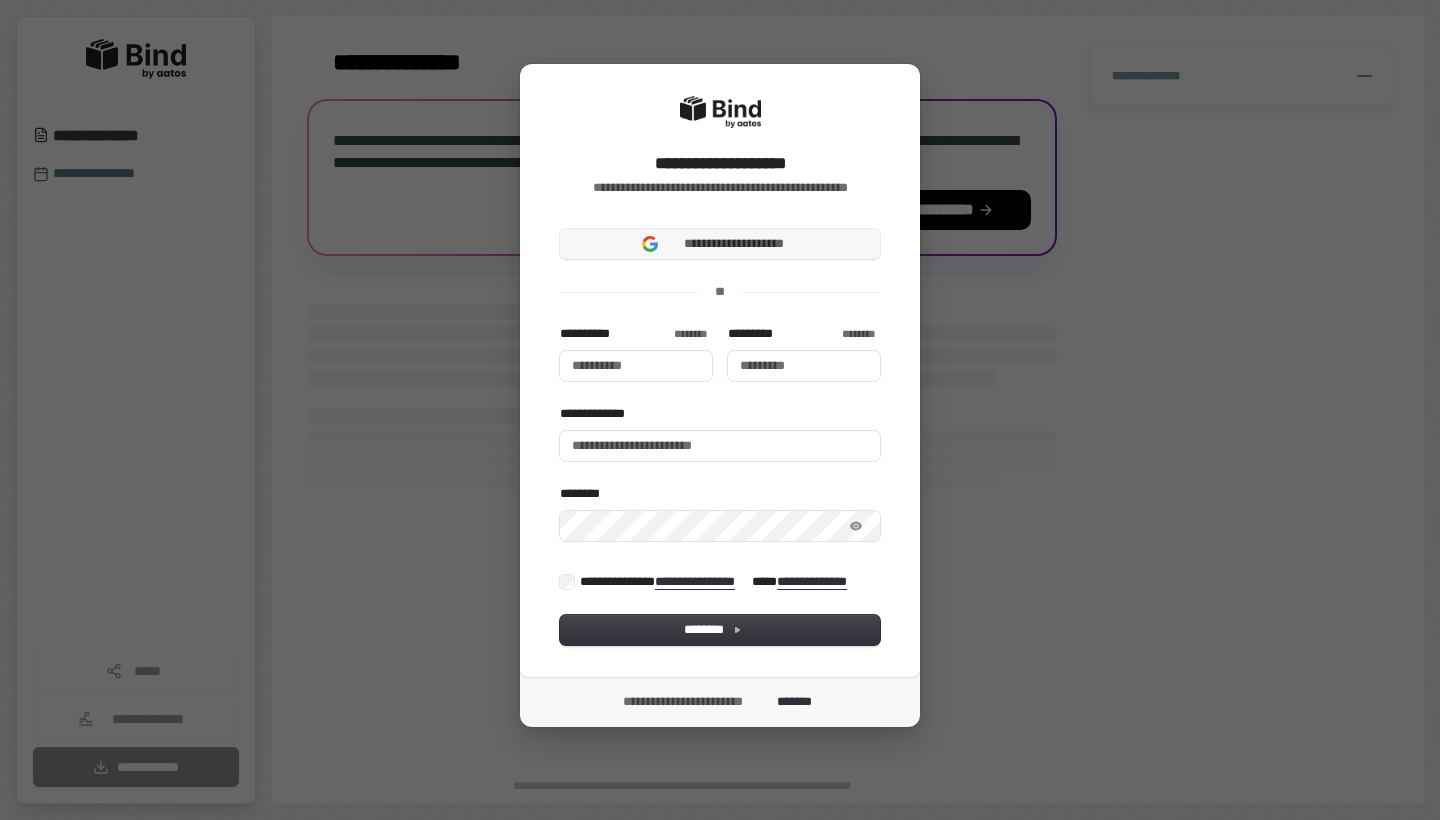 click on "**********" at bounding box center (720, 244) 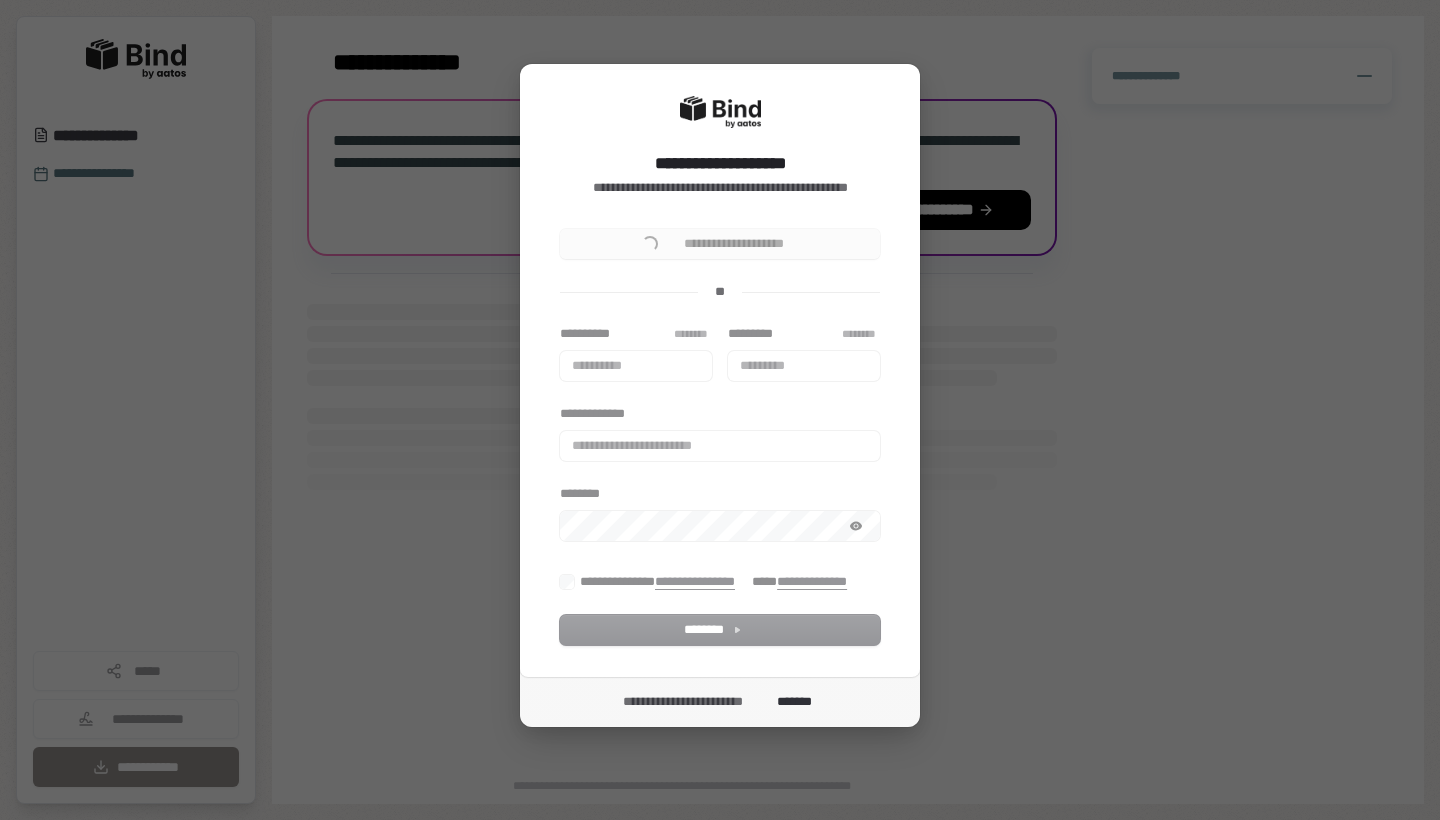 type 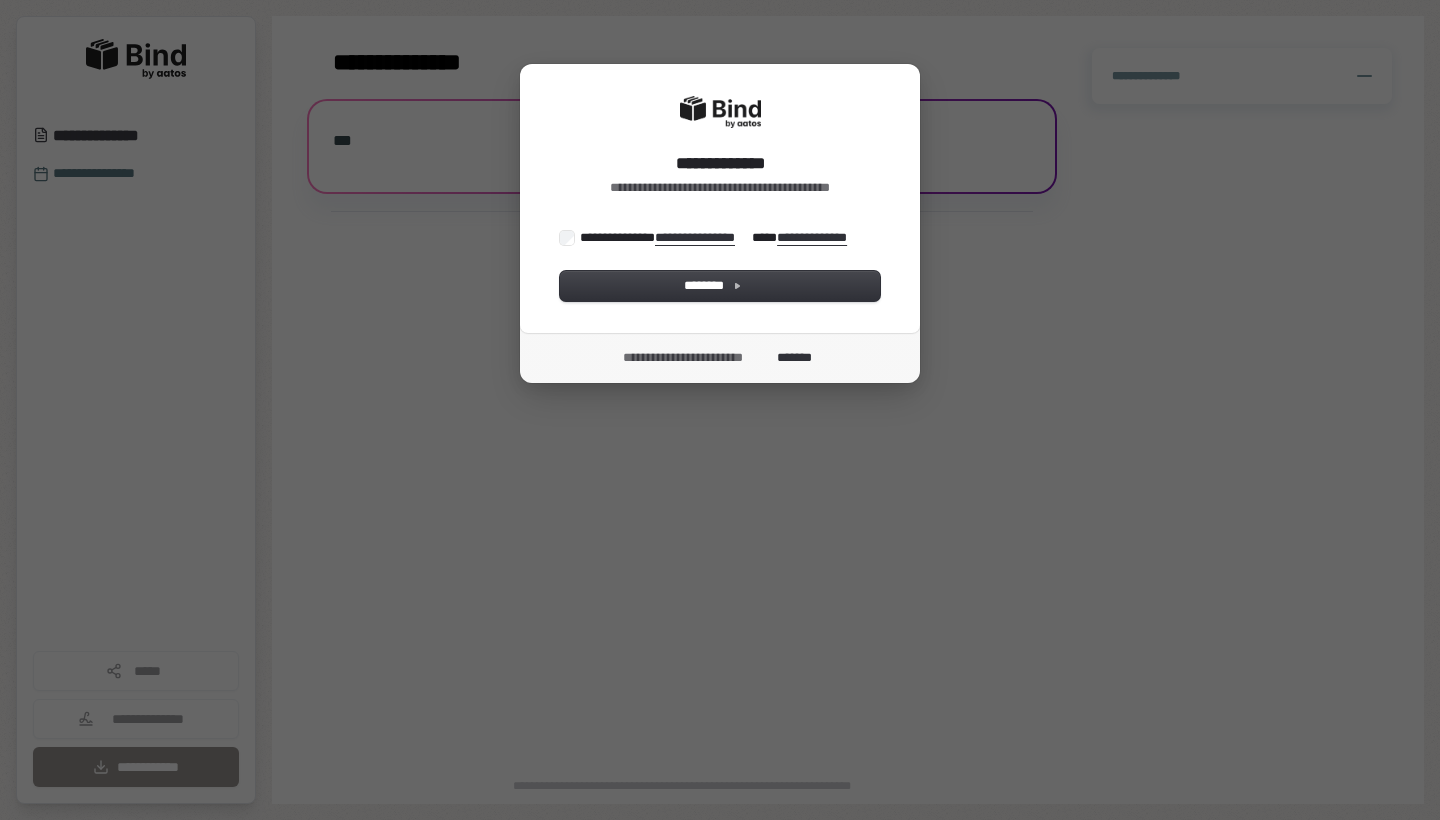 scroll, scrollTop: 0, scrollLeft: 0, axis: both 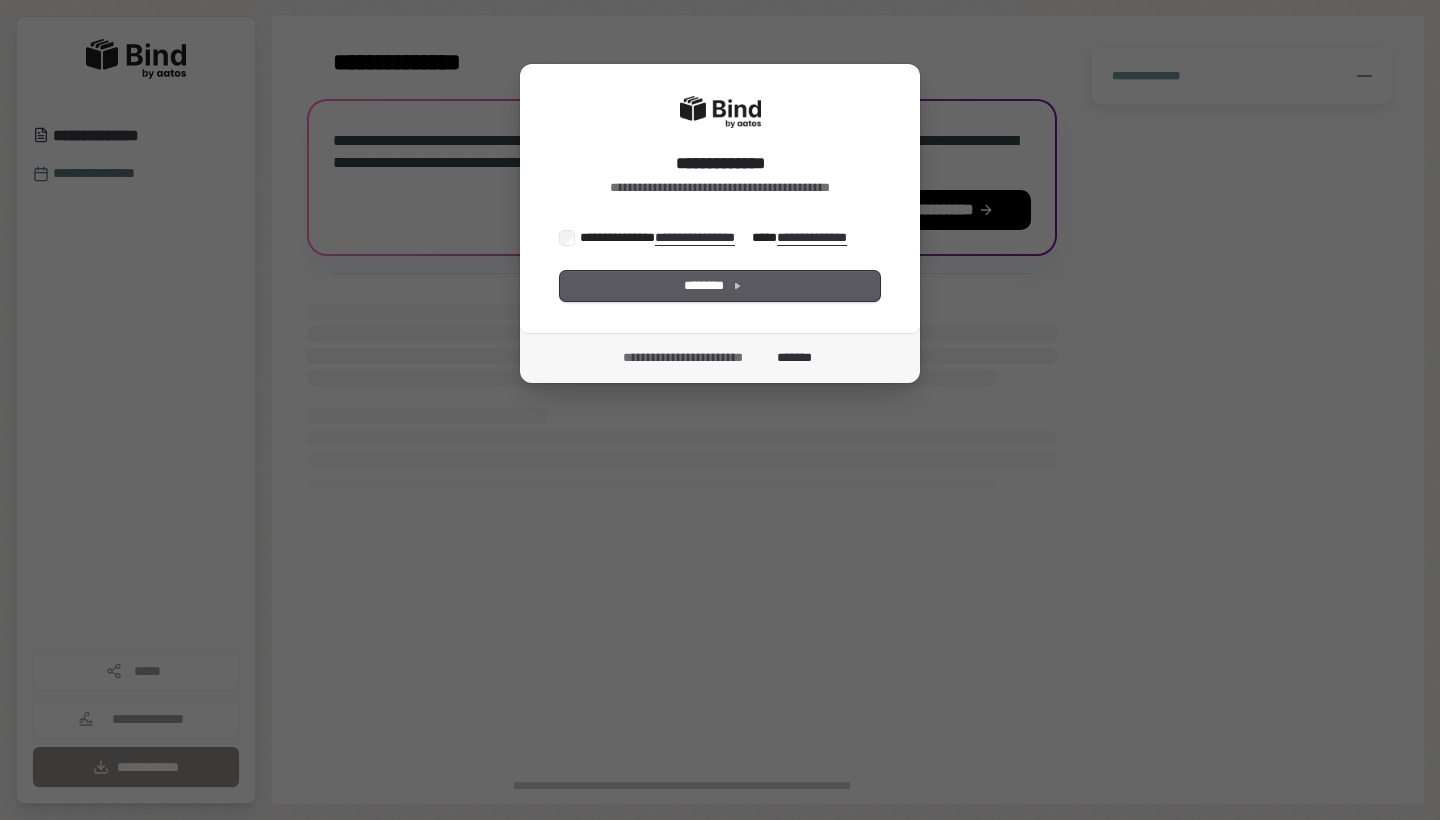 click on "********" at bounding box center [720, 286] 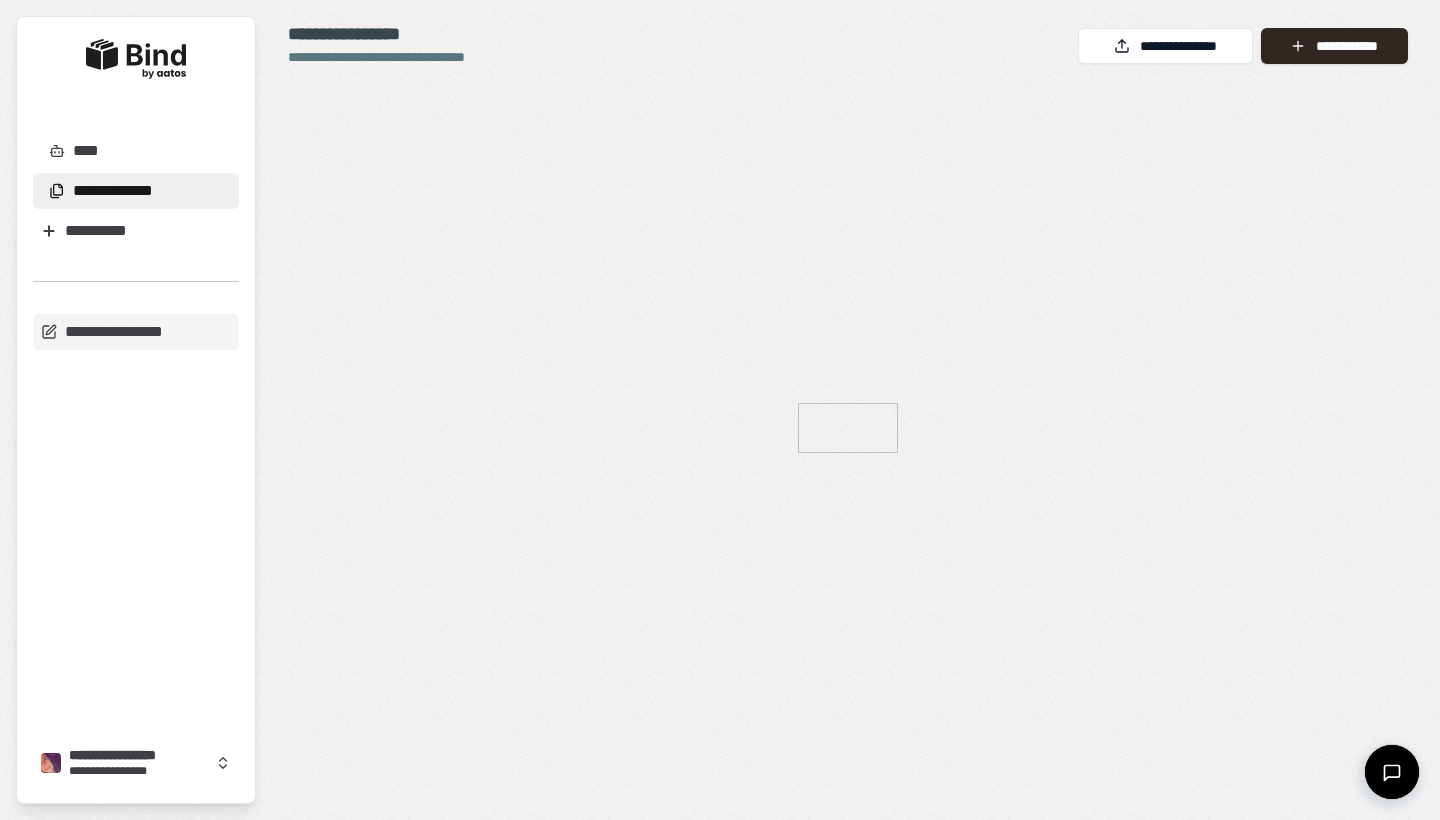 scroll, scrollTop: 0, scrollLeft: 0, axis: both 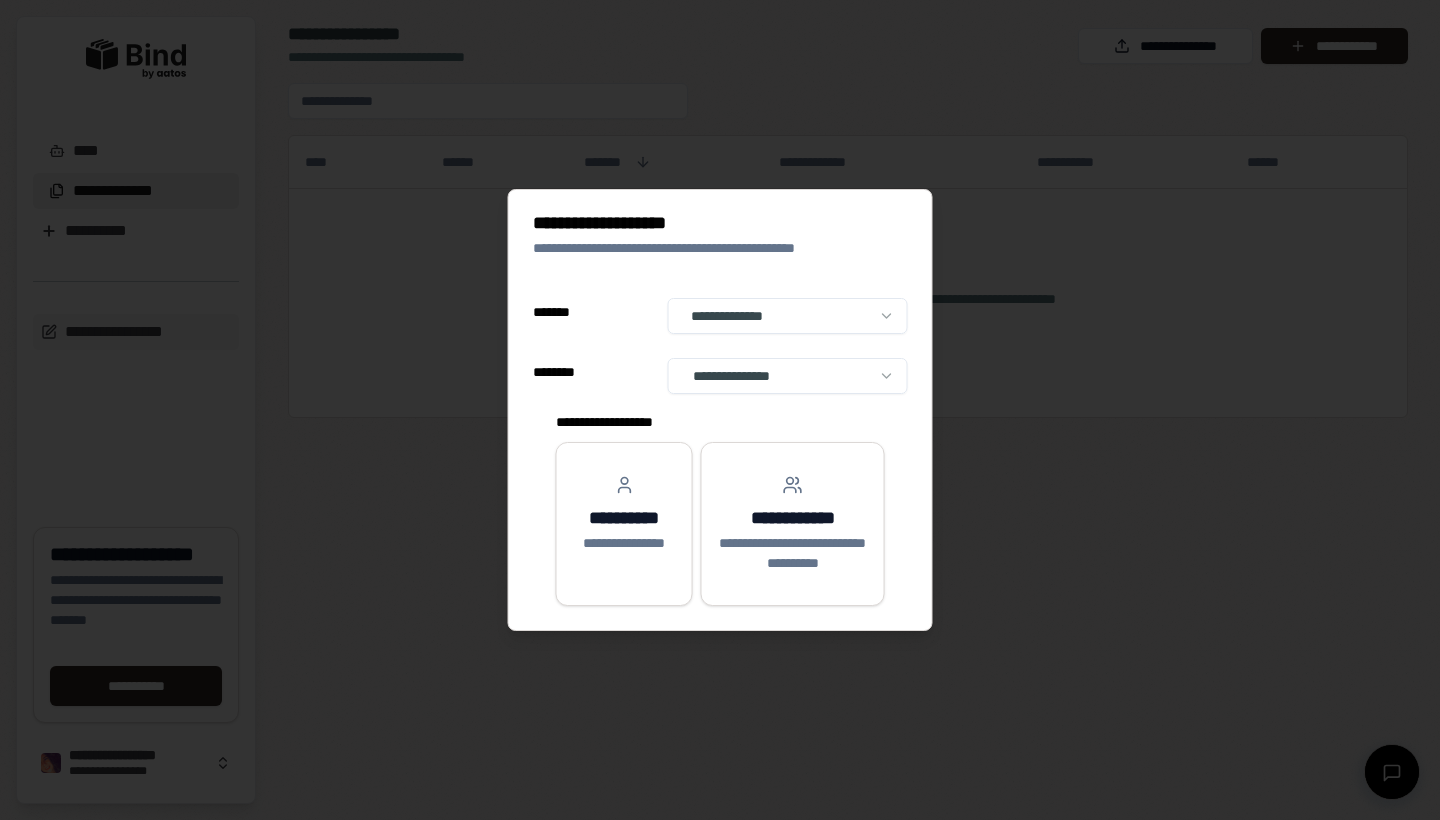 select on "**" 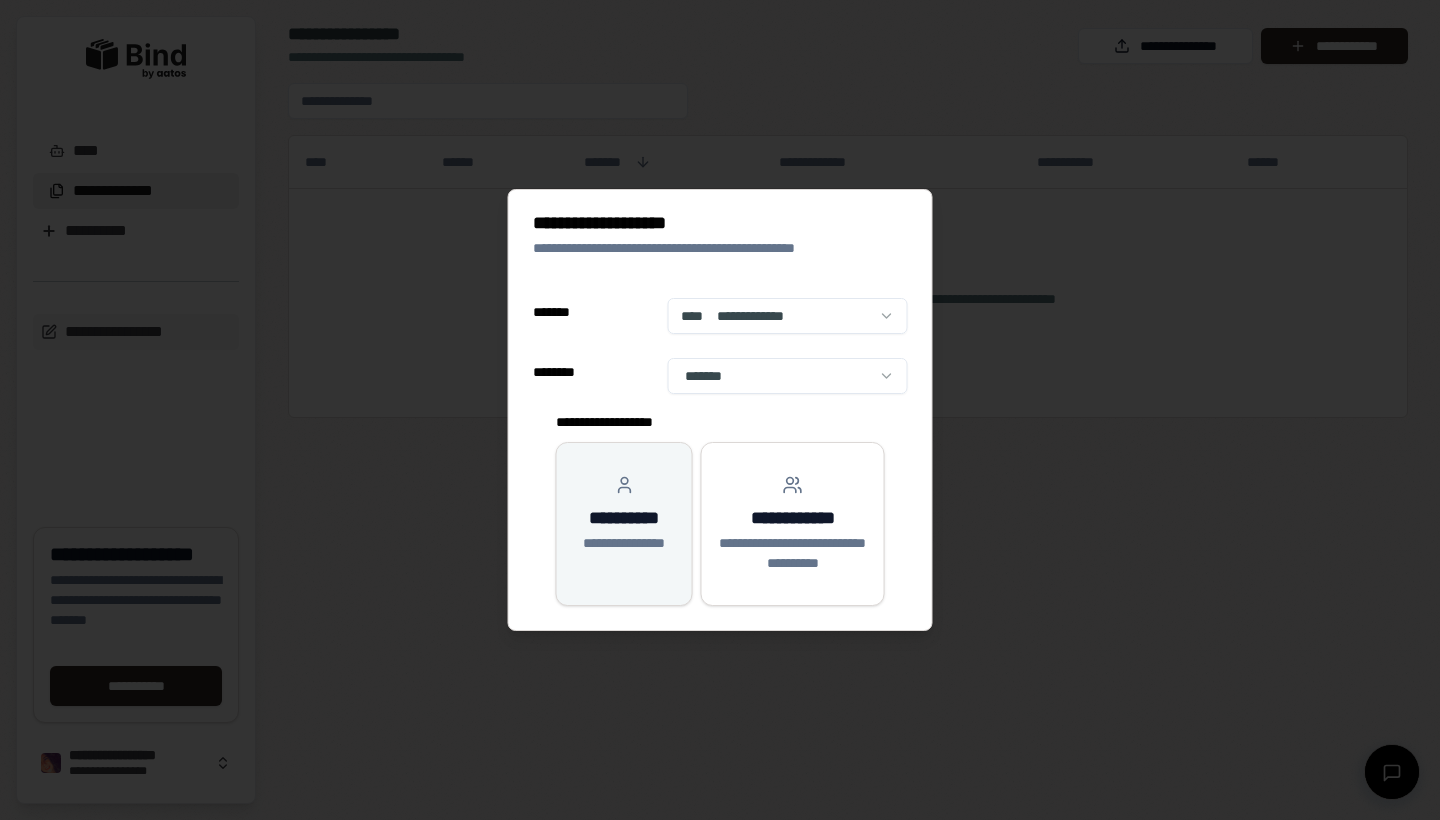 click on "**********" at bounding box center [624, 514] 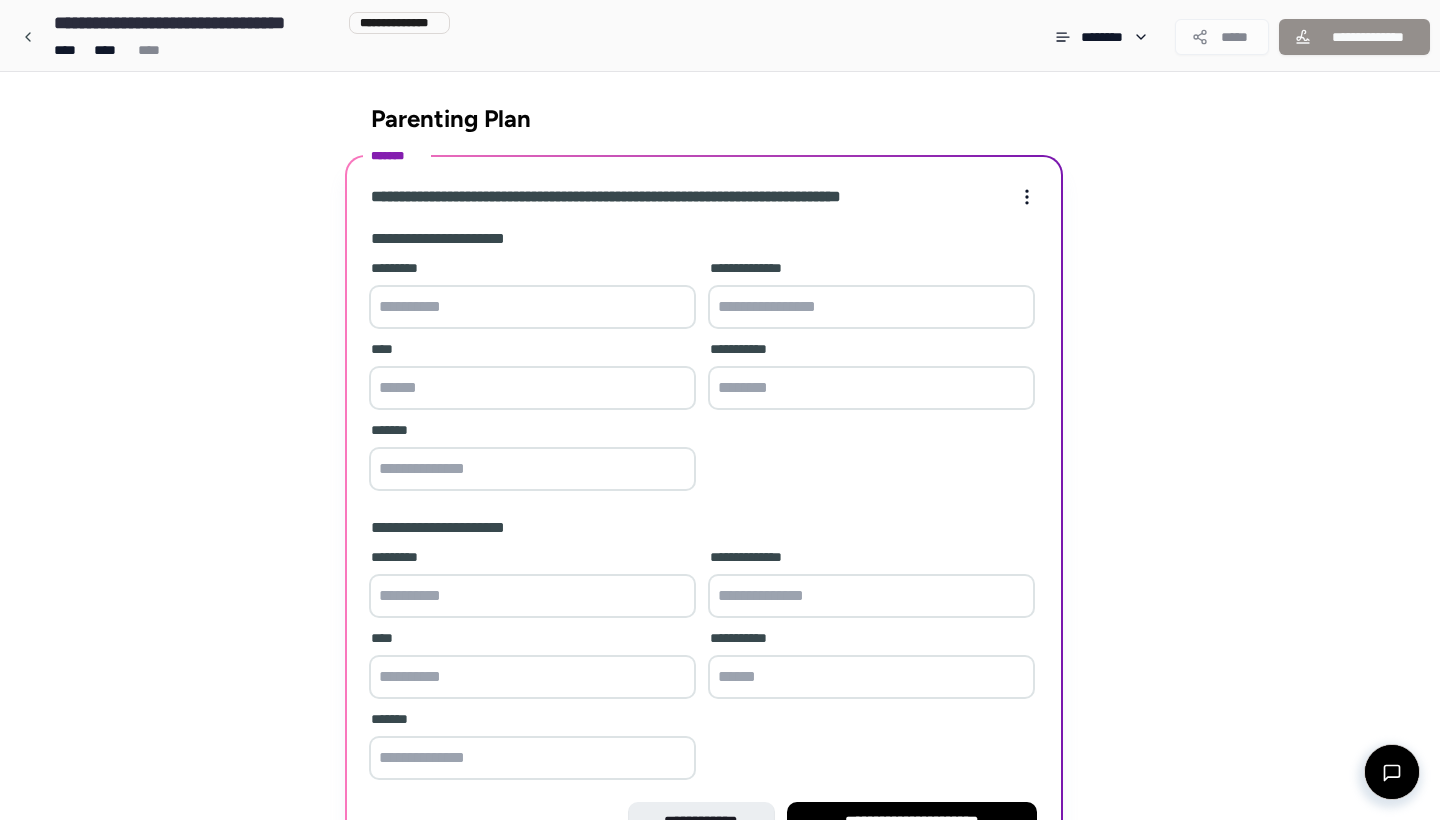 scroll, scrollTop: 126, scrollLeft: 0, axis: vertical 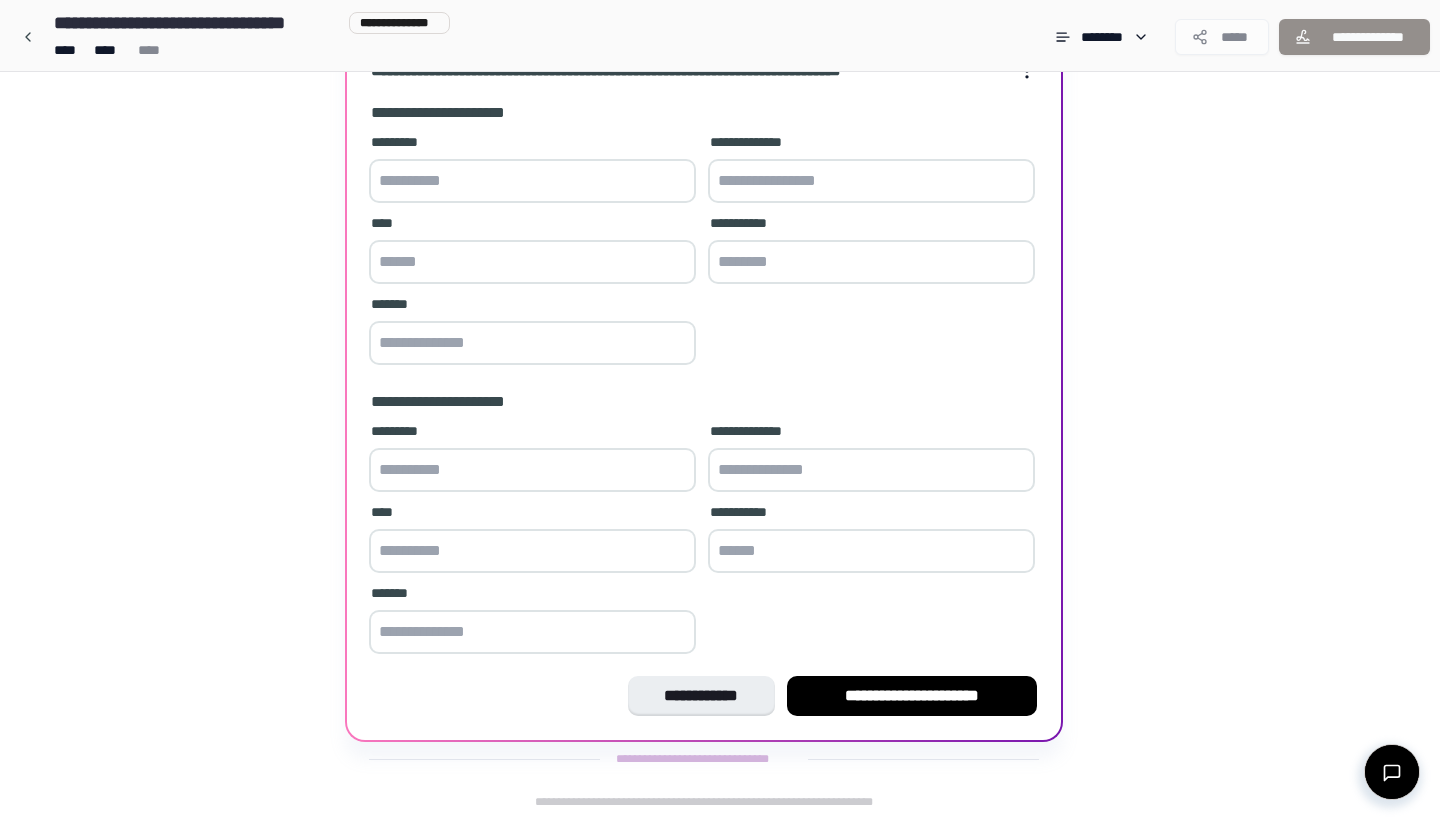 click at bounding box center [532, 181] 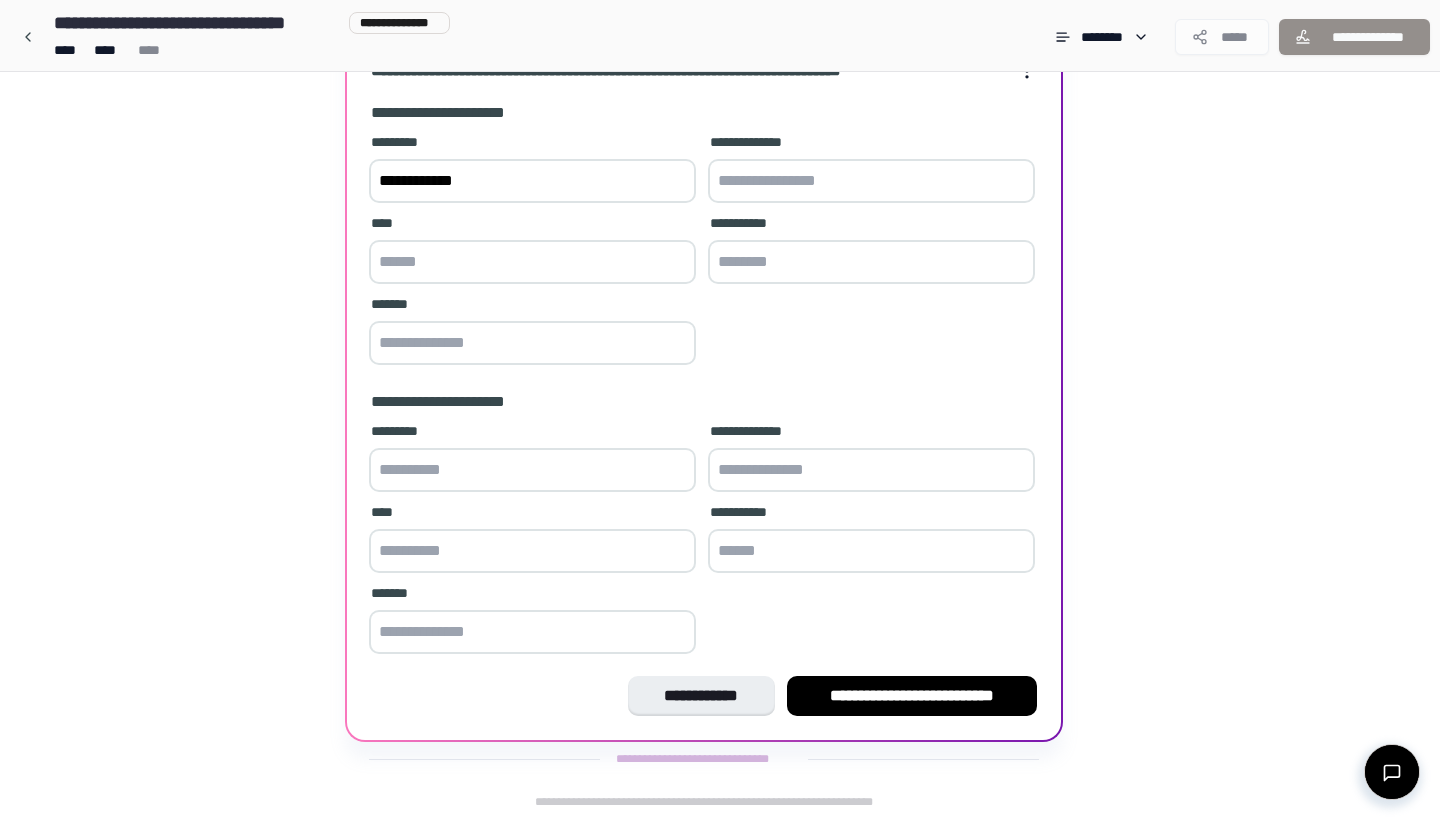 type on "**********" 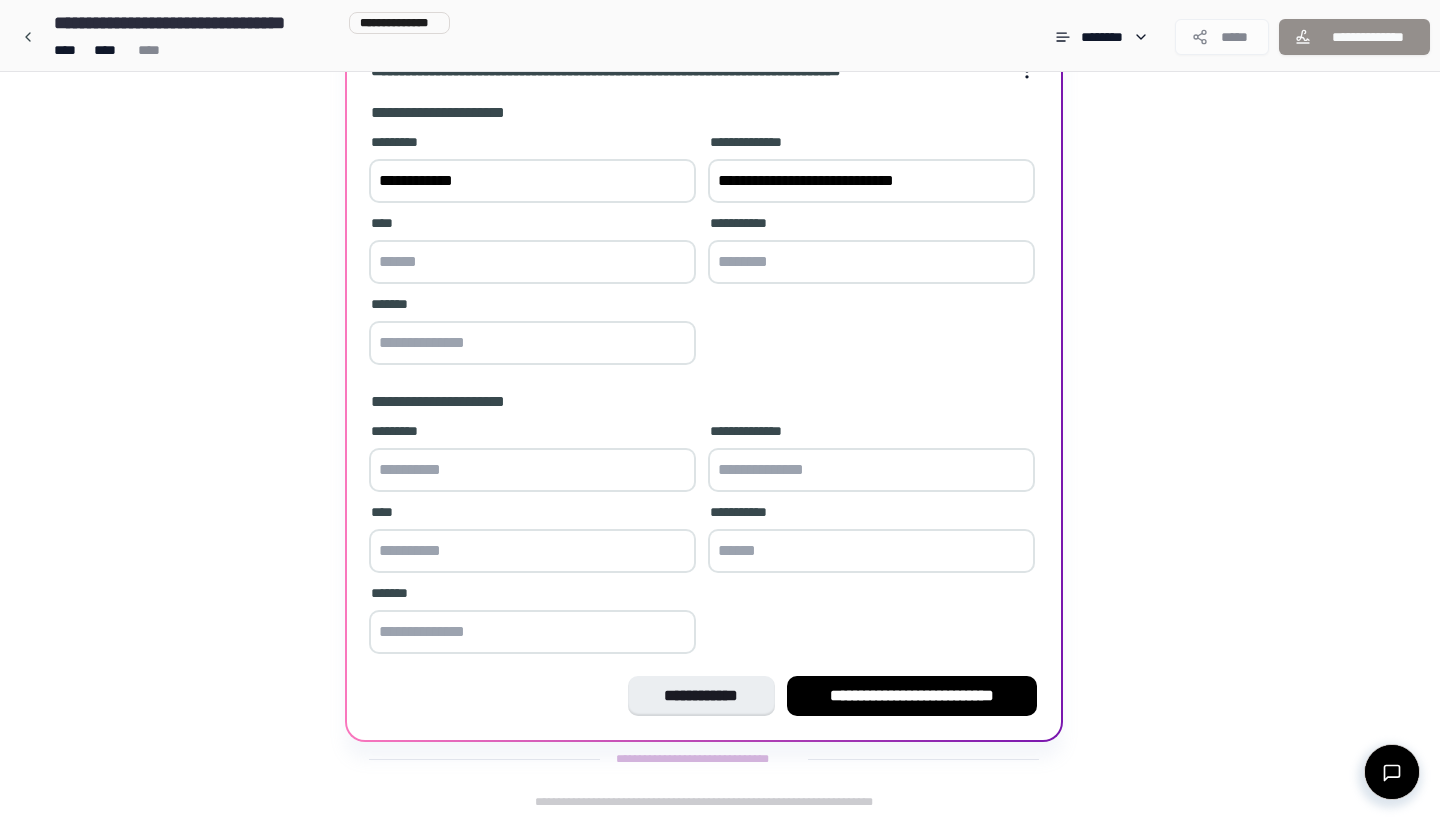type on "**********" 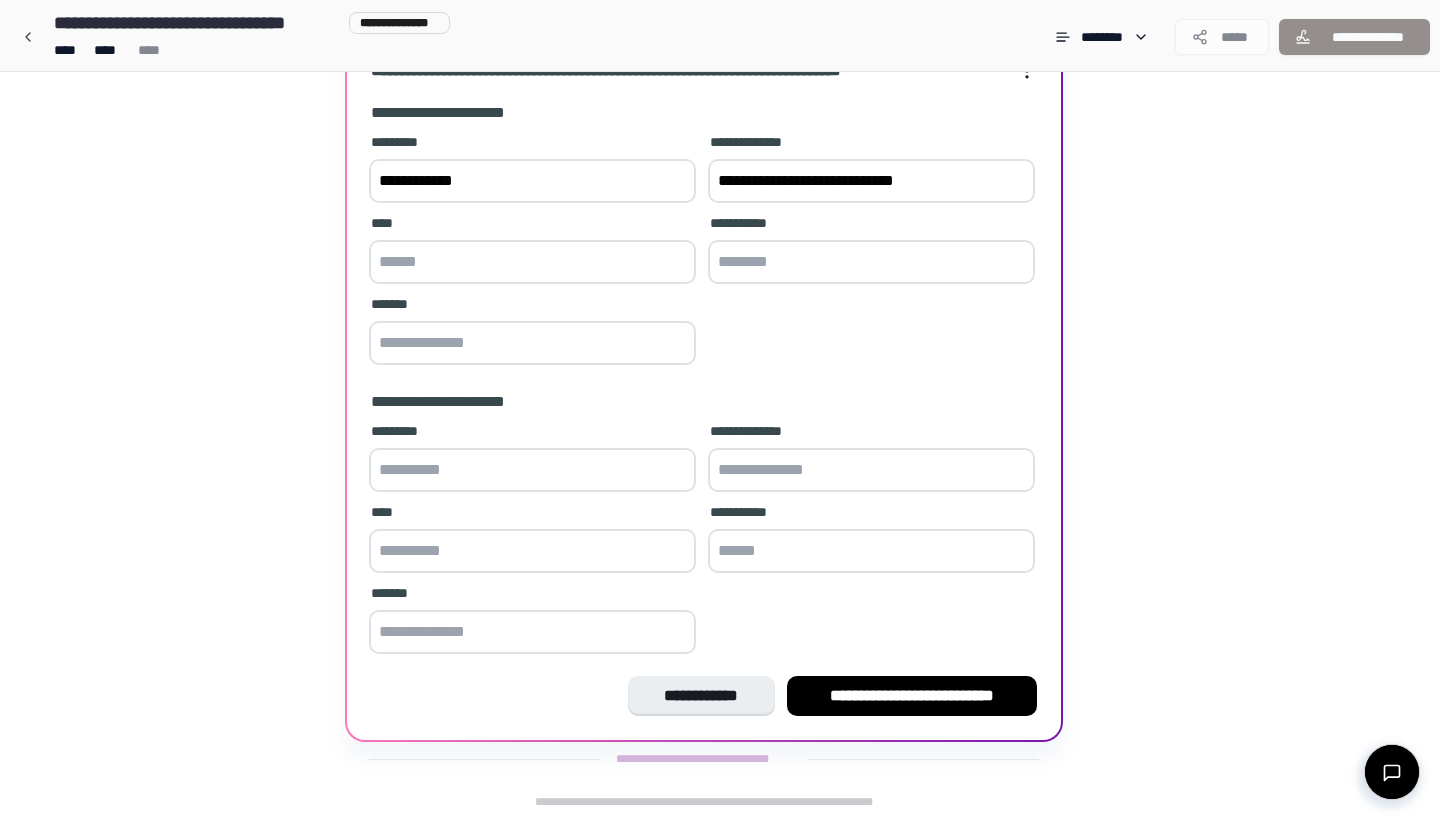 click at bounding box center (532, 262) 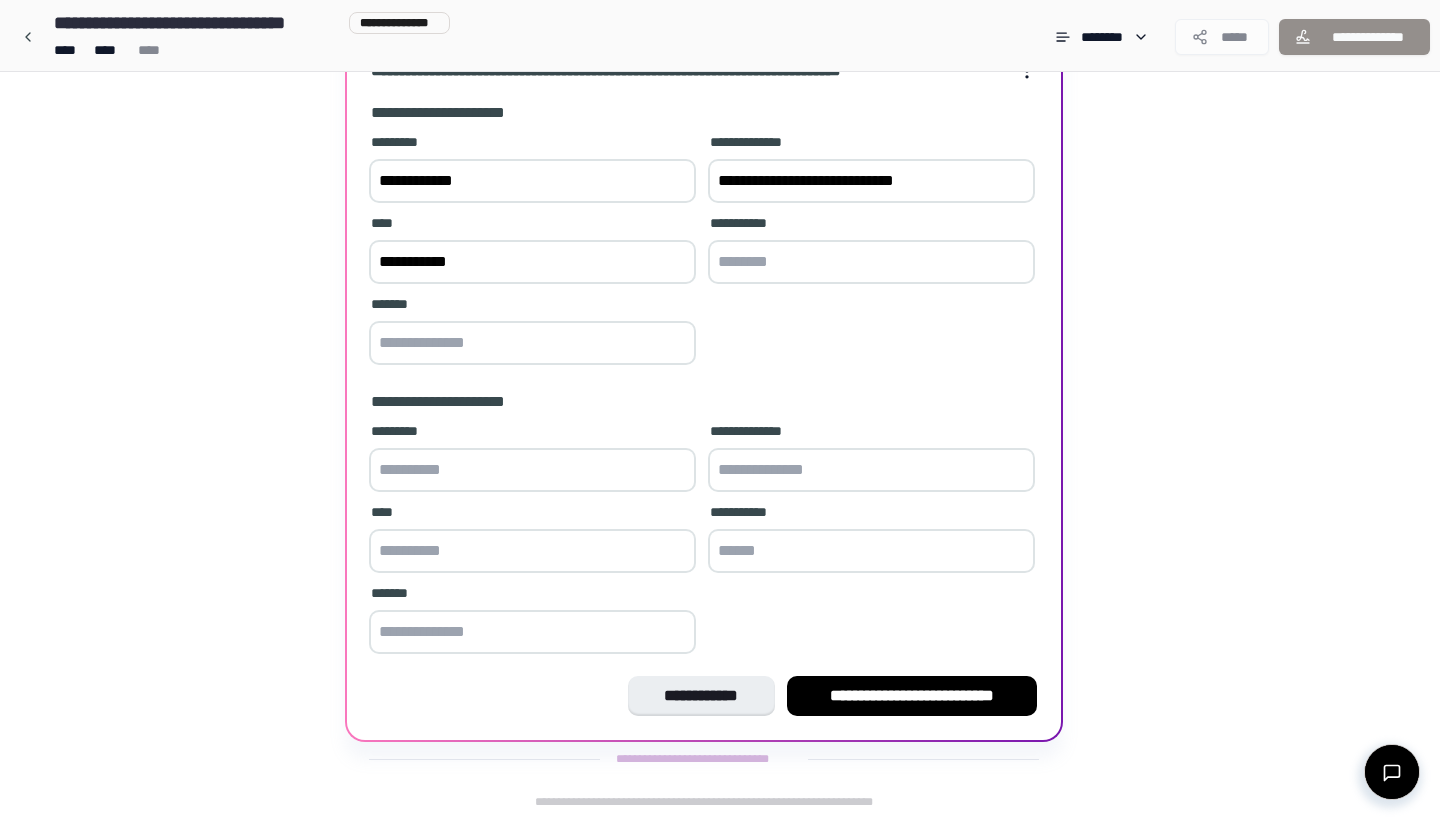 type on "**********" 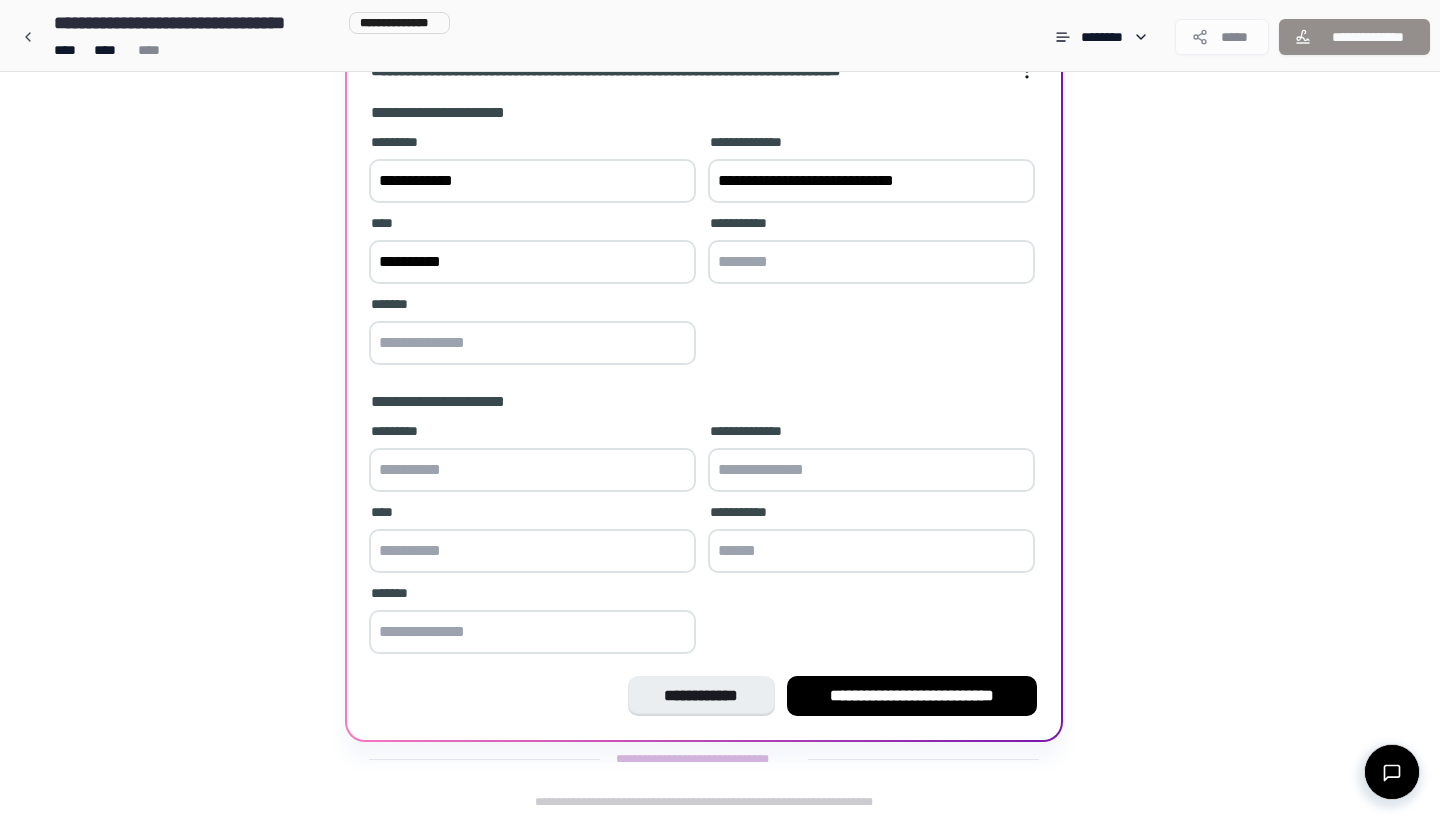 drag, startPoint x: 427, startPoint y: 270, endPoint x: 433, endPoint y: 360, distance: 90.199776 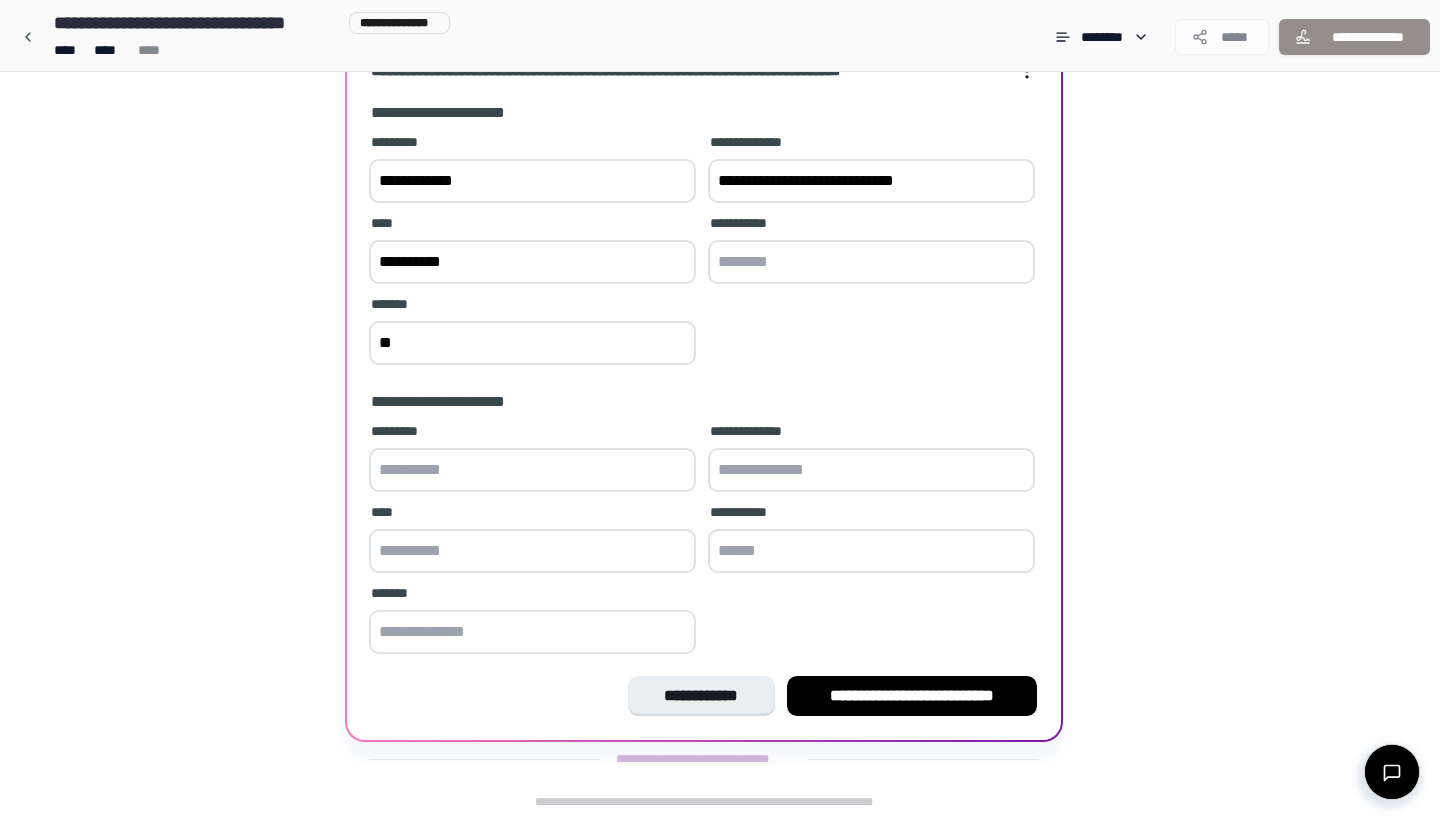type on "*" 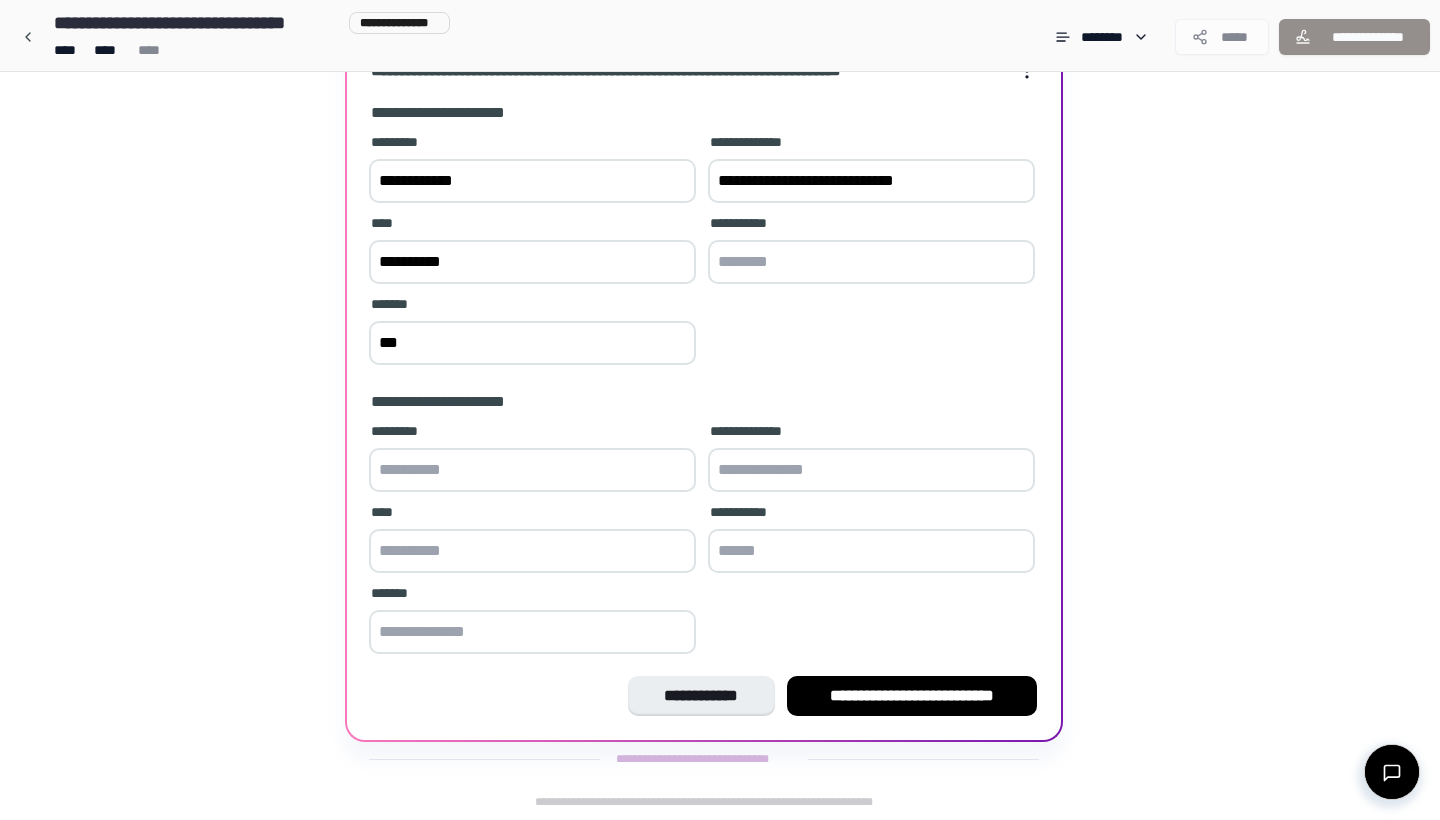 type on "***" 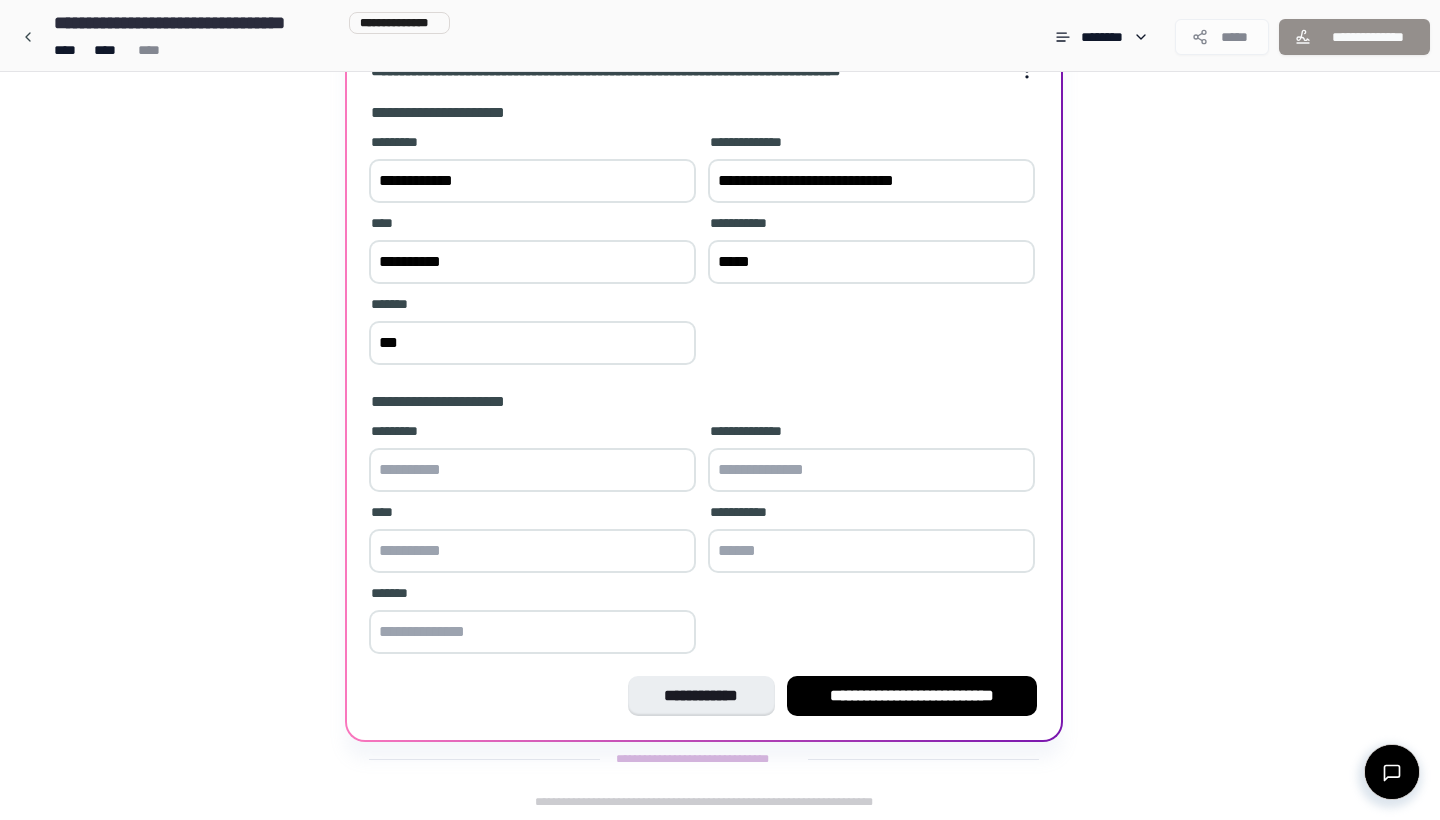 type on "*****" 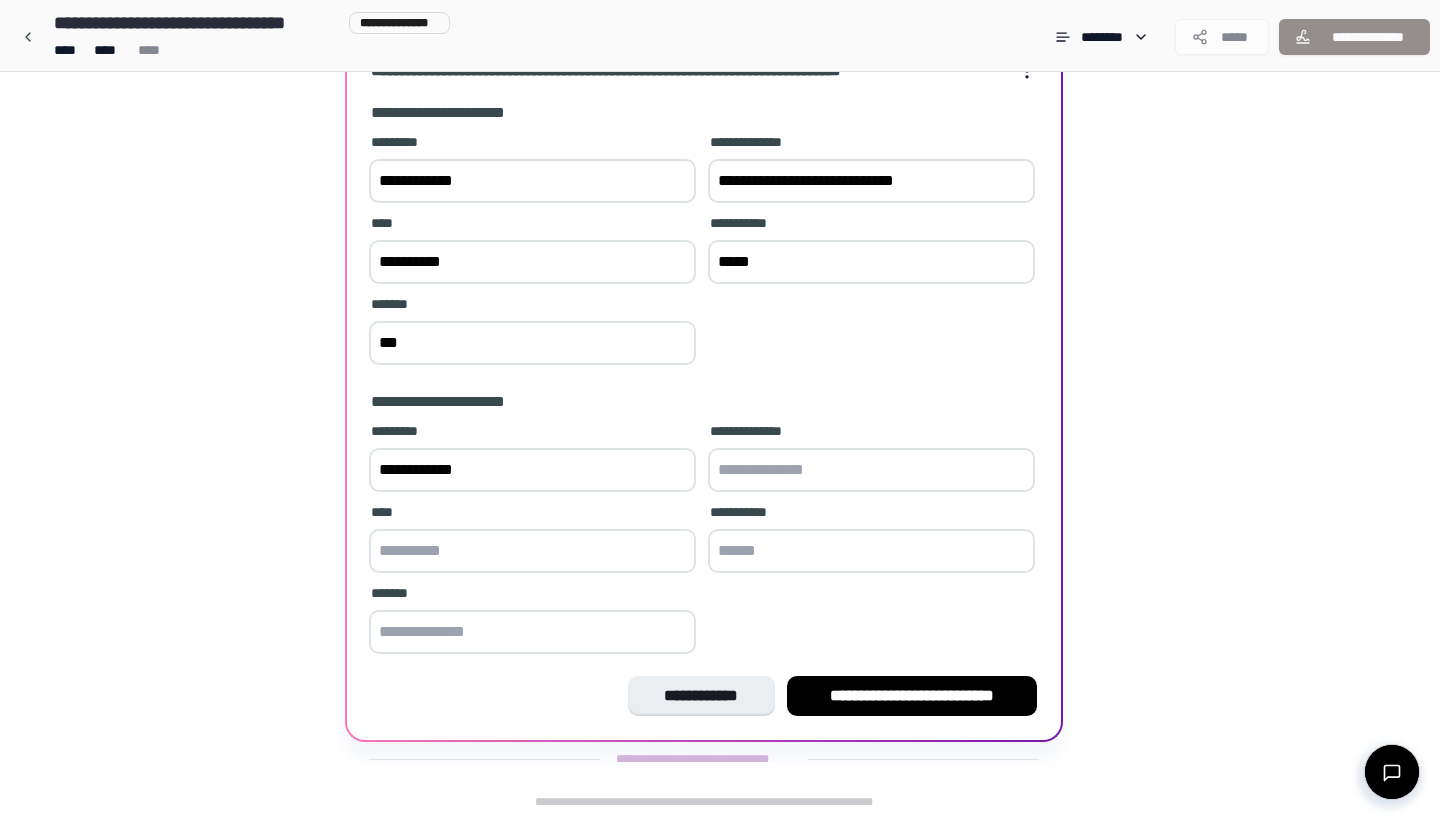 type on "**********" 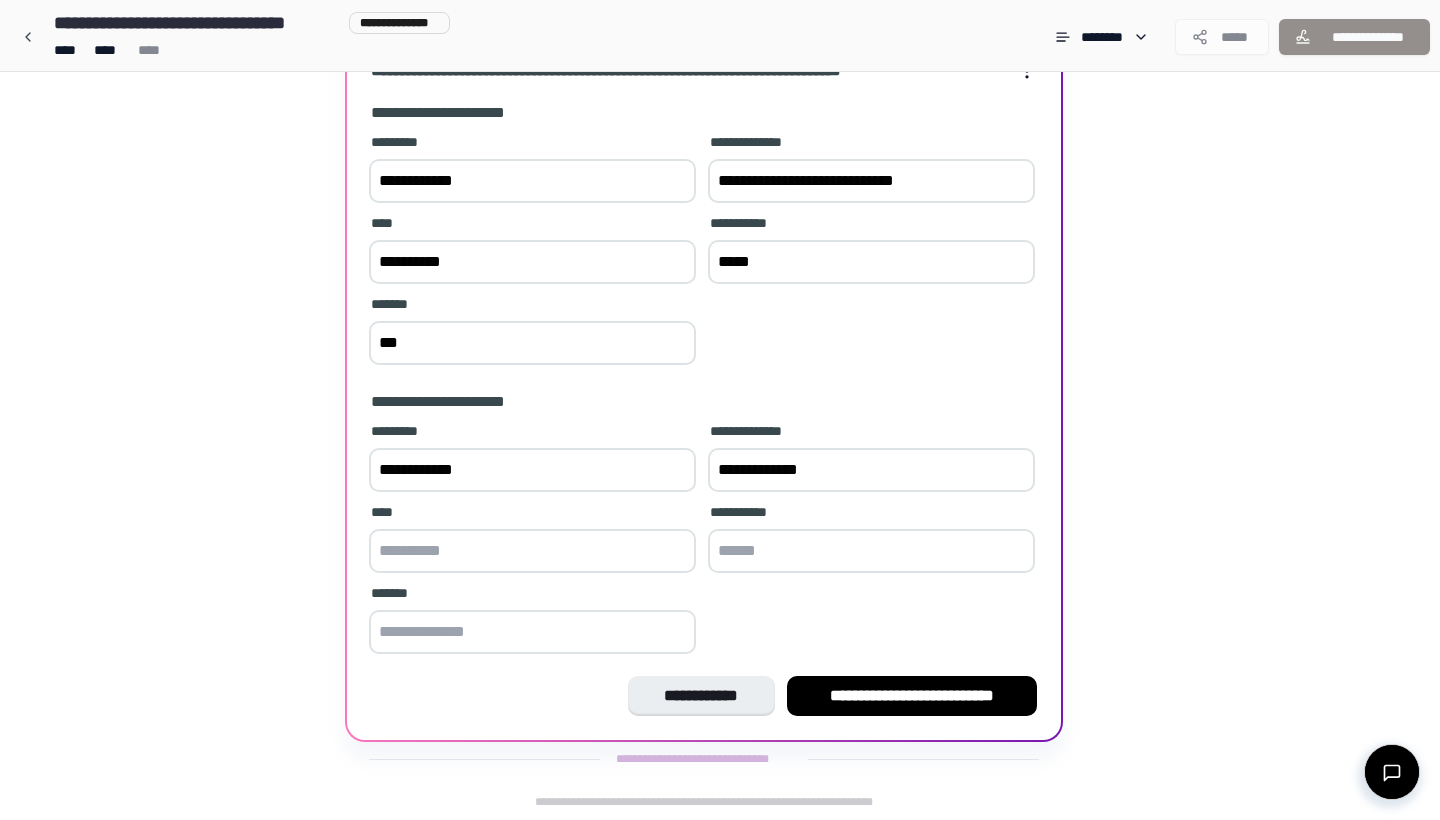 type on "**********" 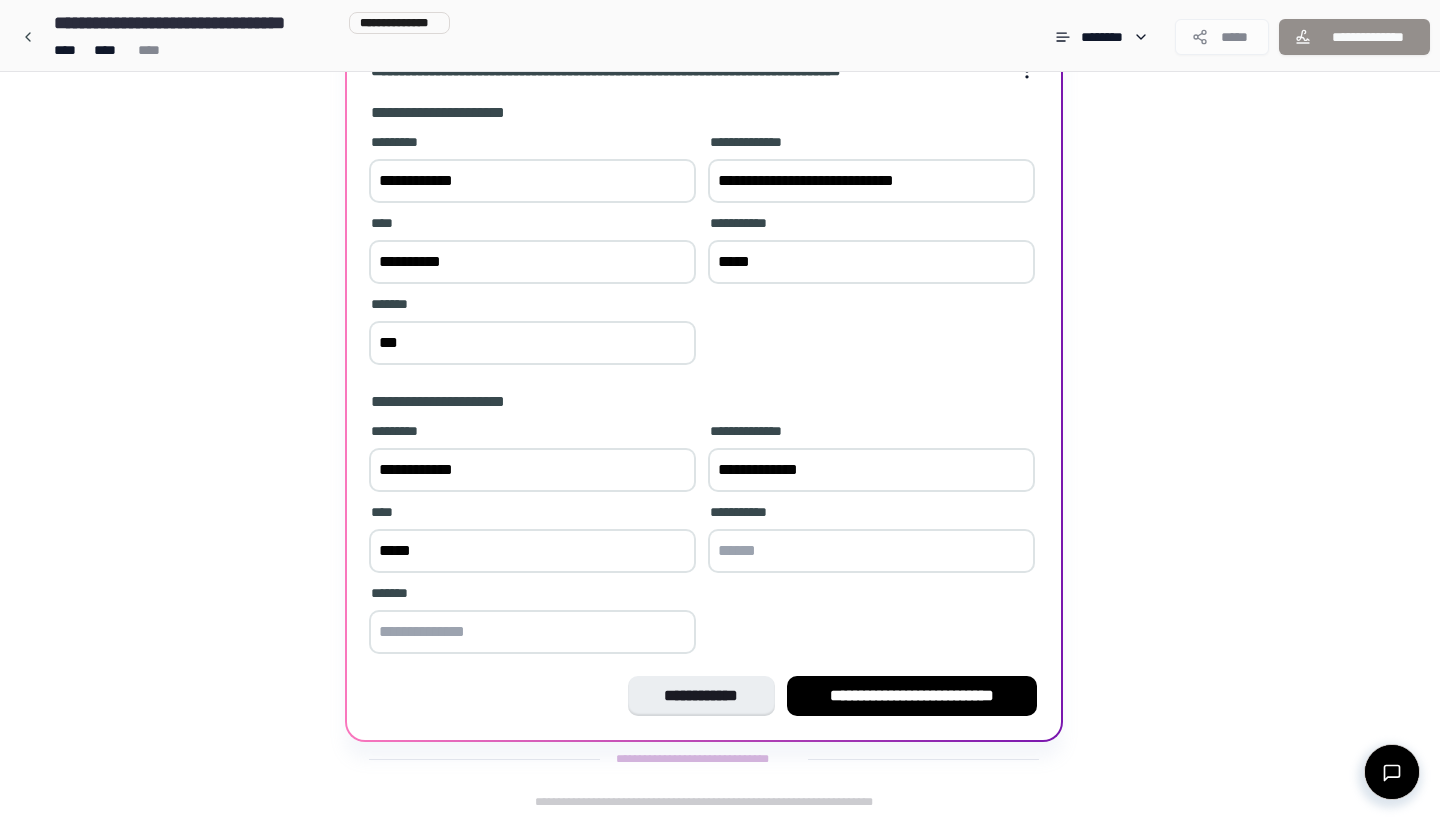 type on "*****" 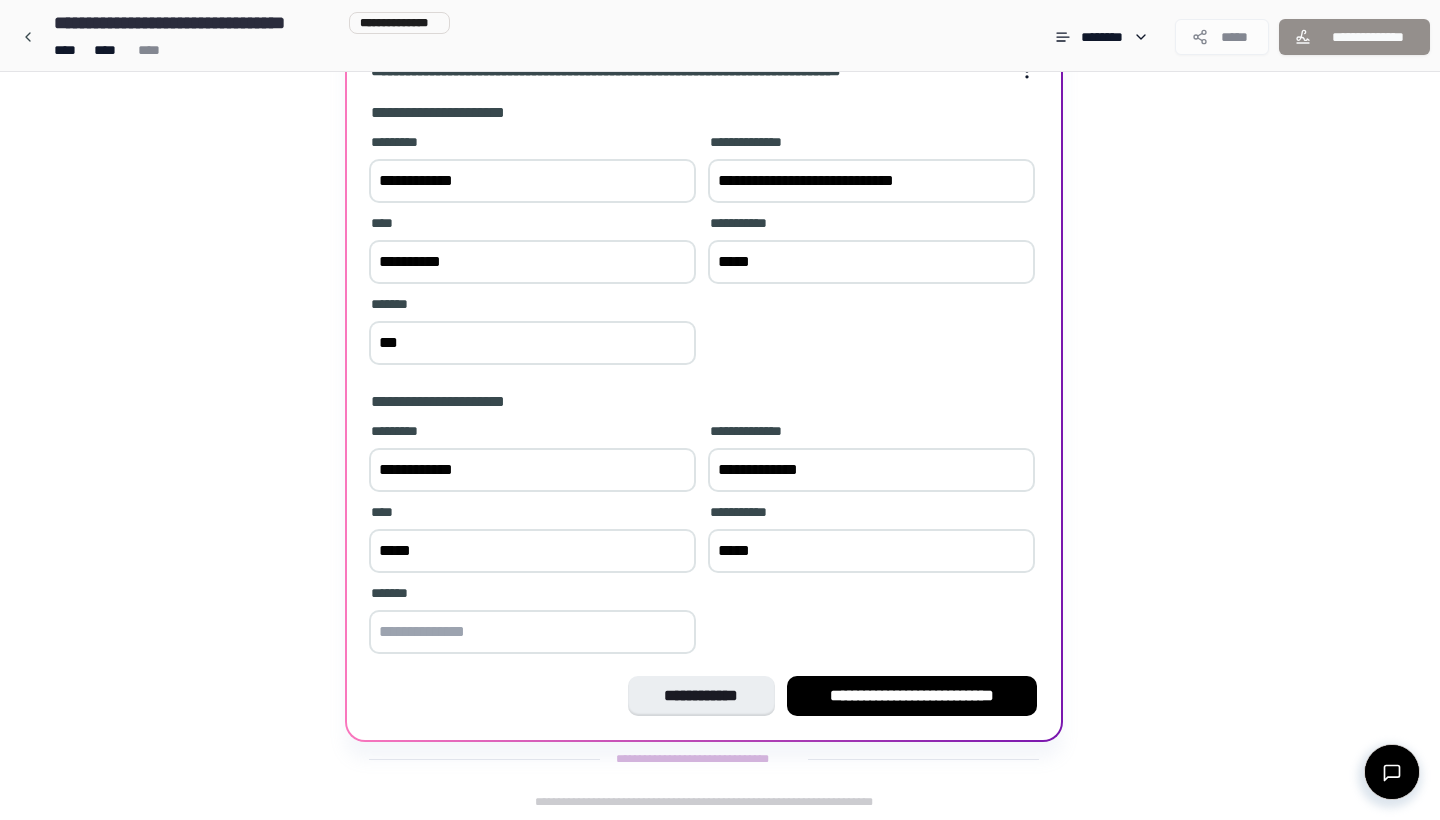 type on "*****" 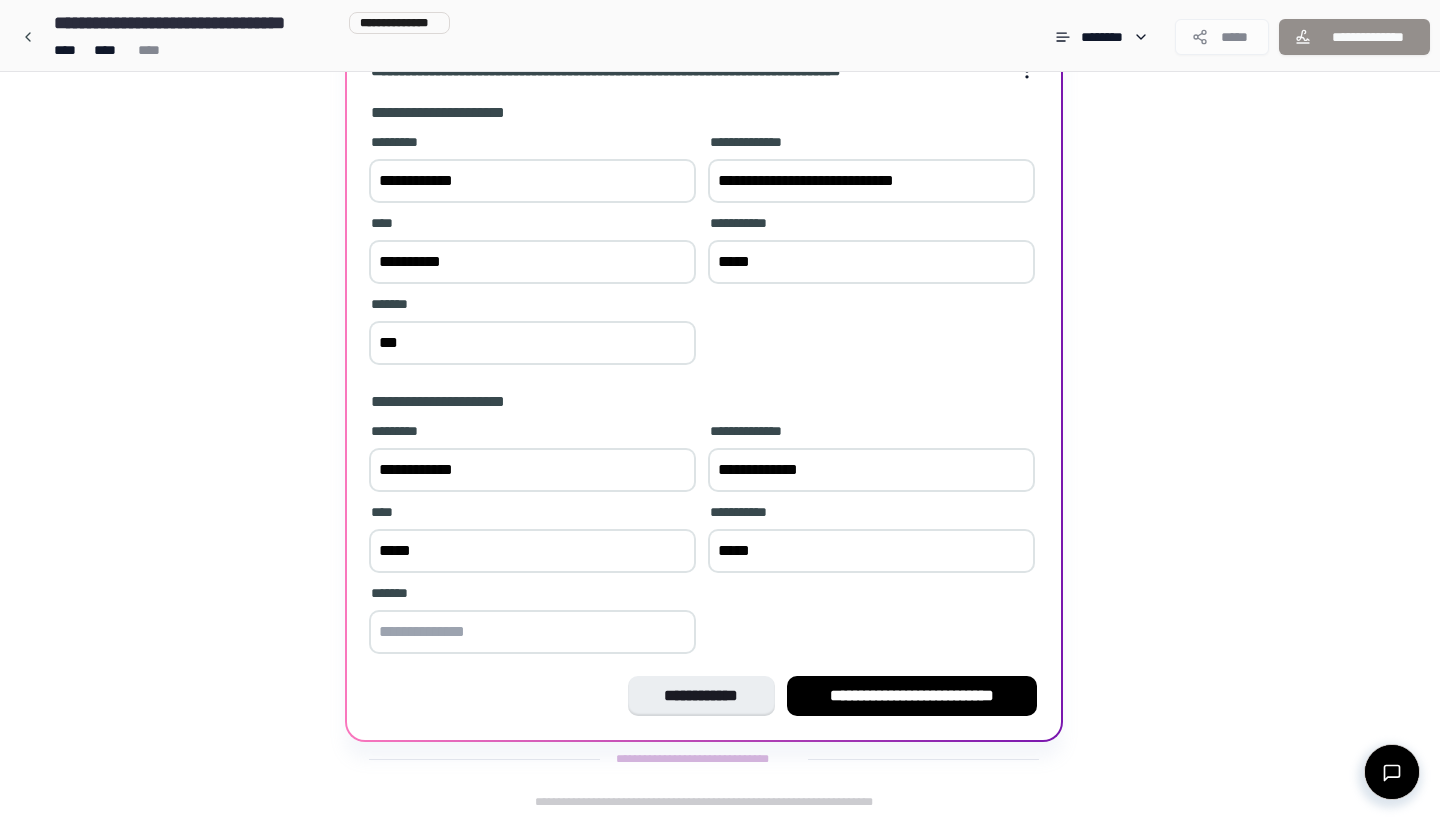 click at bounding box center [532, 632] 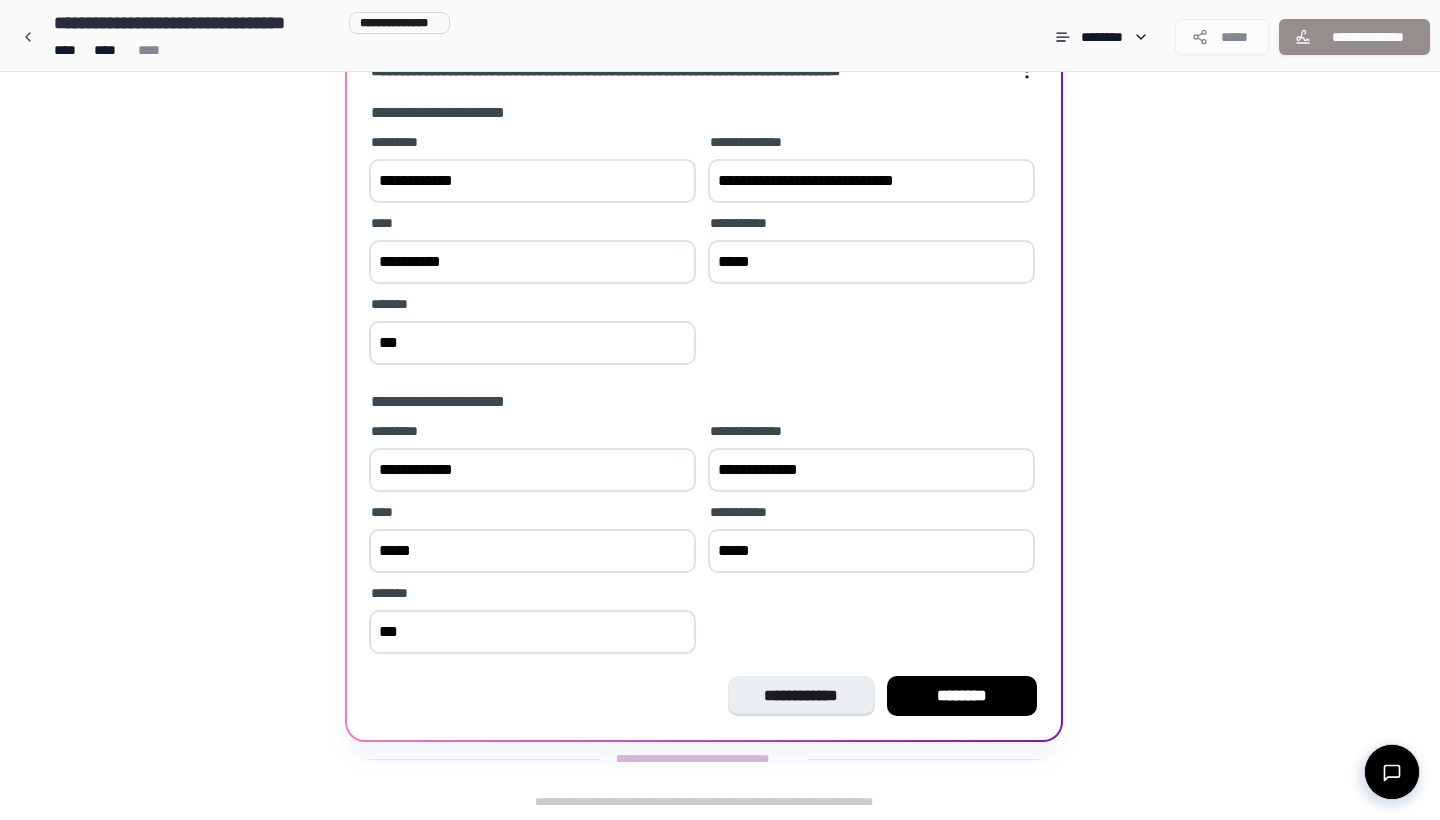 type on "***" 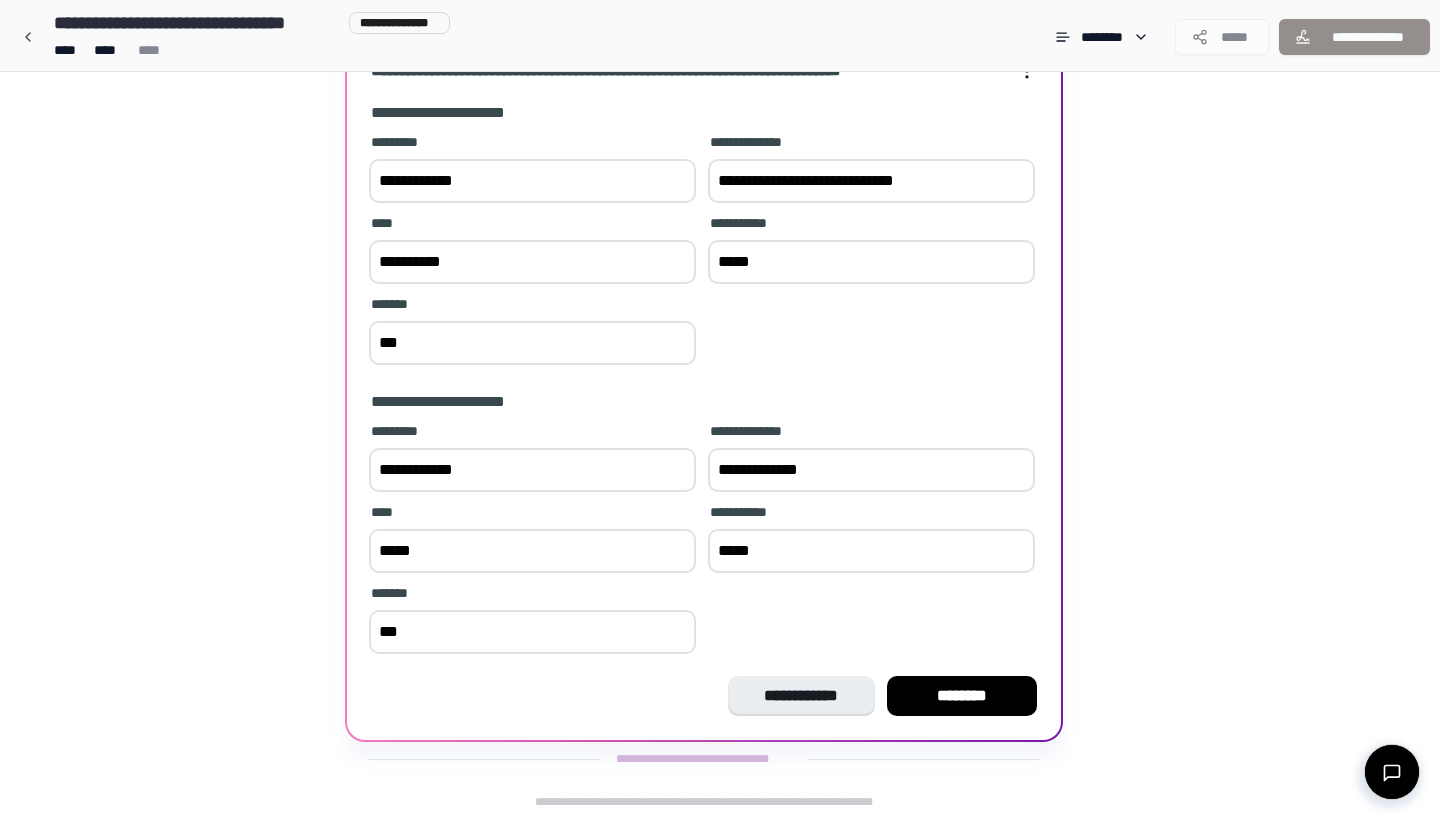 click on "[FIRST] [LAST] [LAST] [LAST] [LAST] [LAST] [LAST] [LAST] [LAST] [LAST] [LAST]" at bounding box center [704, 540] 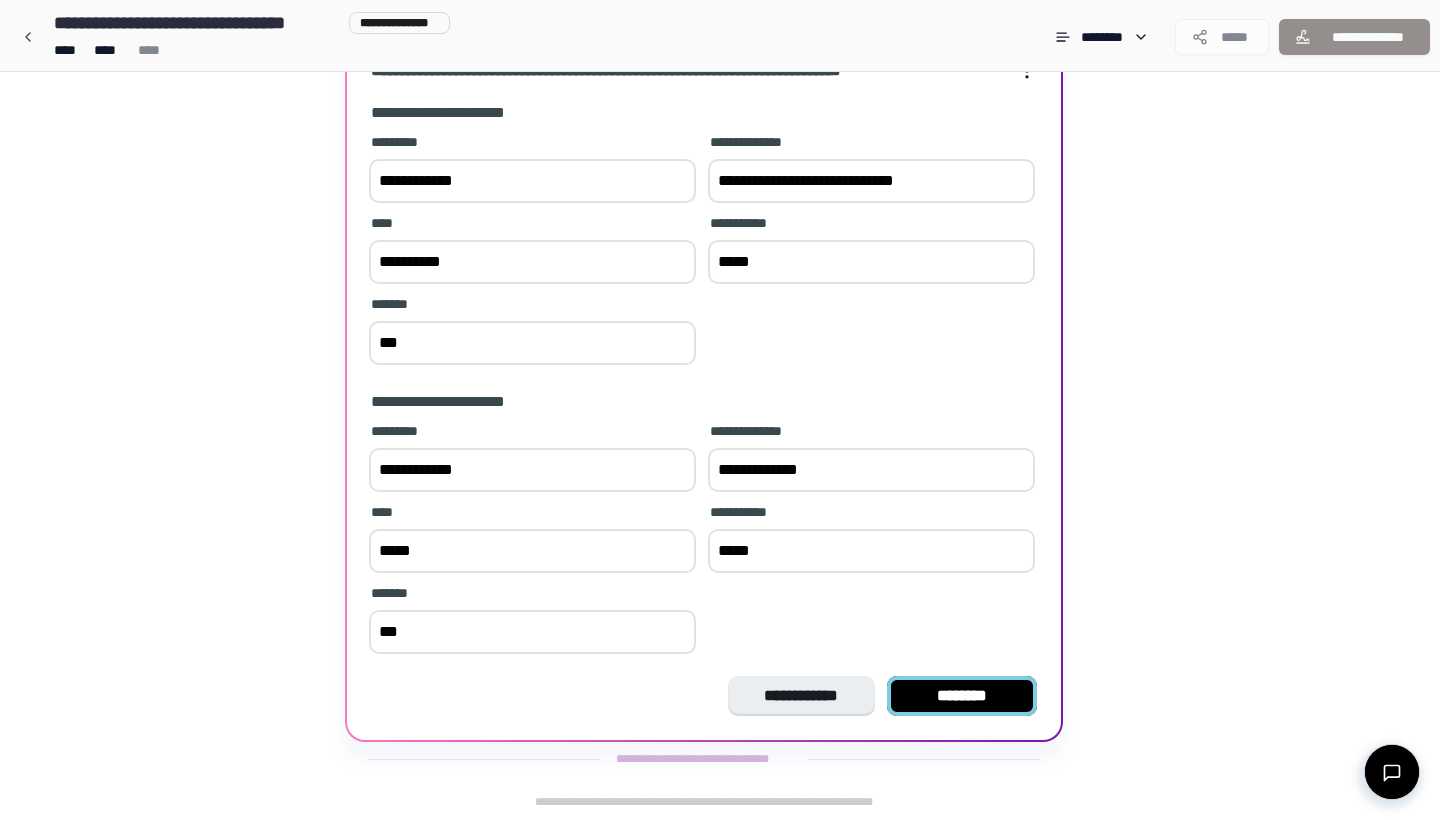 click on "********" at bounding box center (962, 696) 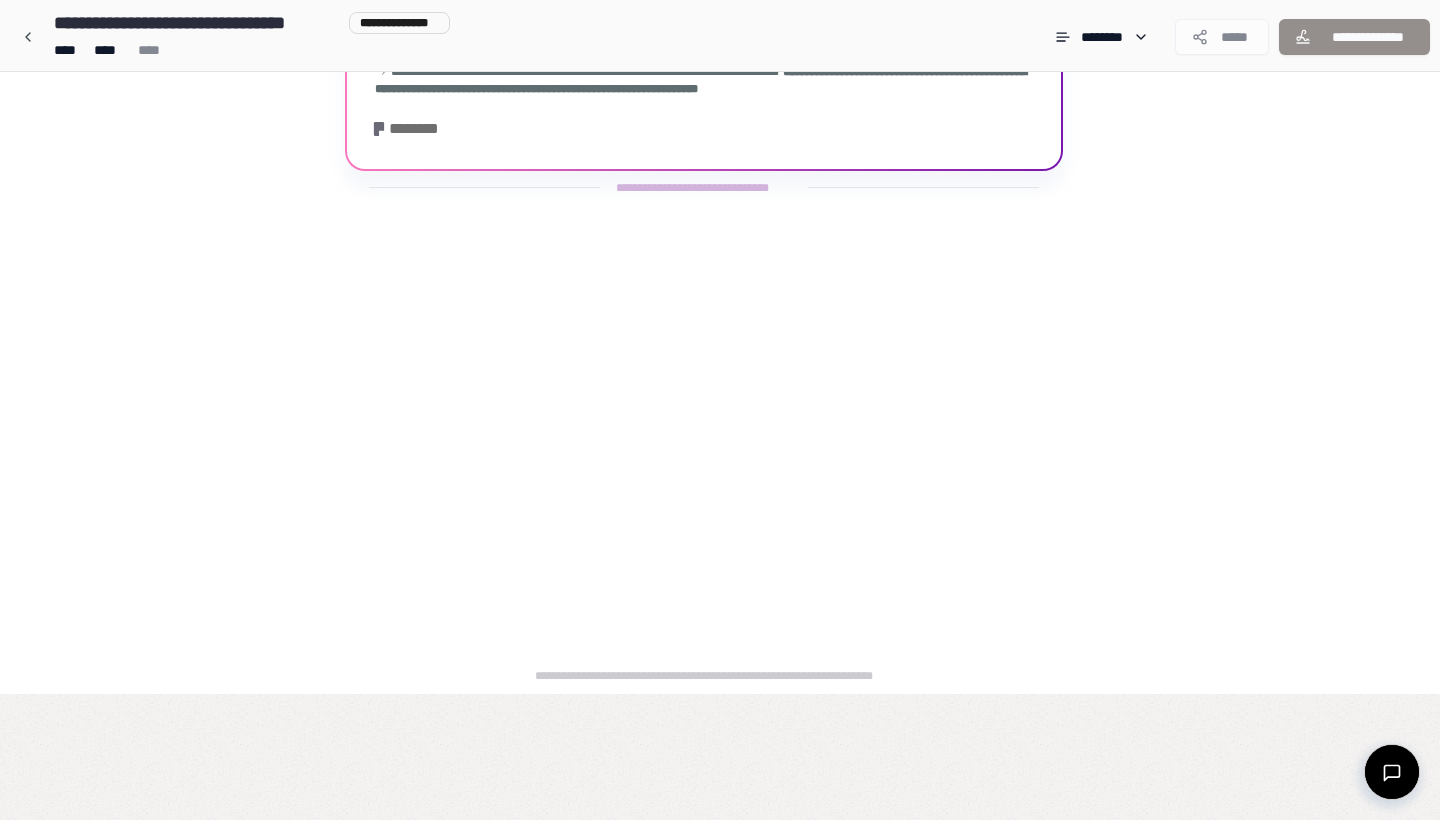 scroll, scrollTop: 0, scrollLeft: 0, axis: both 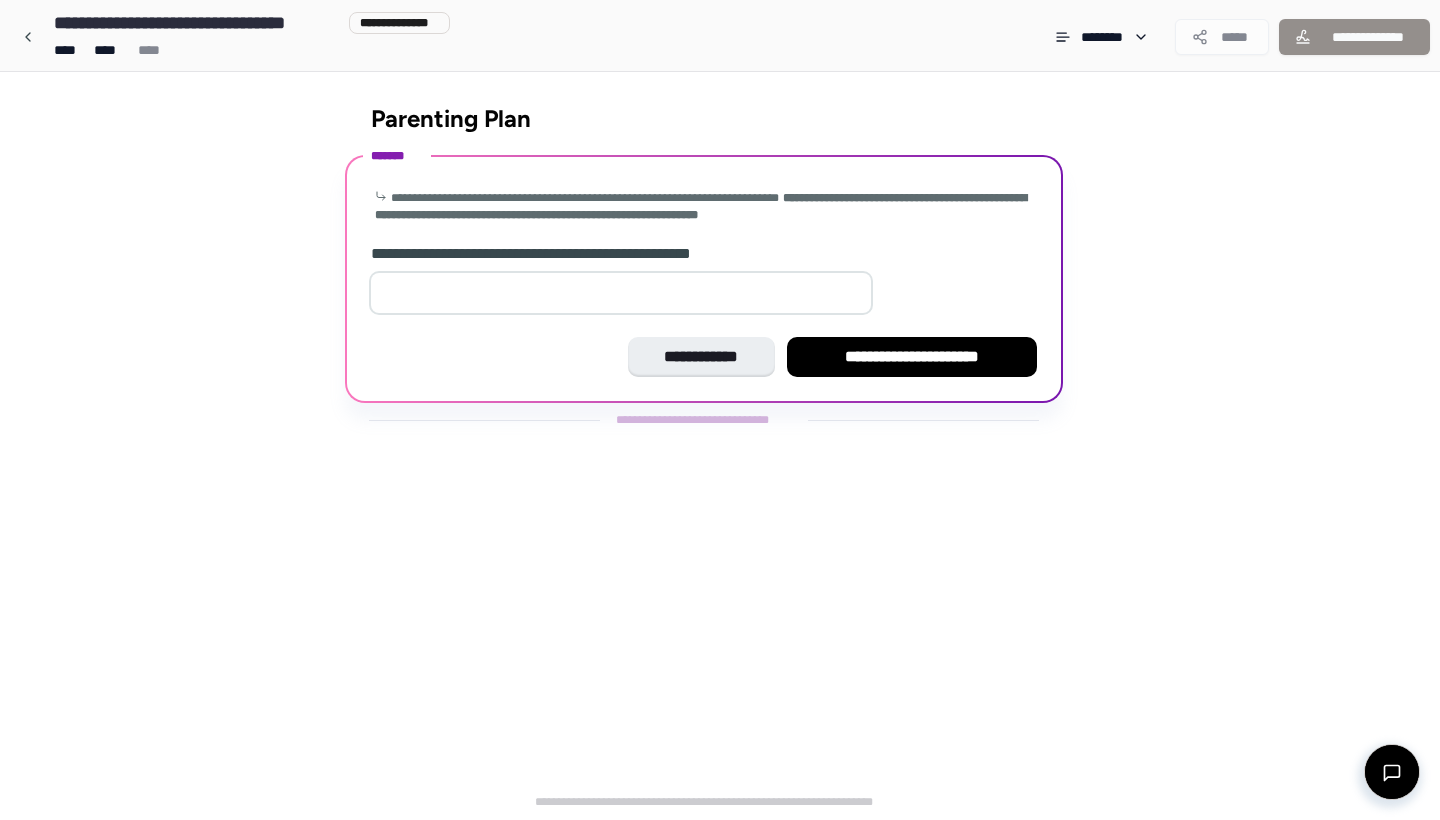 click at bounding box center (621, 293) 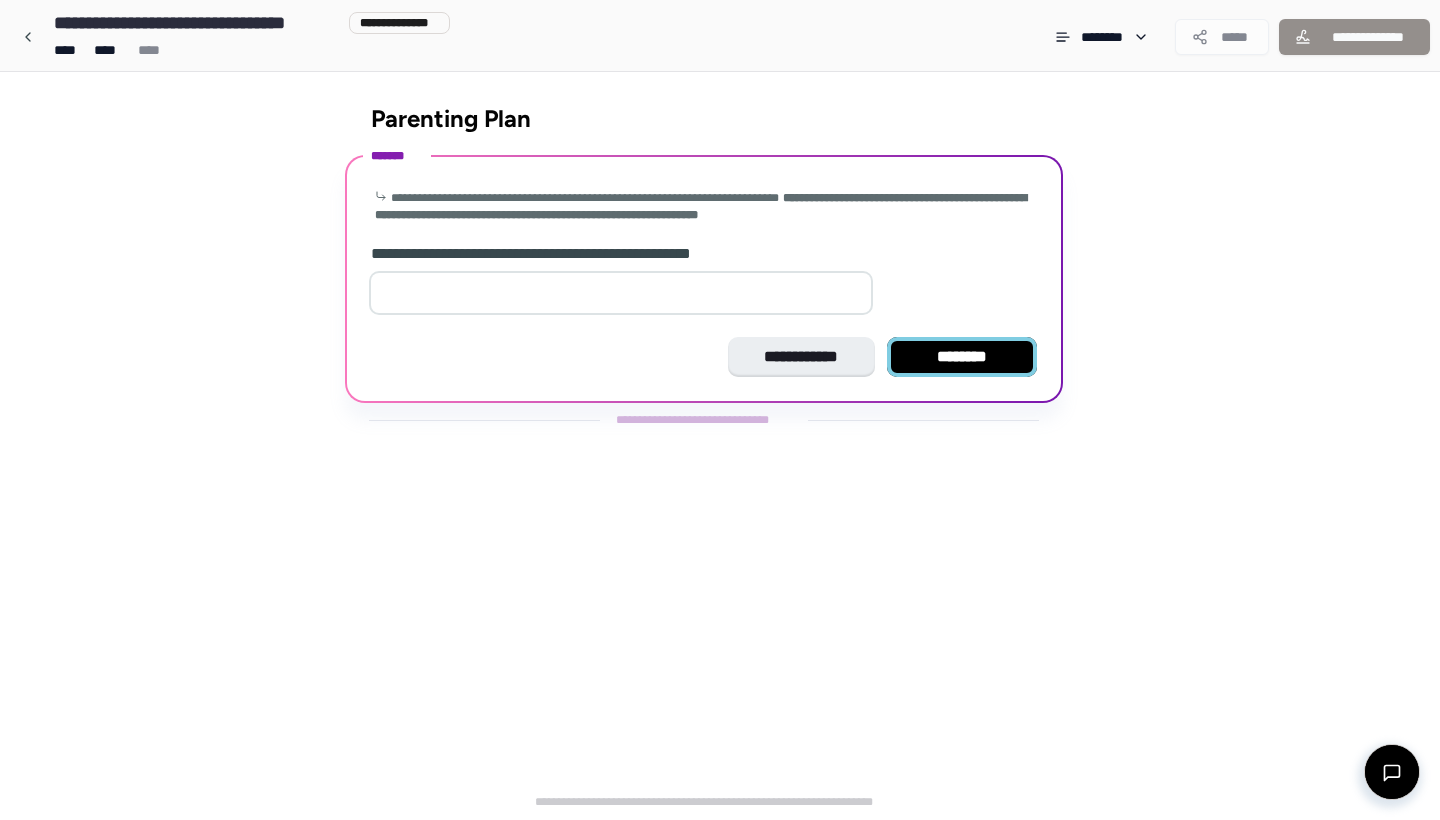 type on "*" 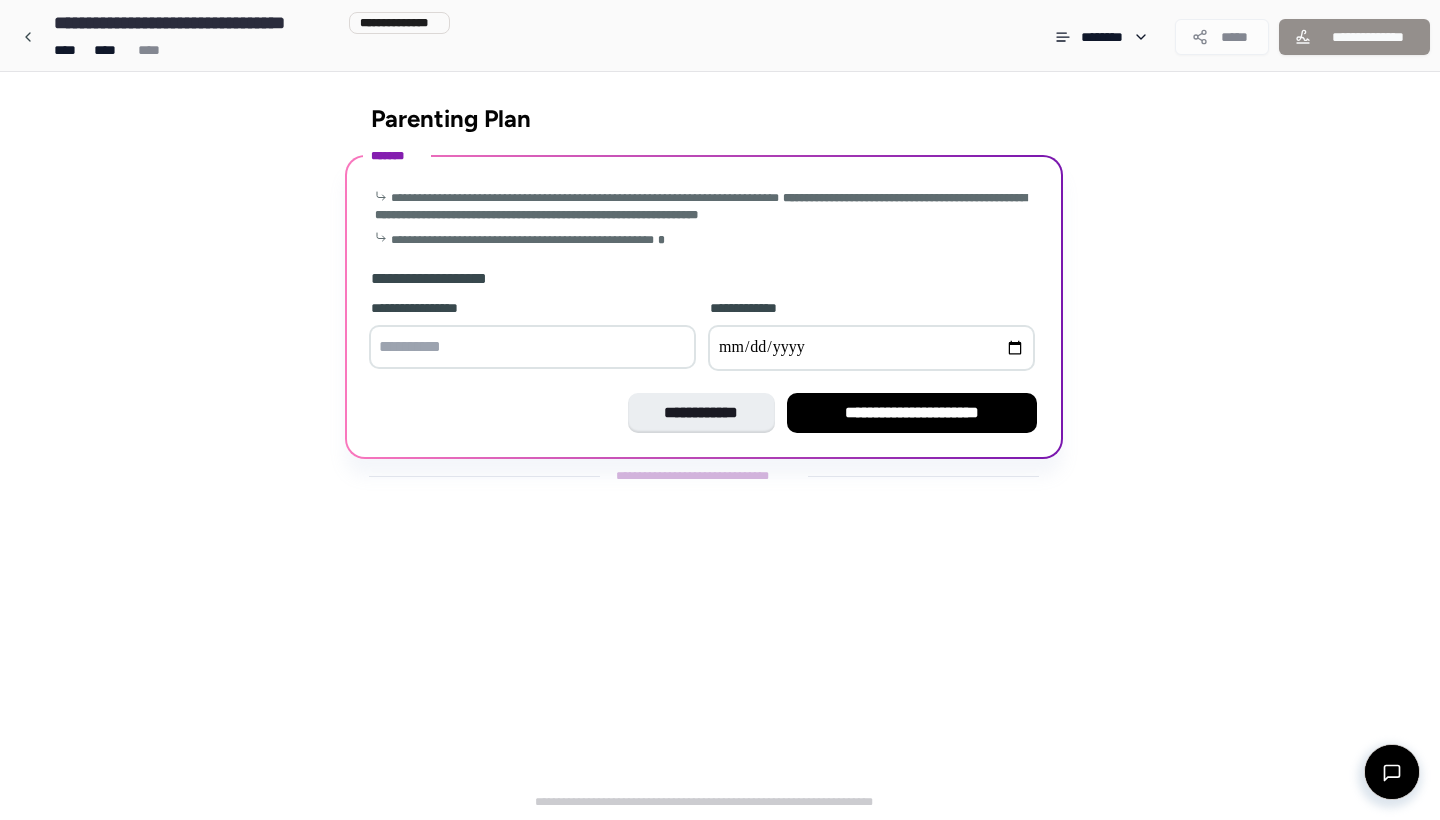 click at bounding box center (532, 347) 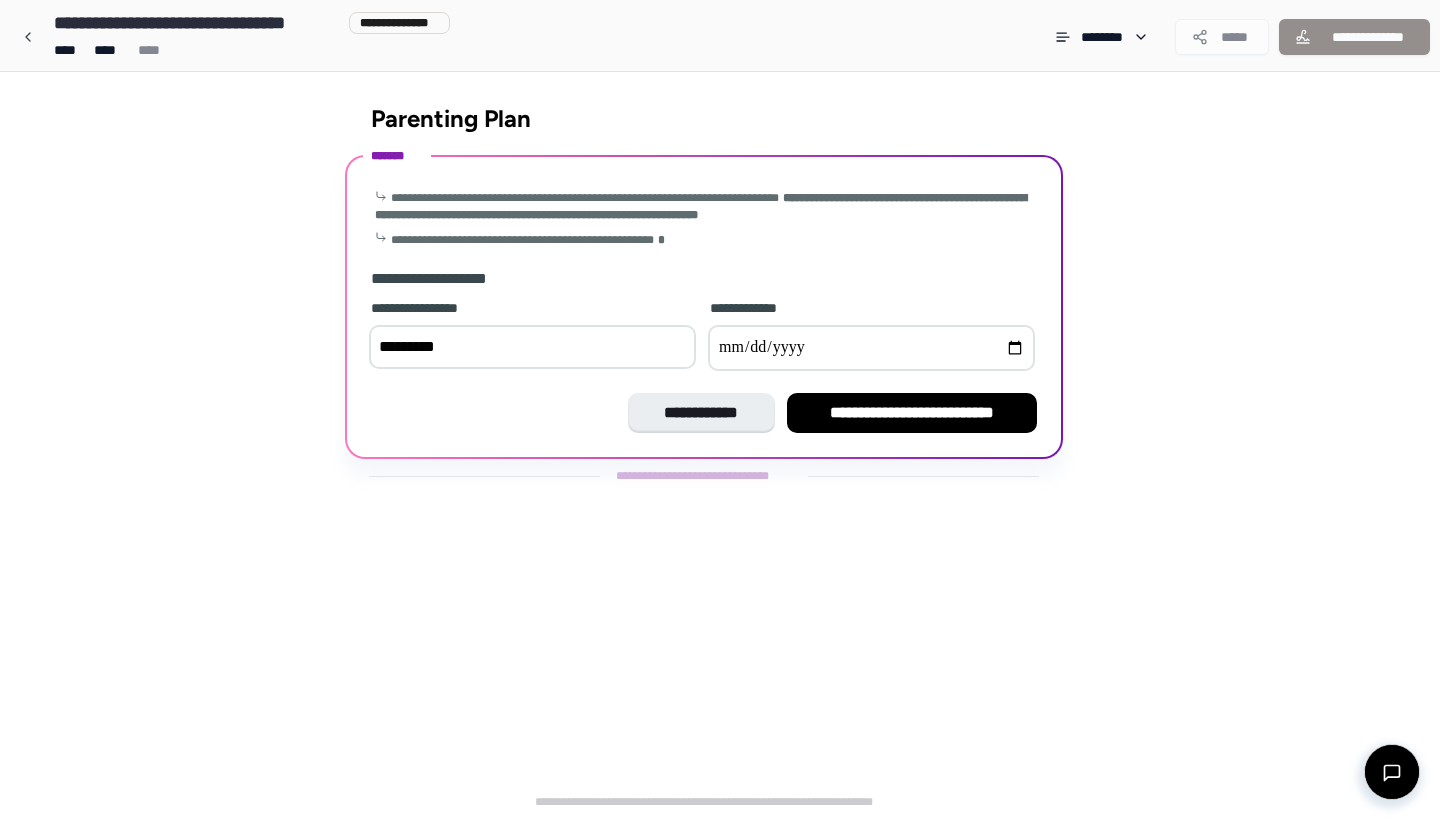 type on "*********" 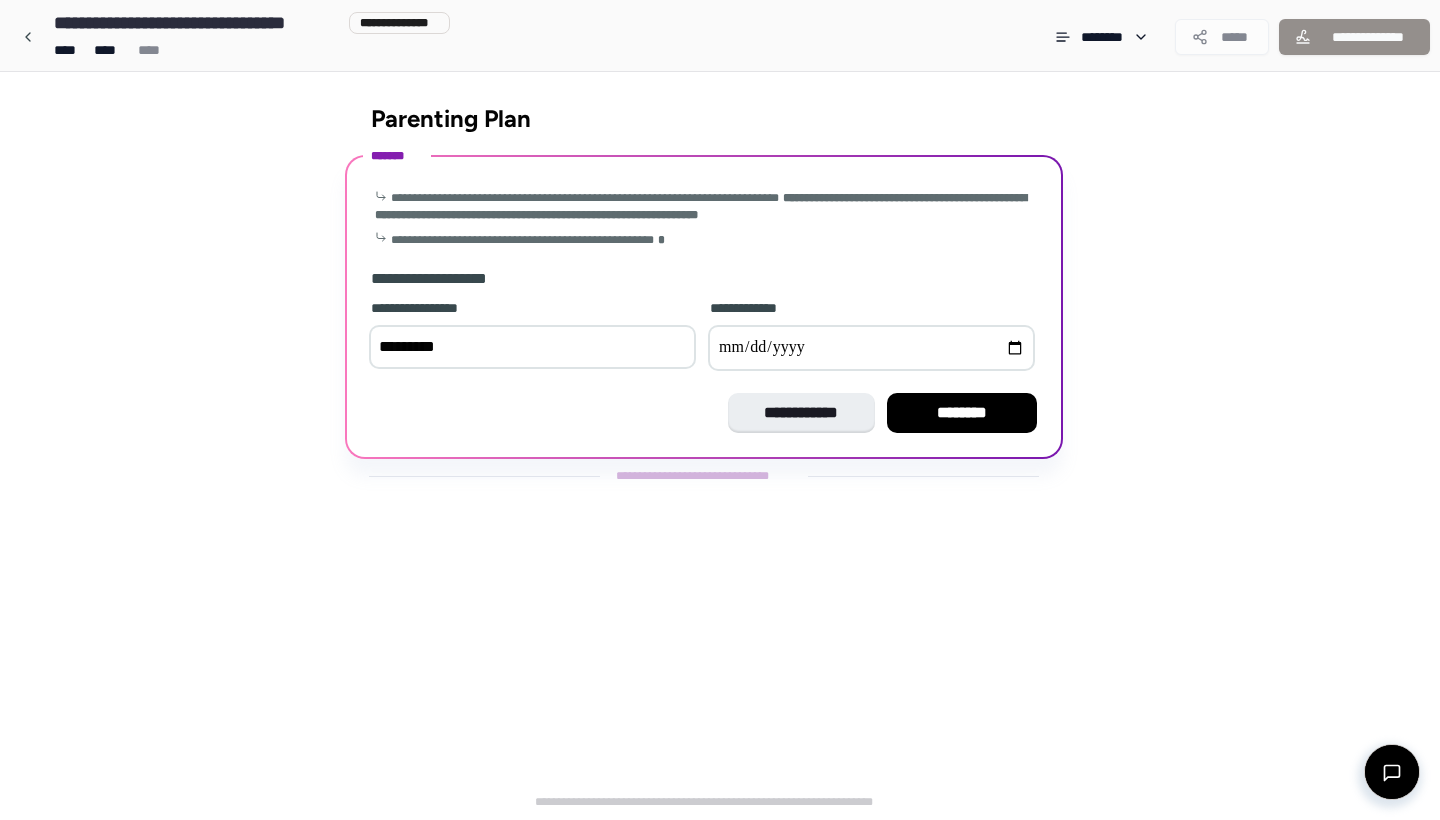 type on "**********" 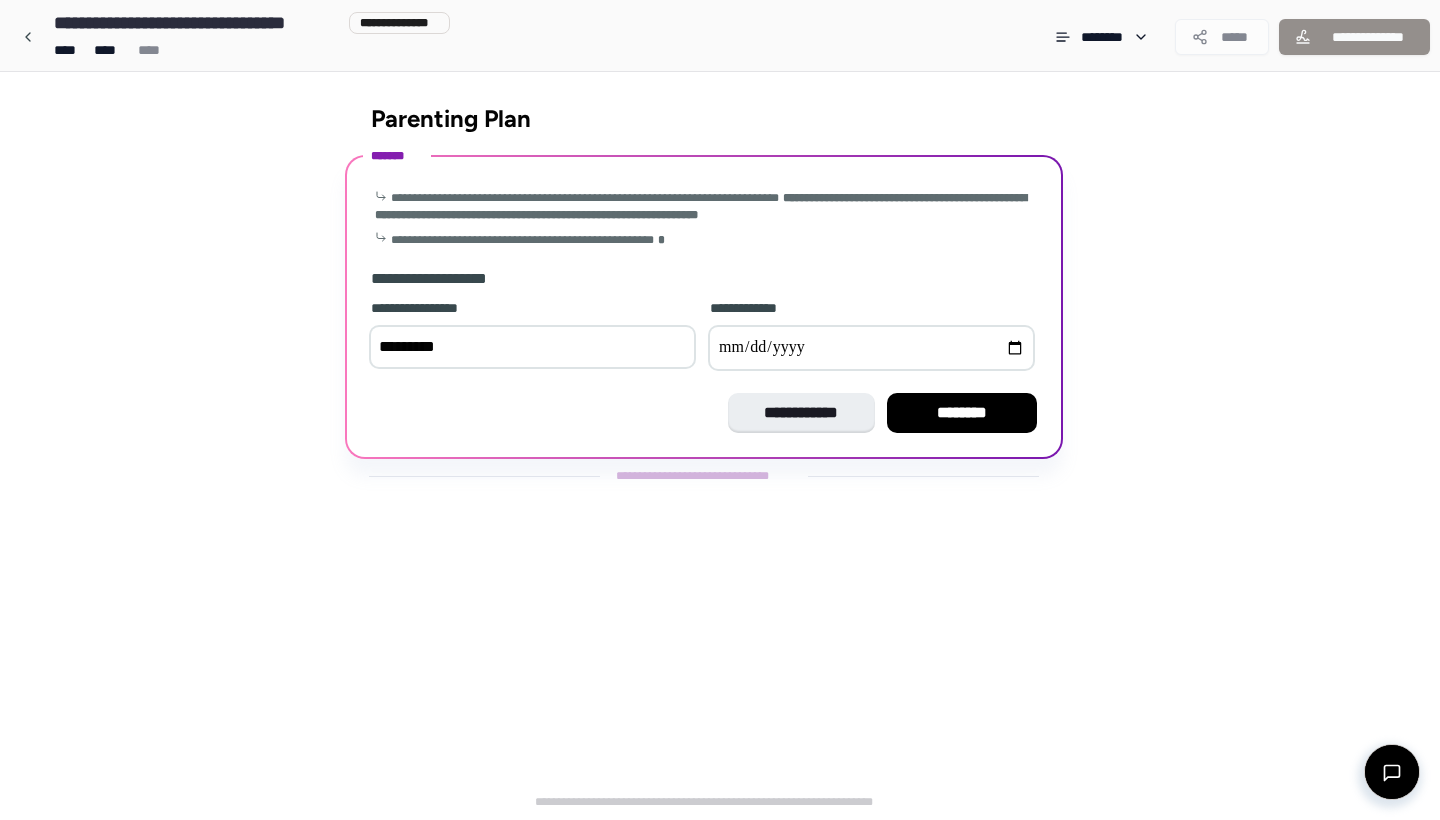 click on "********" at bounding box center [962, 413] 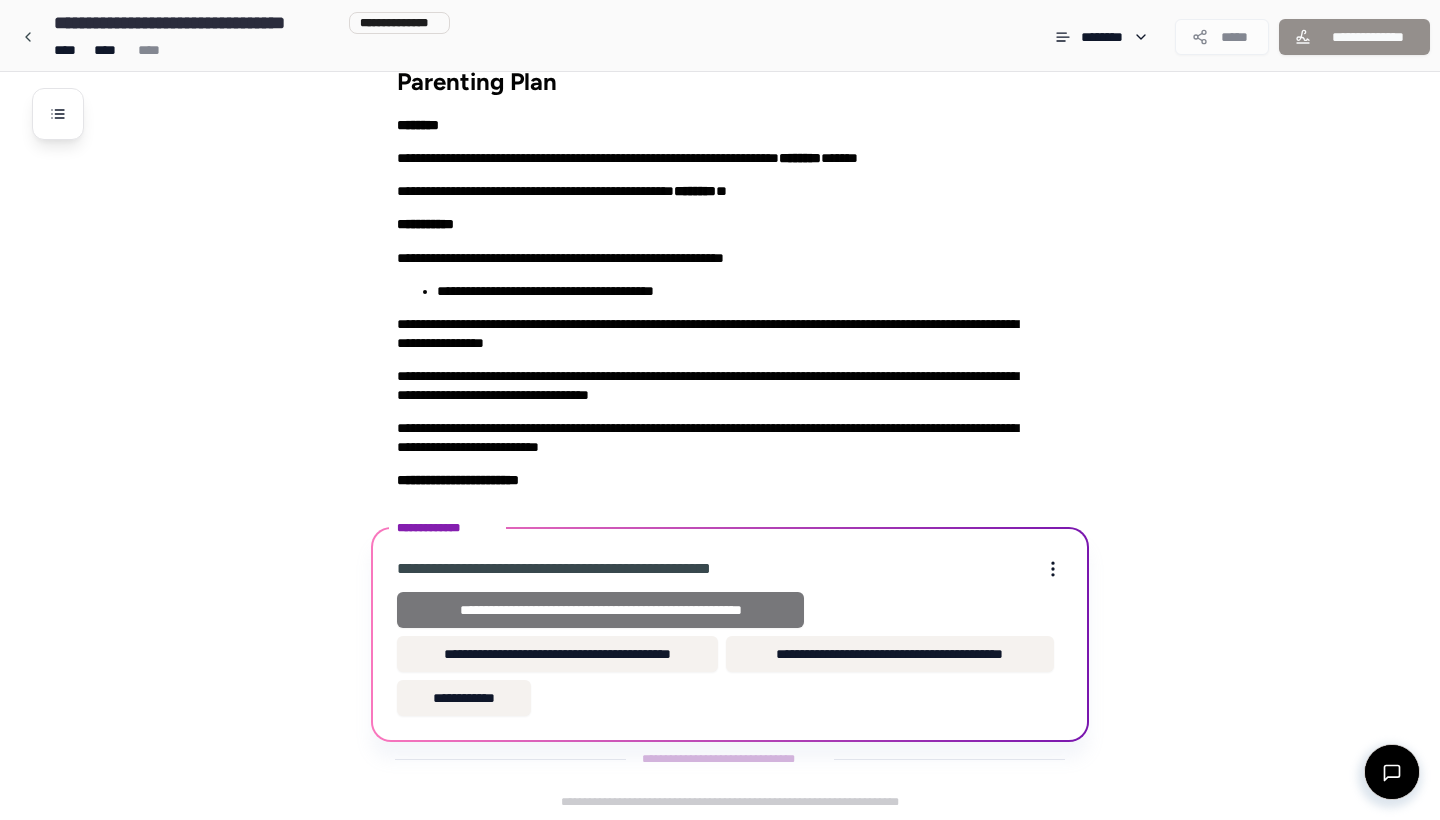 scroll, scrollTop: 37, scrollLeft: 0, axis: vertical 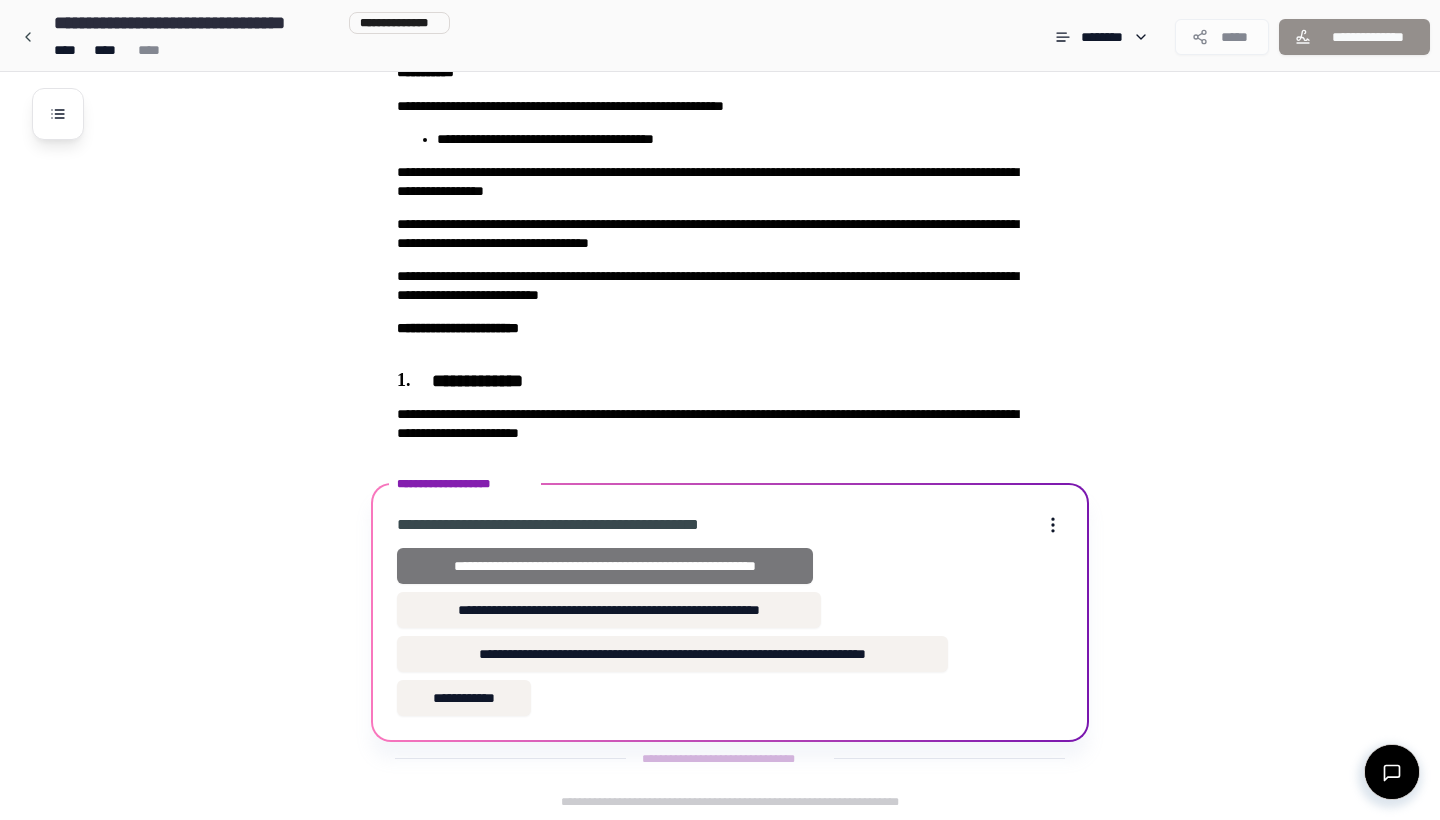click on "**********" at bounding box center (605, 566) 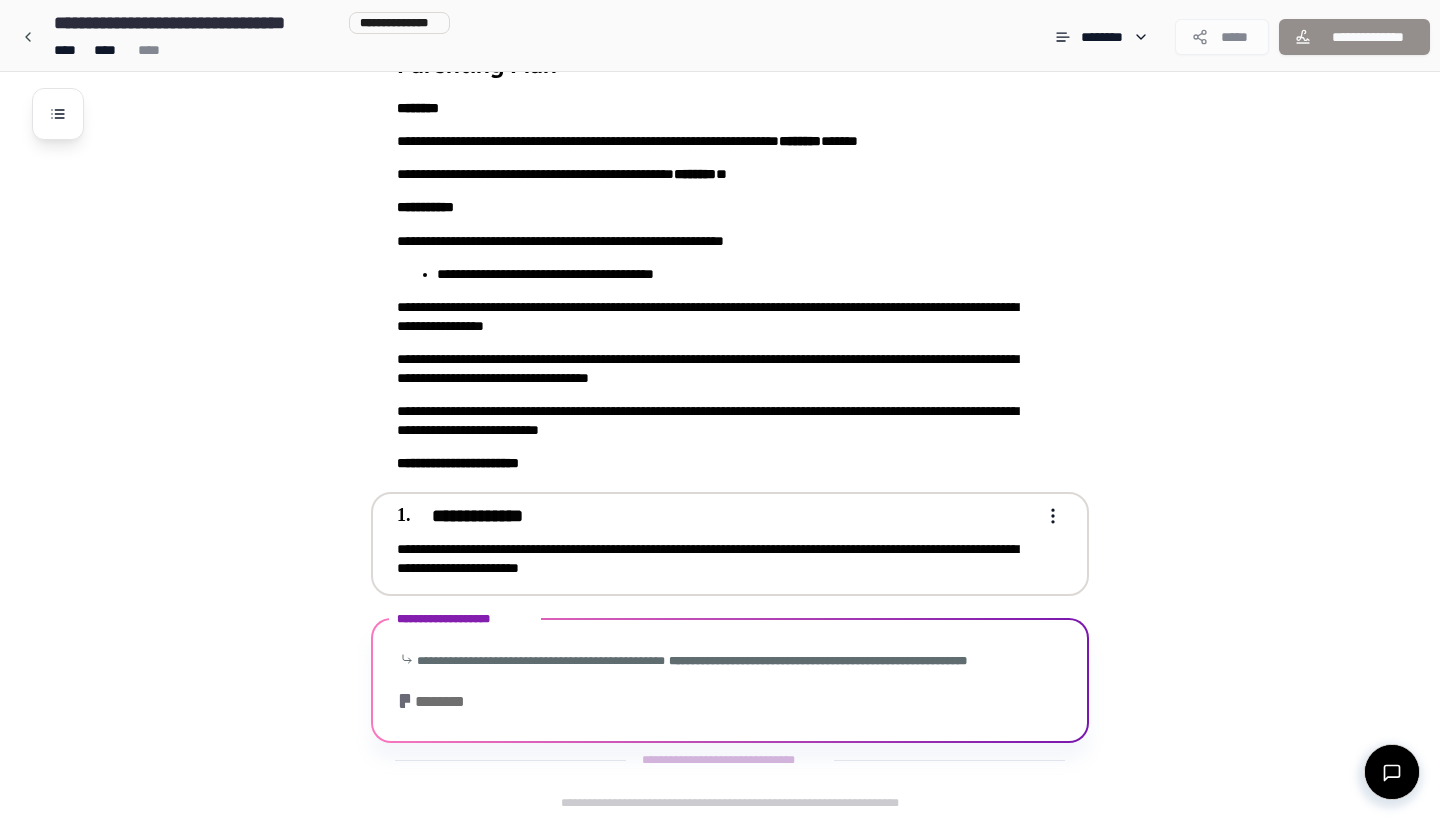 scroll, scrollTop: 425, scrollLeft: 0, axis: vertical 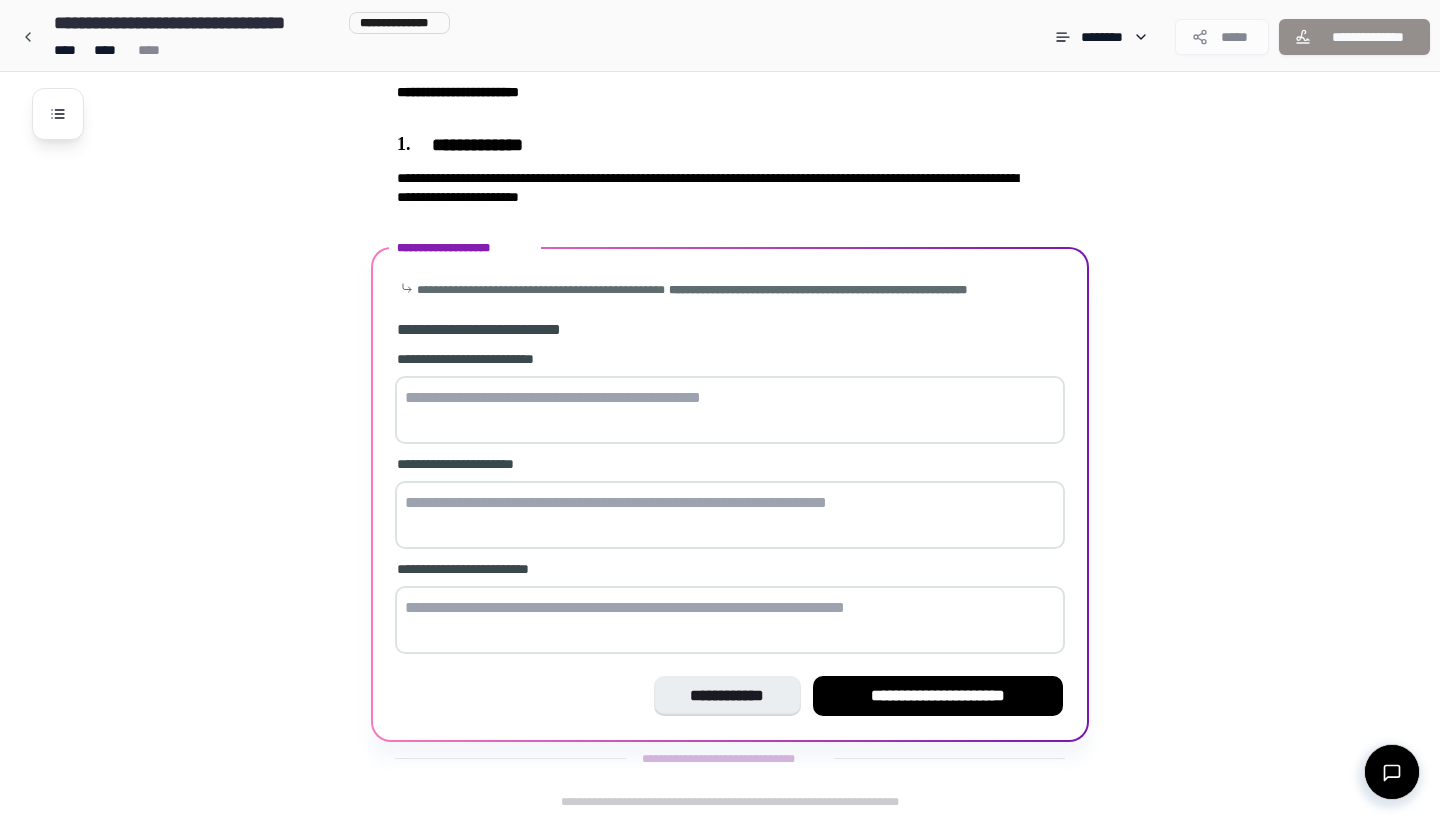 click at bounding box center (730, 410) 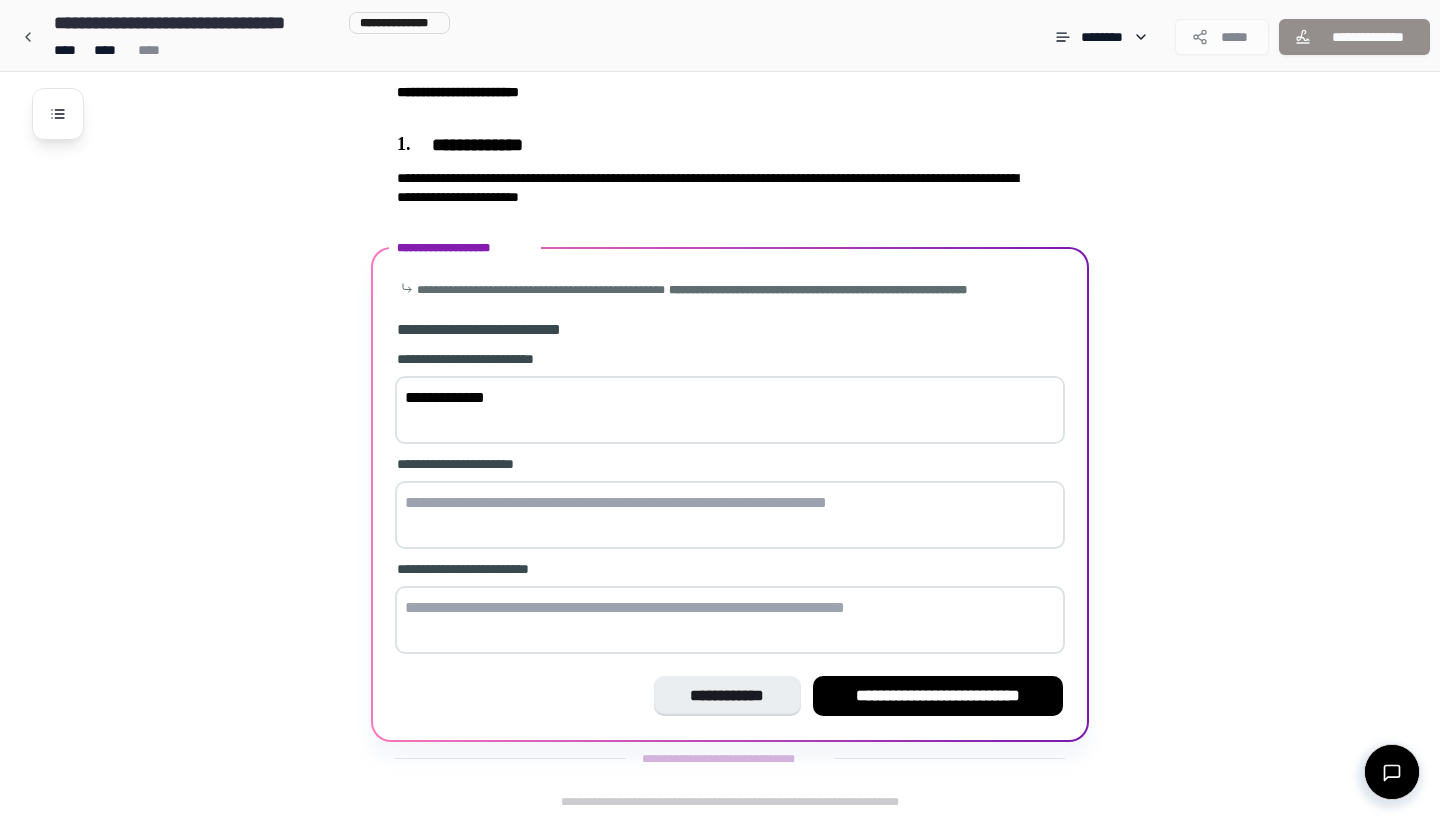 type on "**********" 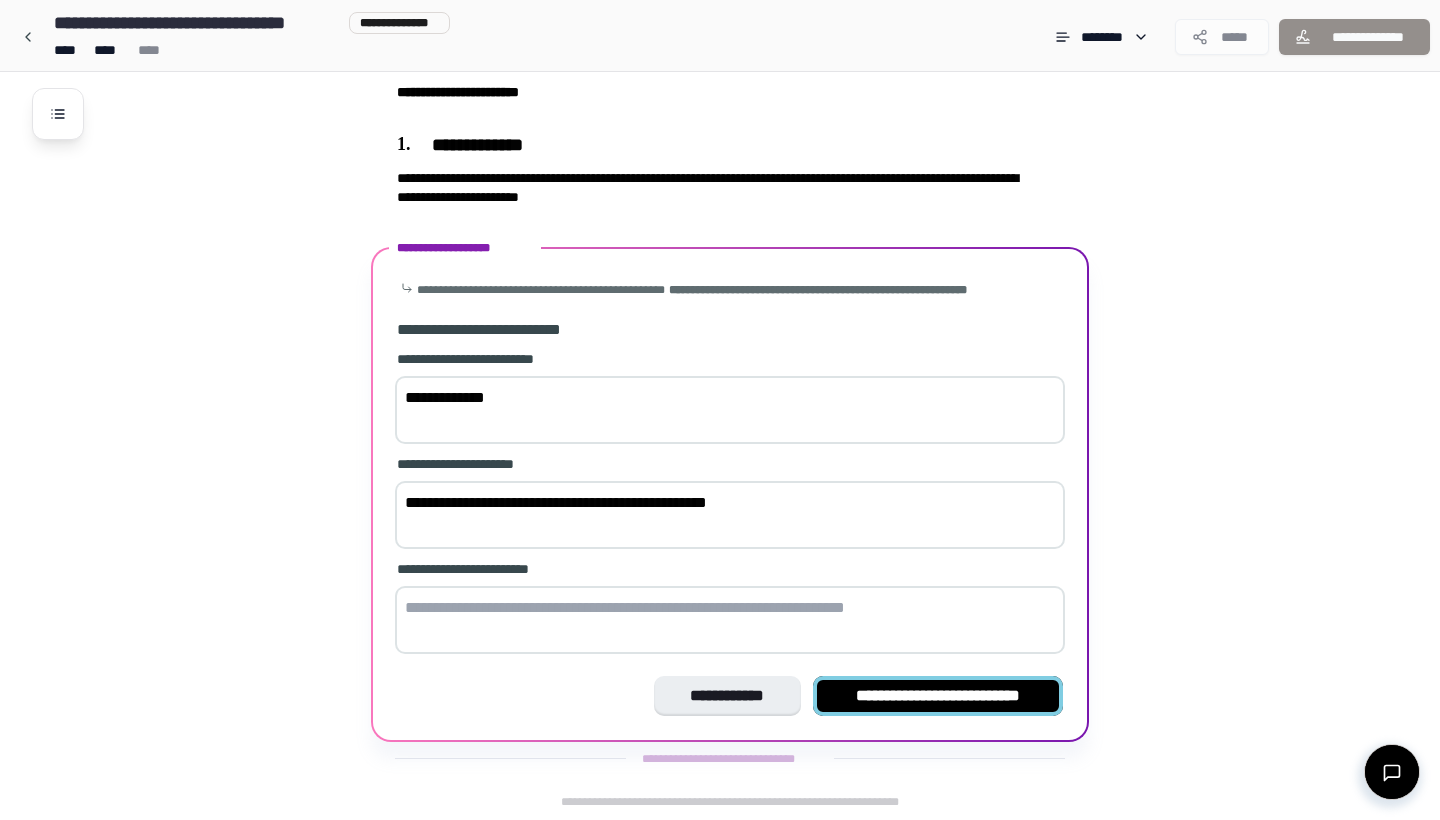 type on "**********" 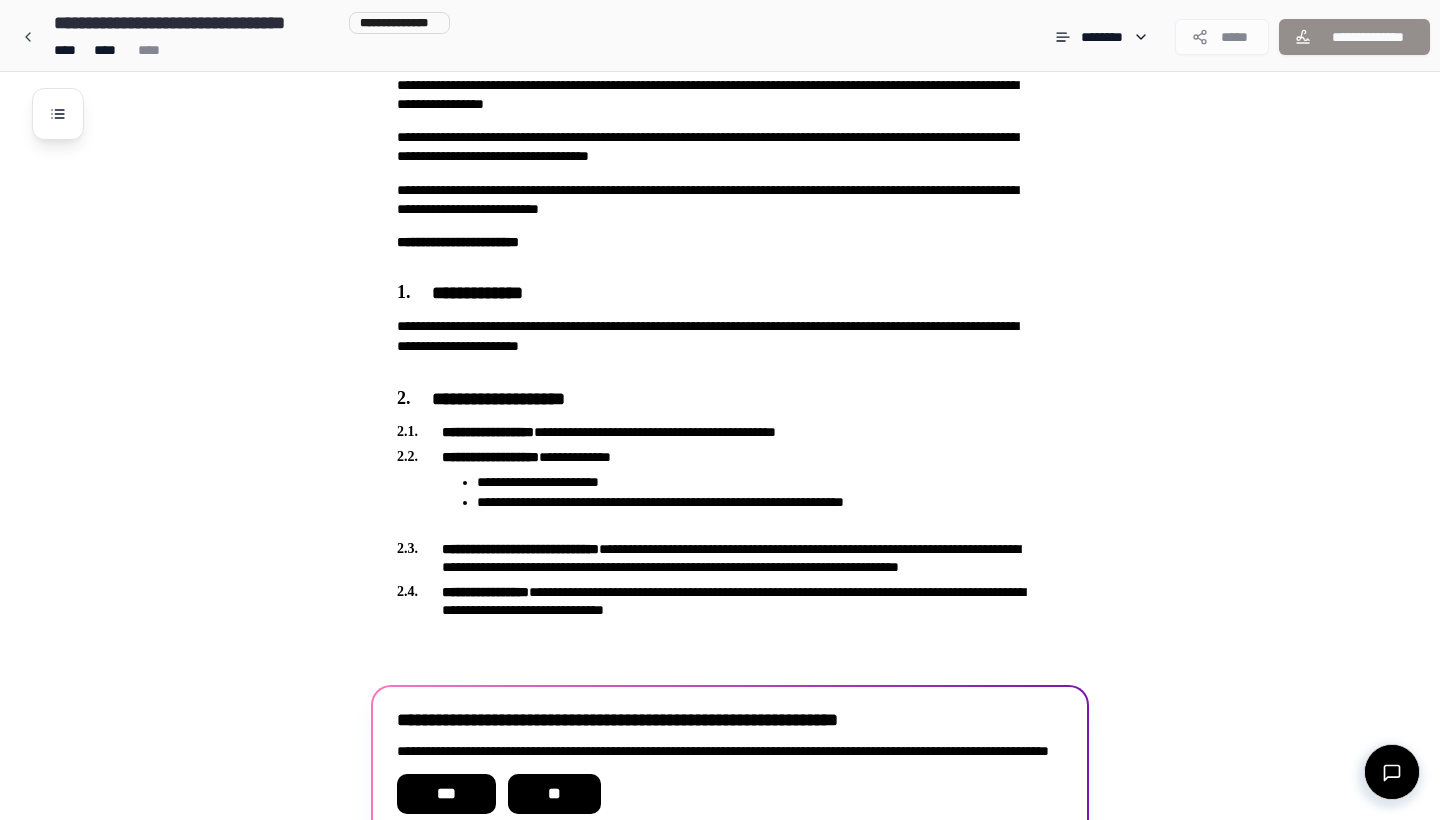 scroll, scrollTop: 395, scrollLeft: 0, axis: vertical 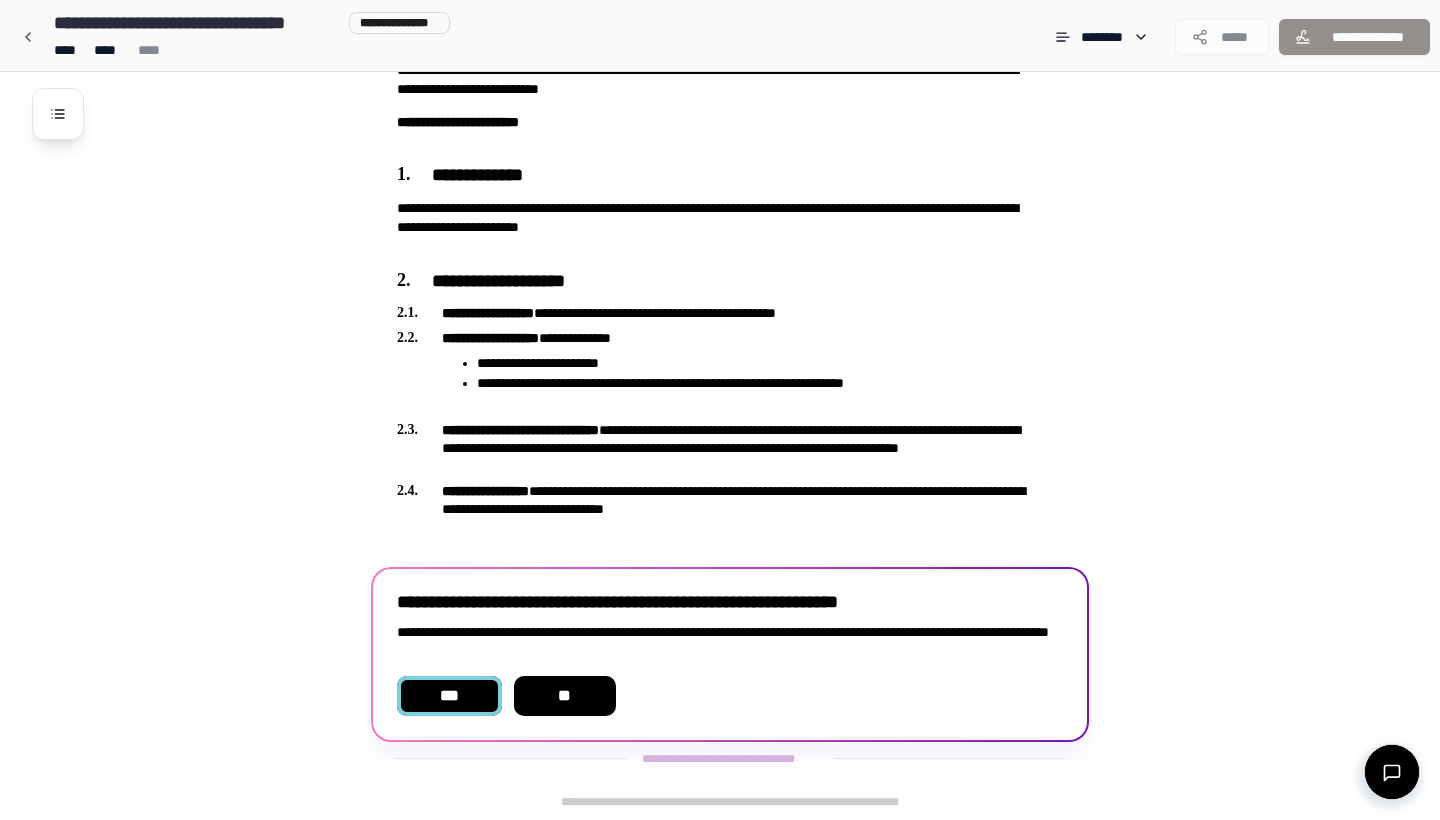 click on "***" at bounding box center (449, 696) 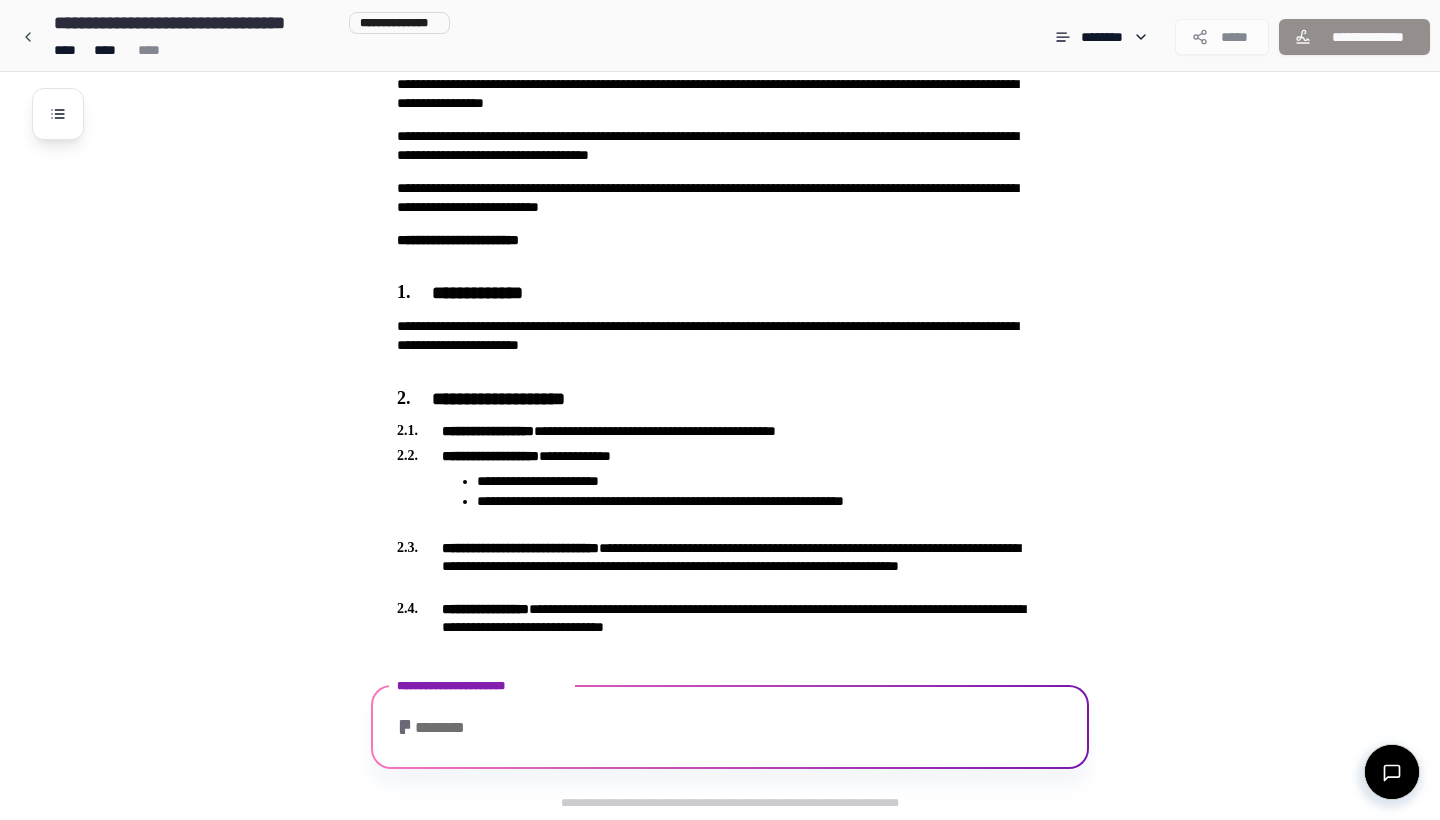 scroll, scrollTop: 854, scrollLeft: 0, axis: vertical 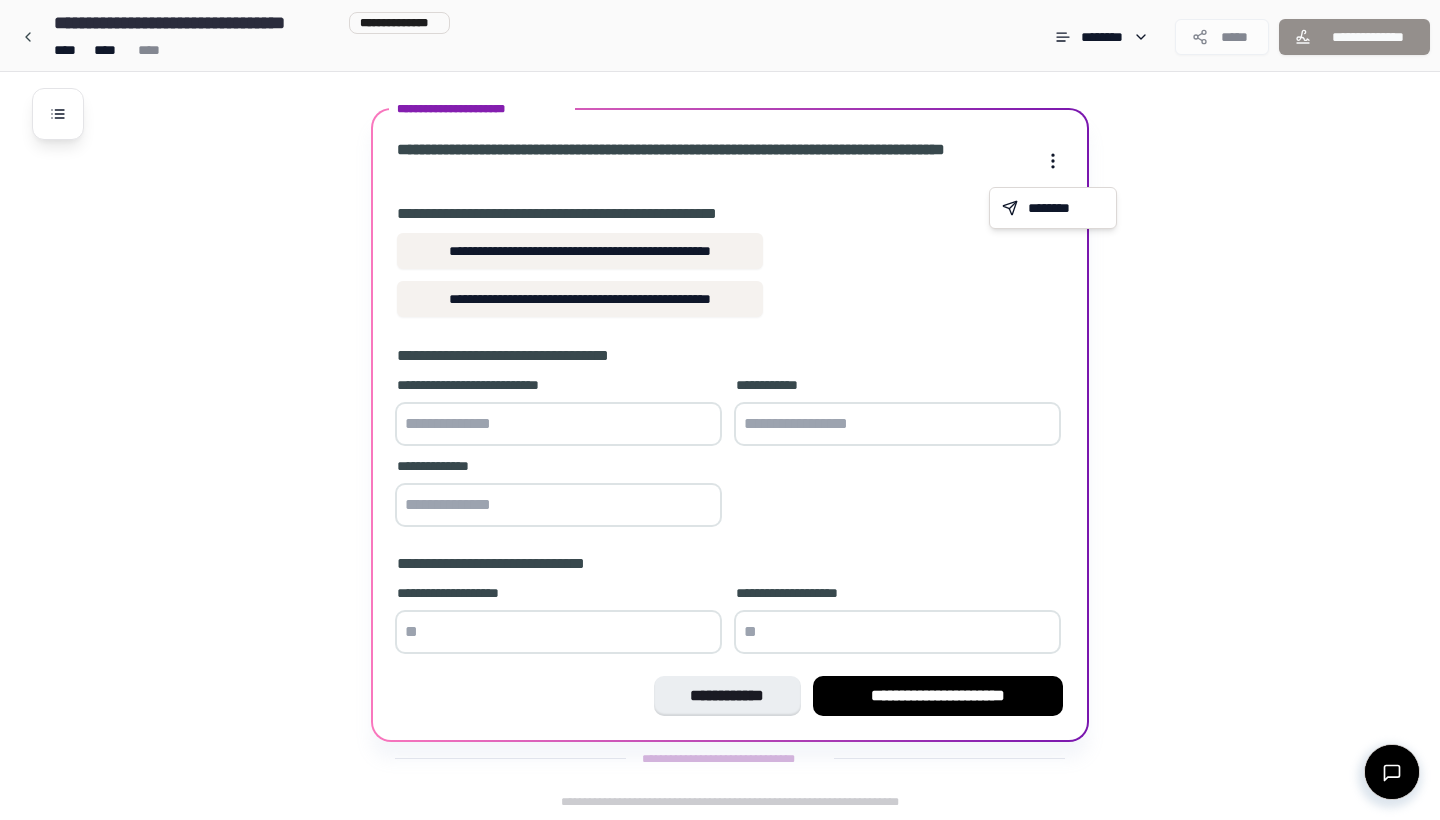 click on "Parenting Plan [FIRST]
[LAST] [LAST] [LAST] [LAST] [LAST] [LAST]
[LAST] [LAST] [LAST] [LAST]
[LAST]
[LAST]
[LAST]
[LAST]
[LAST]
[LAST]
[LAST] [LAST]
[LAST]" at bounding box center (720, -17) 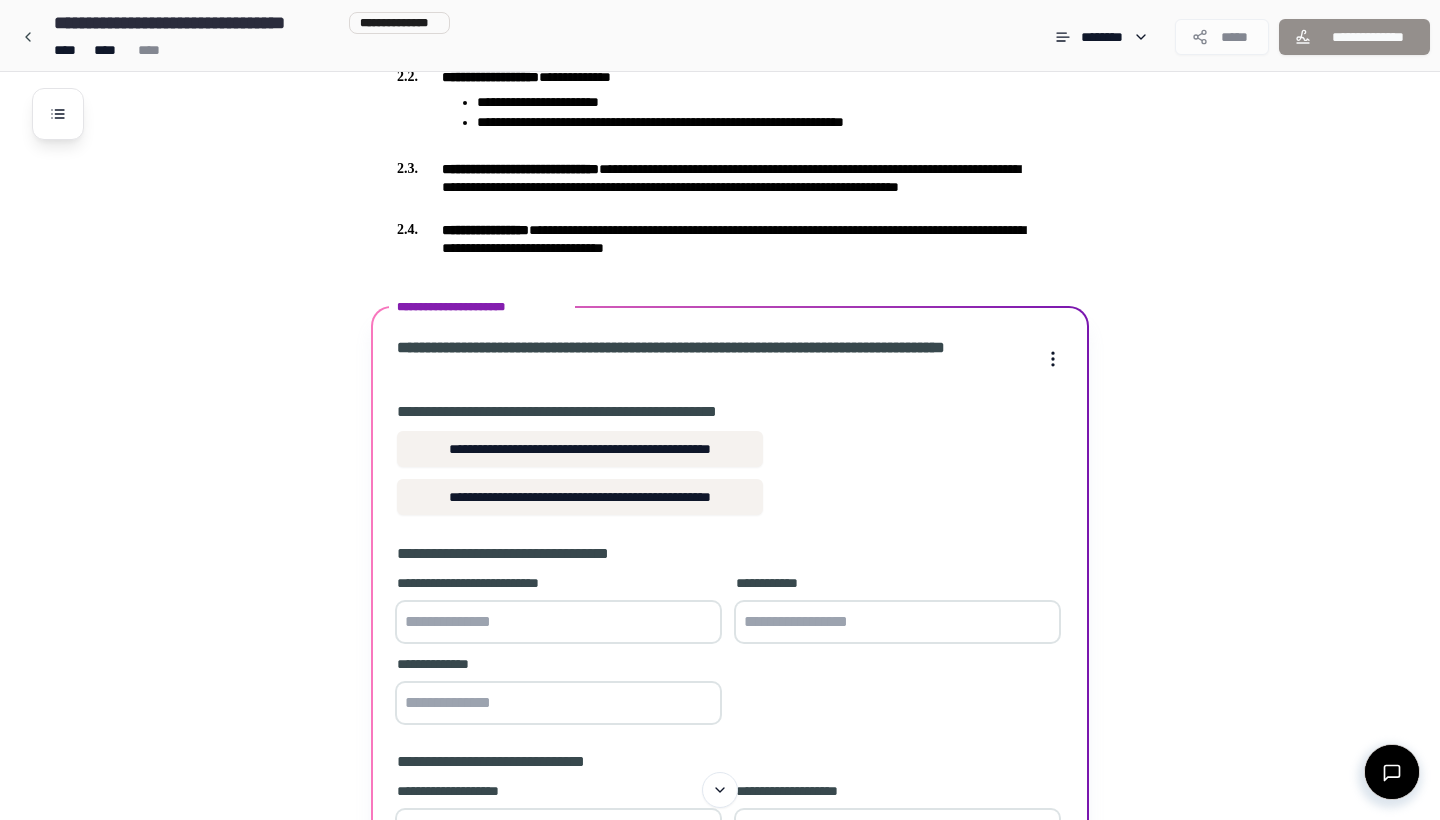 scroll, scrollTop: 651, scrollLeft: 0, axis: vertical 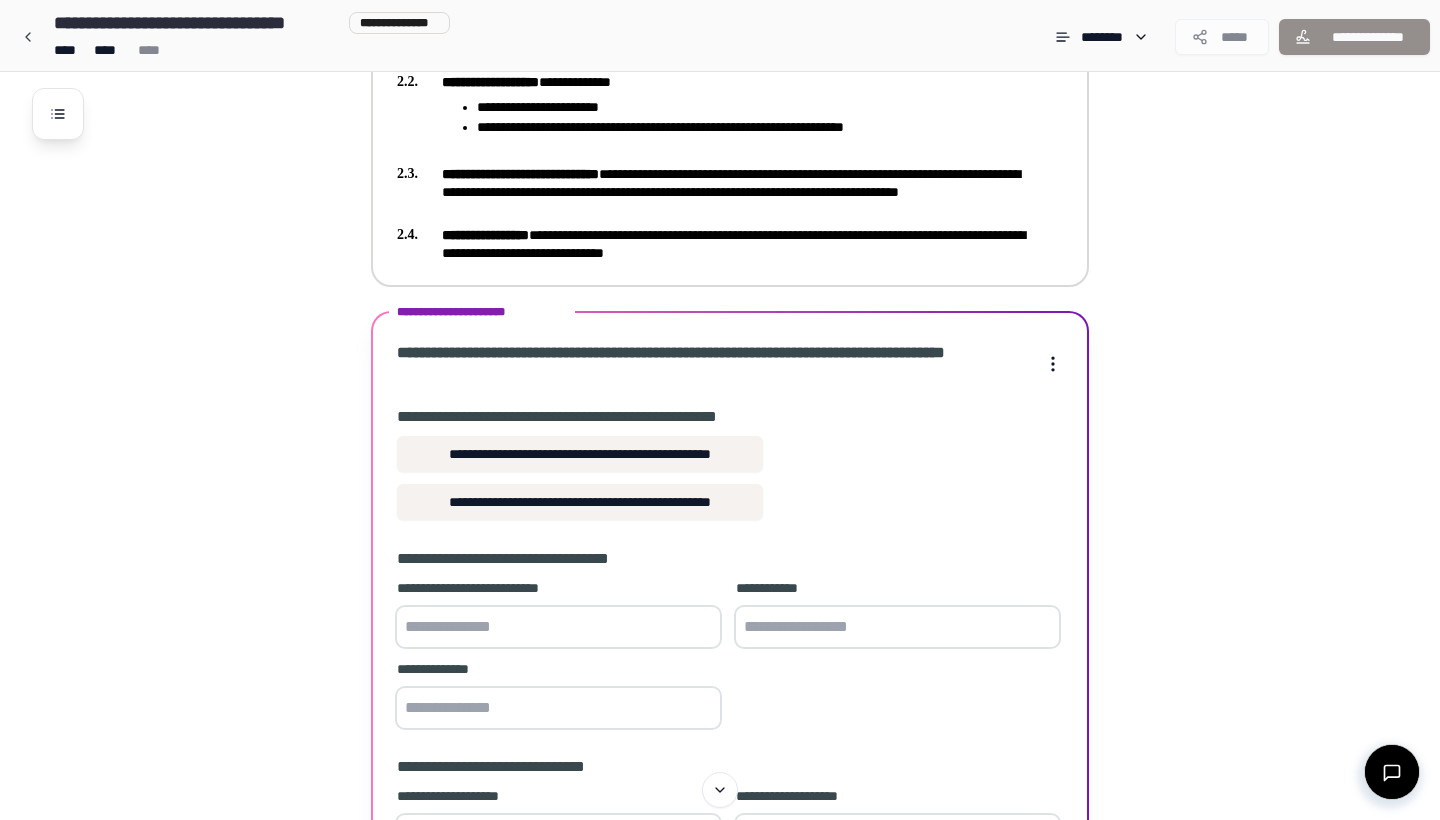 click on "[FIRST] [LAST]" at bounding box center (716, 244) 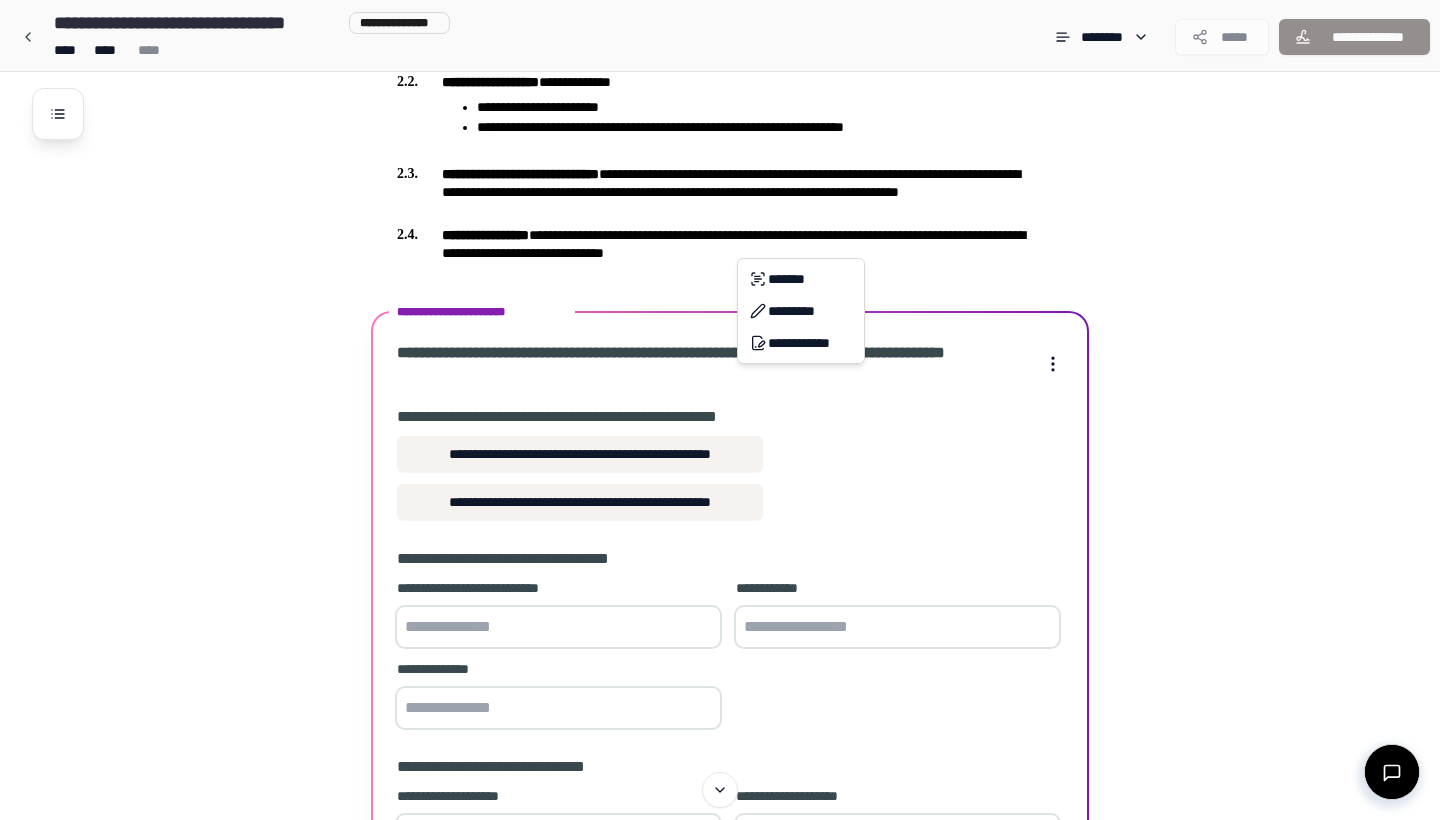 click on "Parenting Plan [FIRST]
[LAST] [LAST] [LAST] [LAST] [LAST] [LAST]
[LAST] [LAST] [LAST] [LAST]
[LAST]
[LAST]
[LAST]
[LAST]
[LAST]
[LAST]
[LAST] [LAST]
[LAST]" at bounding box center (720, 186) 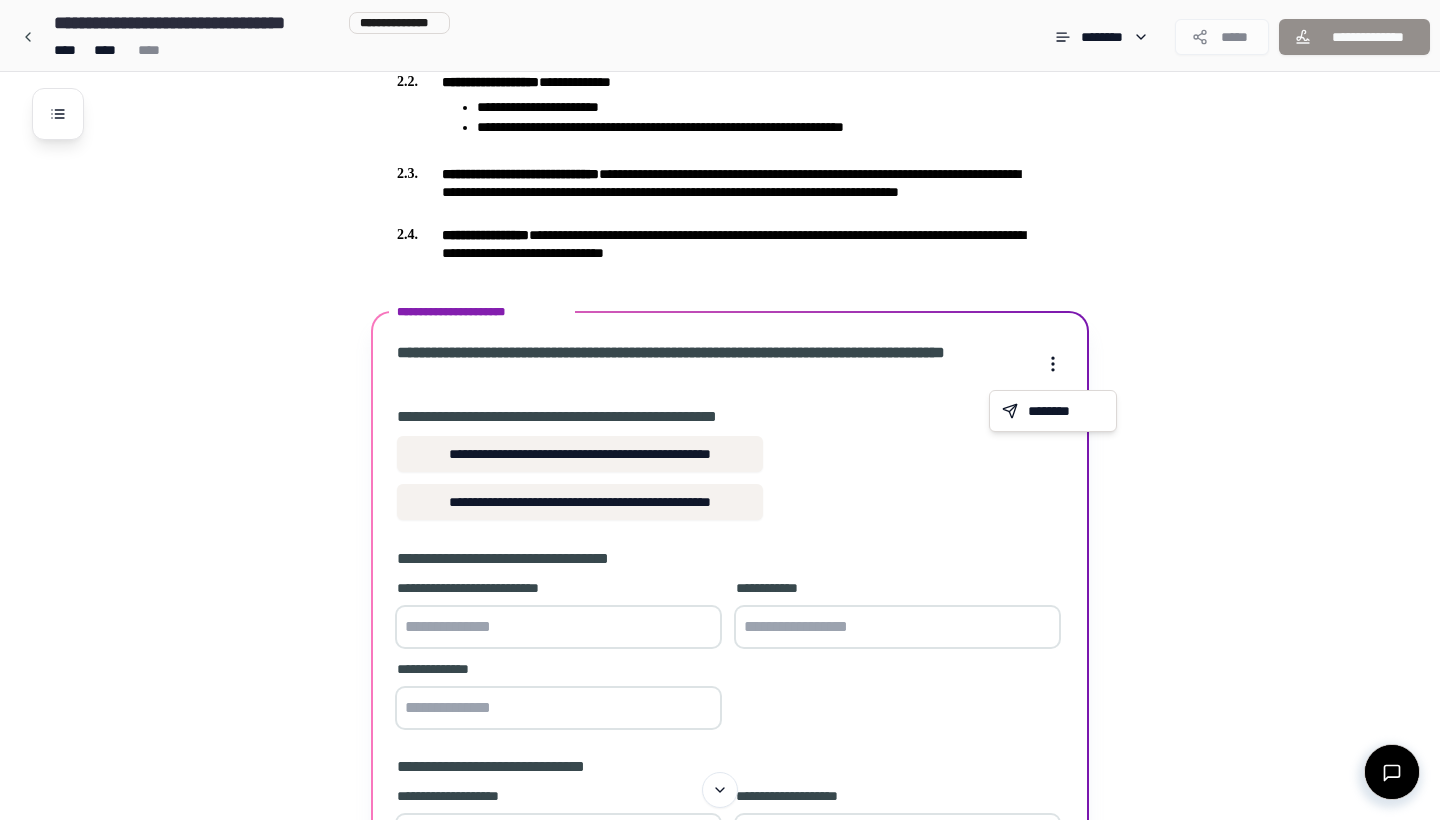 click on "Parenting Plan [FIRST]
[LAST] [LAST] [LAST] [LAST] [LAST] [LAST]
[LAST] [LAST] [LAST] [LAST]
[LAST]
[LAST]
[LAST]
[LAST]
[LAST]
[LAST]
[LAST] [LAST]
[LAST]" at bounding box center [720, 186] 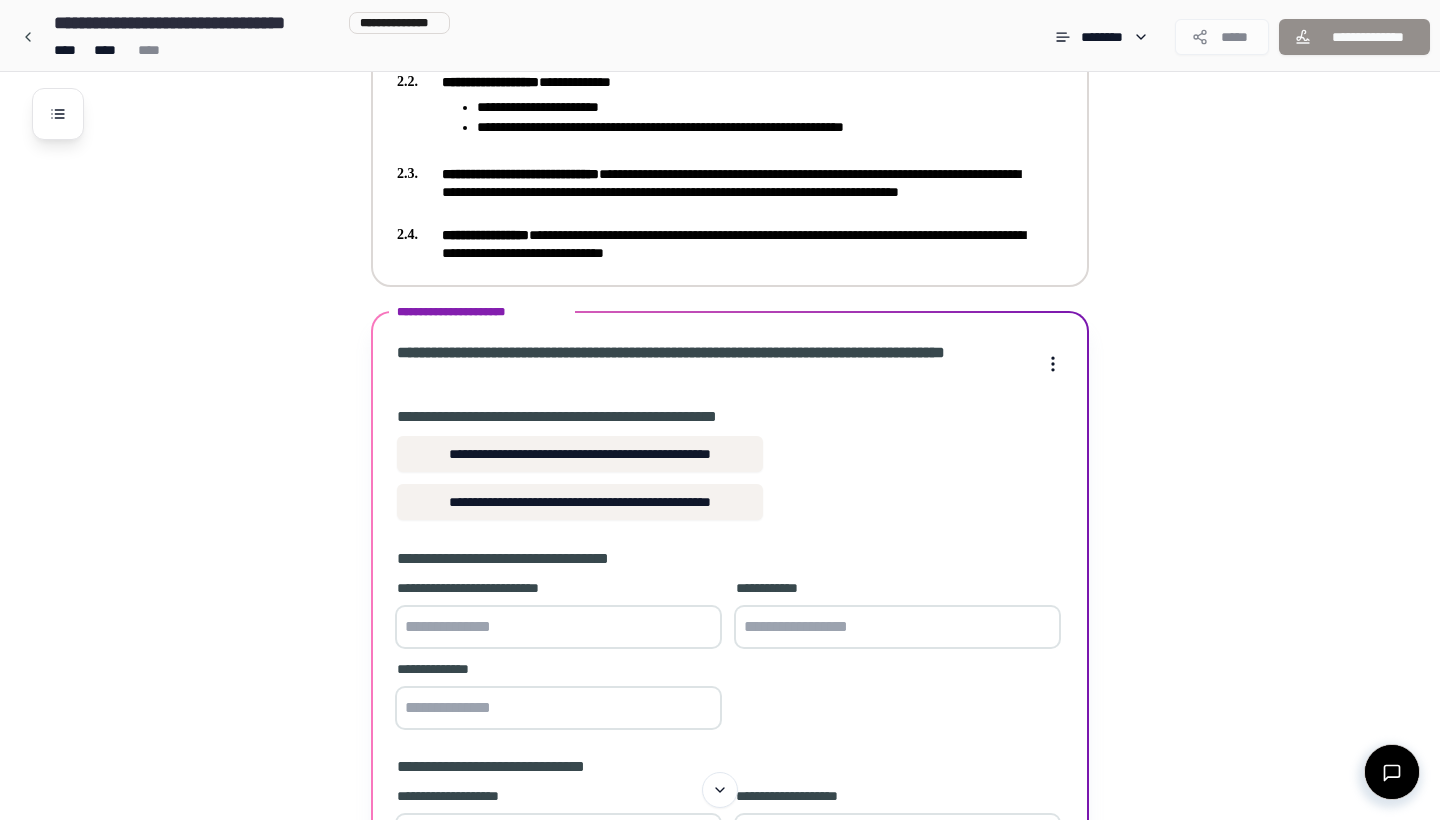 click on "**********" at bounding box center (485, 235) 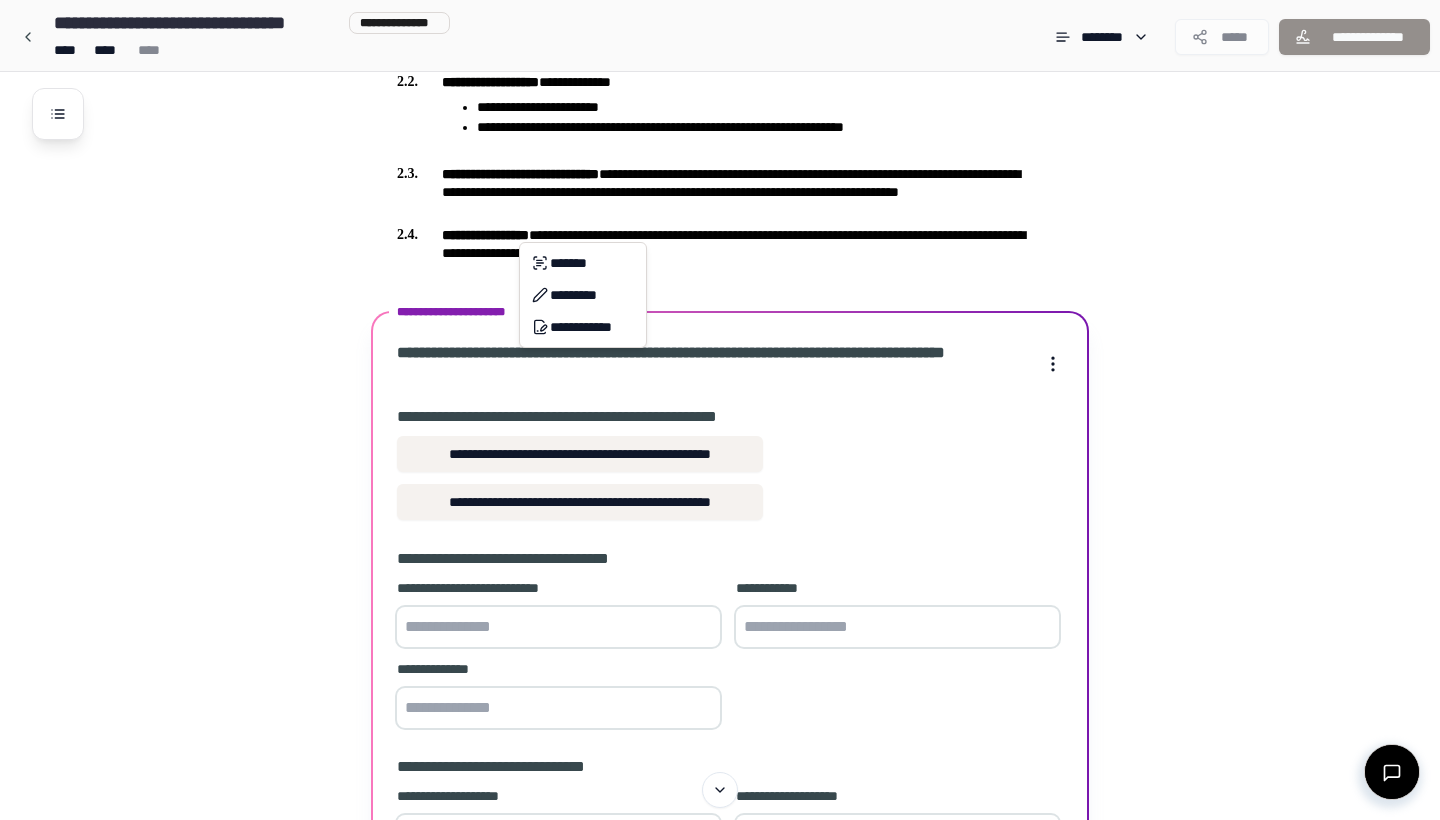 click on "Parenting Plan [FIRST]
[LAST] [LAST] [LAST] [LAST] [LAST] [LAST]
[LAST] [LAST] [LAST] [LAST]
[LAST]
[LAST]
[LAST]
[LAST]
[LAST]
[LAST]
[LAST] [LAST]
[LAST]" at bounding box center (720, 186) 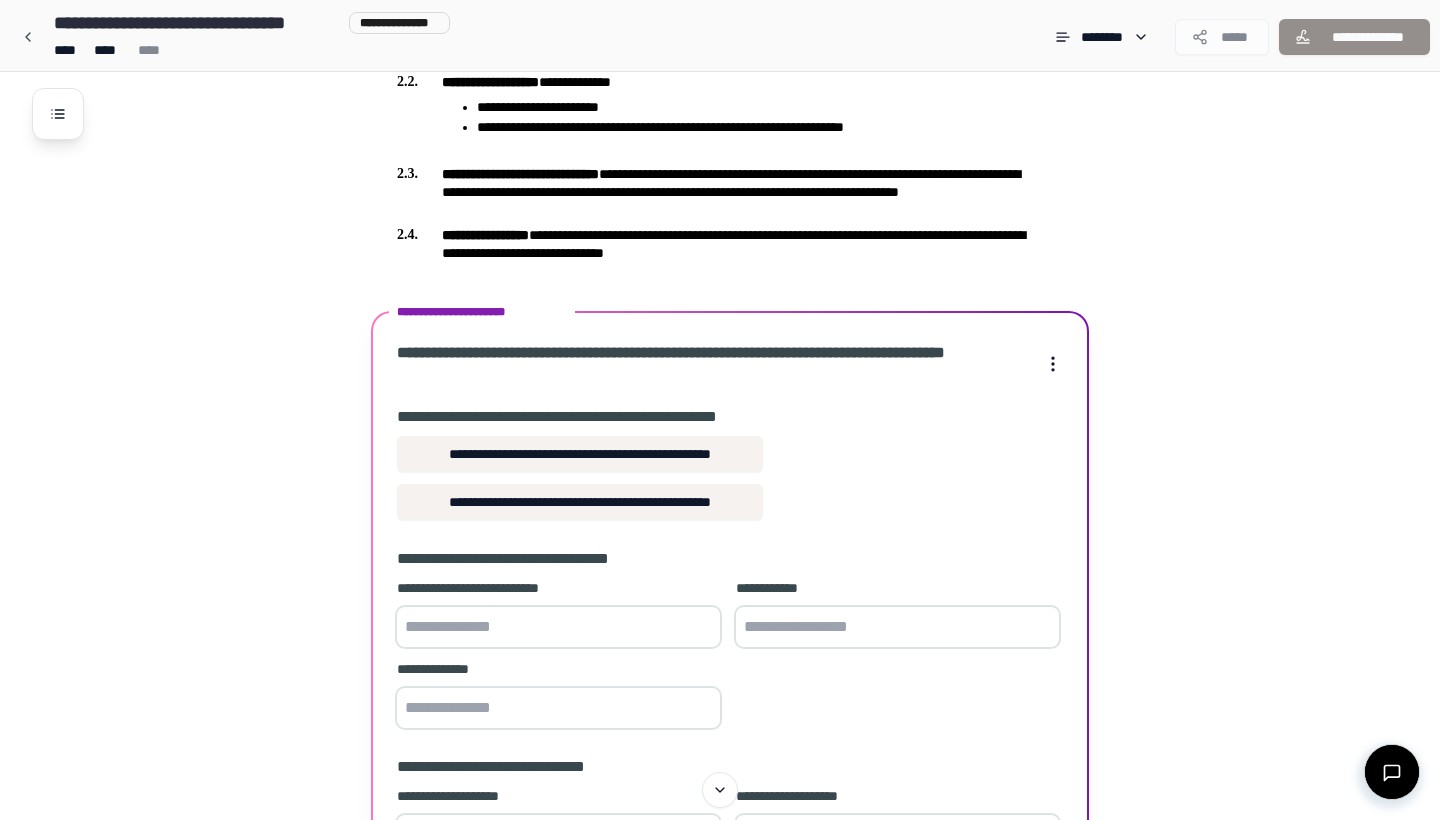 click on "[FIRST] [LAST]" at bounding box center (730, 478) 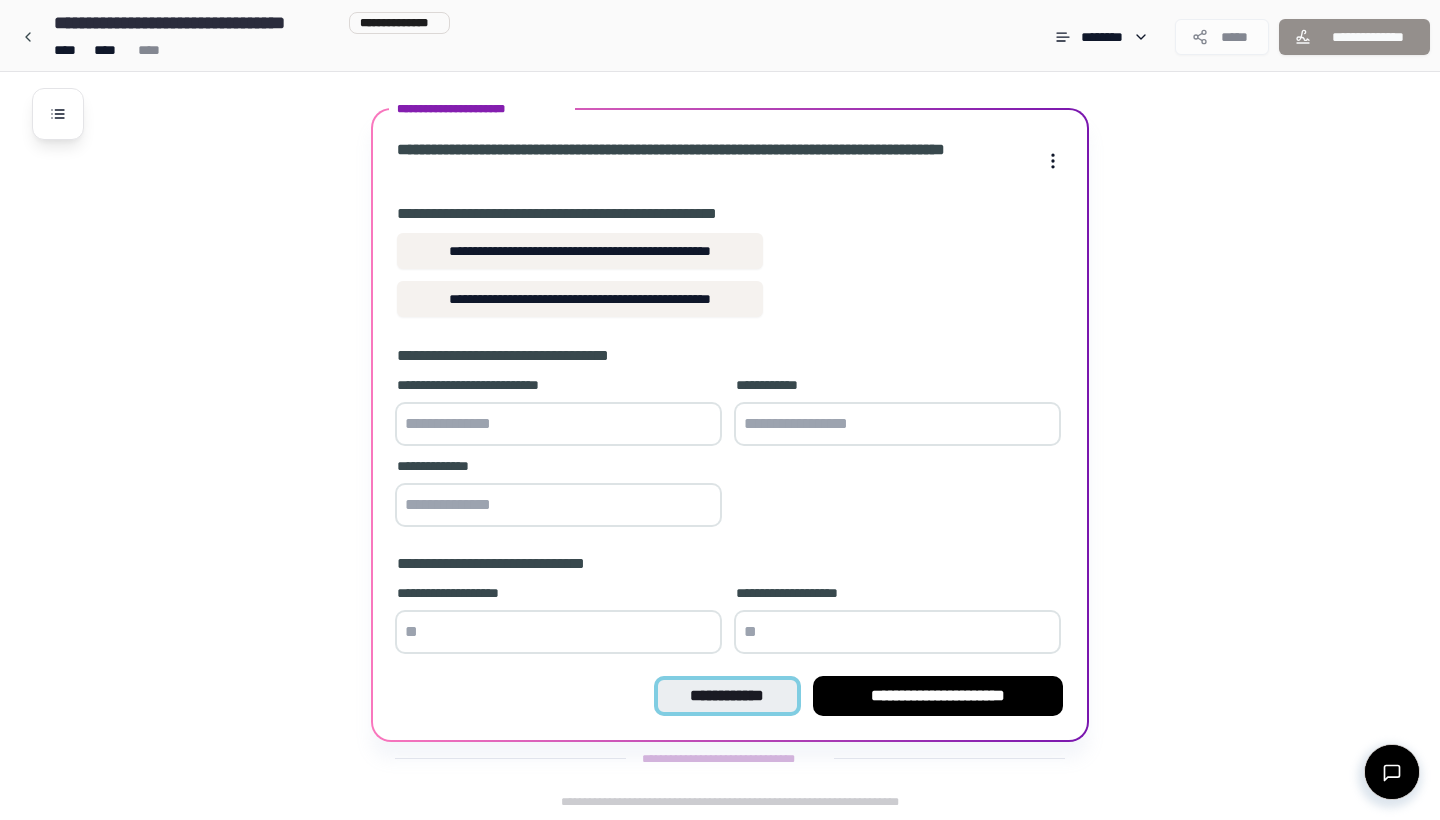 click on "**********" at bounding box center [727, 696] 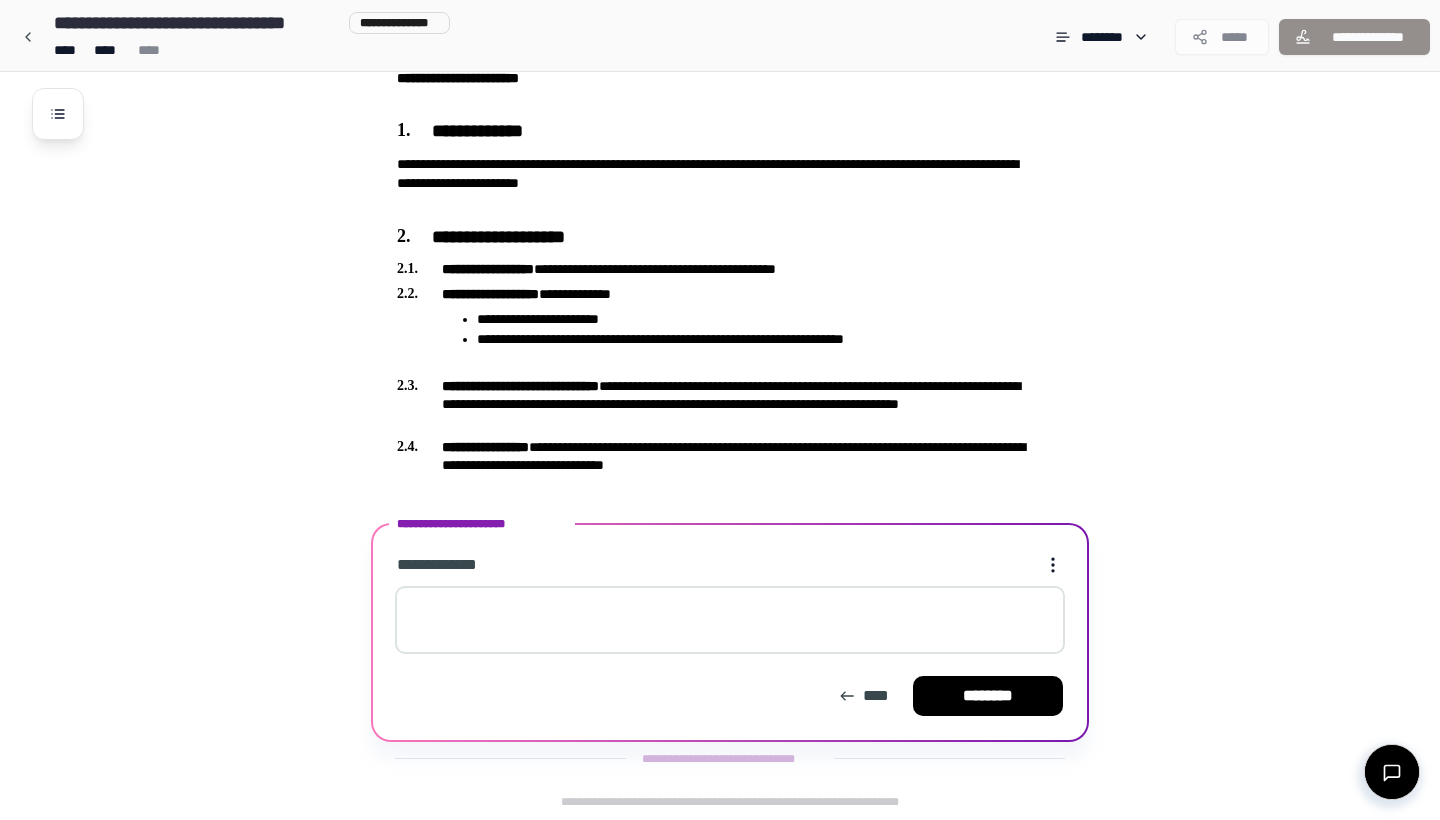 click on "[FIRST] [LAST] [LAST] [LAST]" at bounding box center (730, 632) 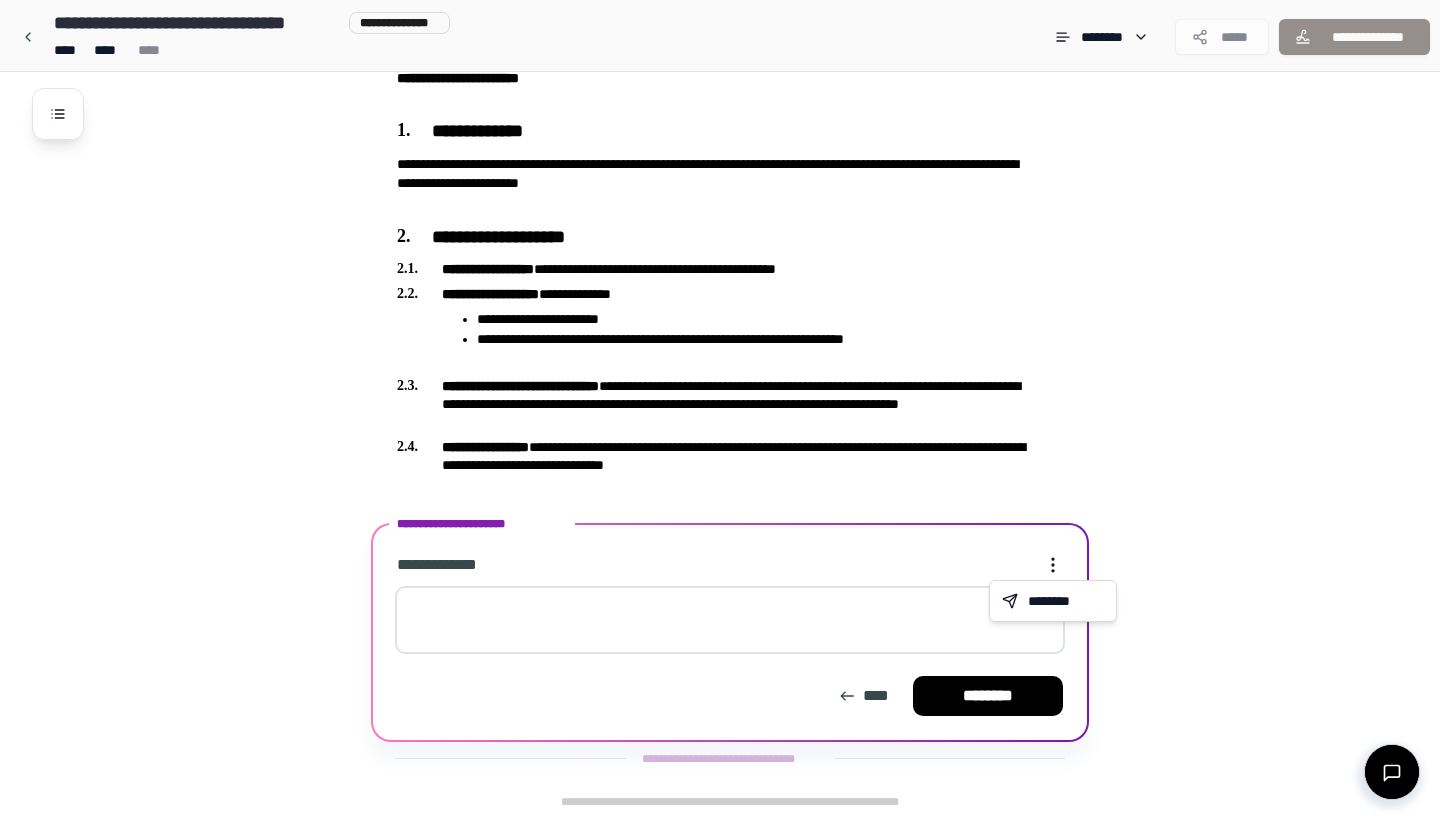 click on "Parenting Plan [FIRST]
[LAST] [LAST] [LAST] [LAST] [LAST] [LAST]
[LAST] [LAST] [LAST] [LAST]
[LAST]
[LAST]
[LAST]
[LAST]
[LAST]
[LAST]
[LAST] [LAST]
[LAST]" at bounding box center (720, 190) 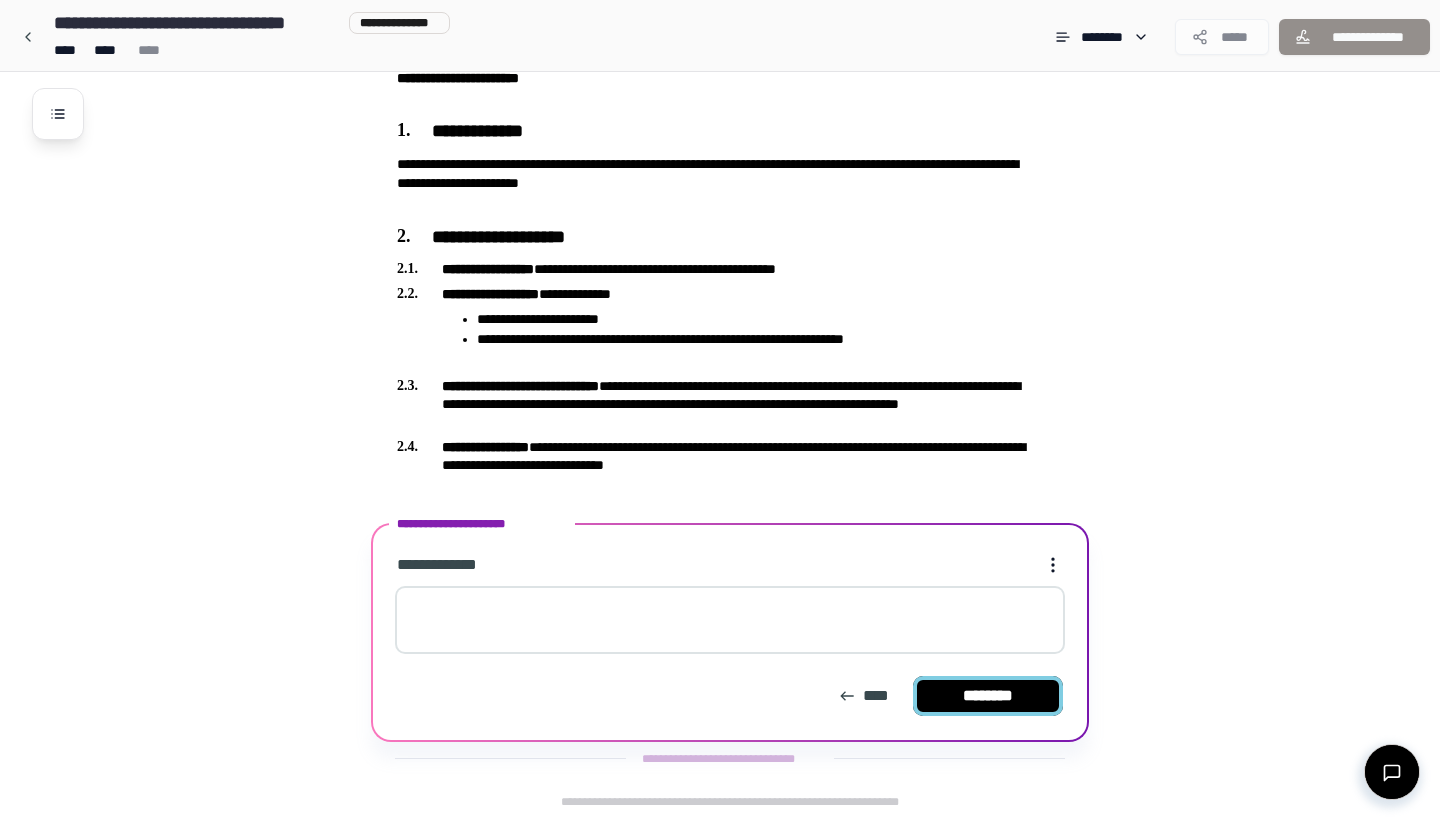 click on "********" at bounding box center [988, 696] 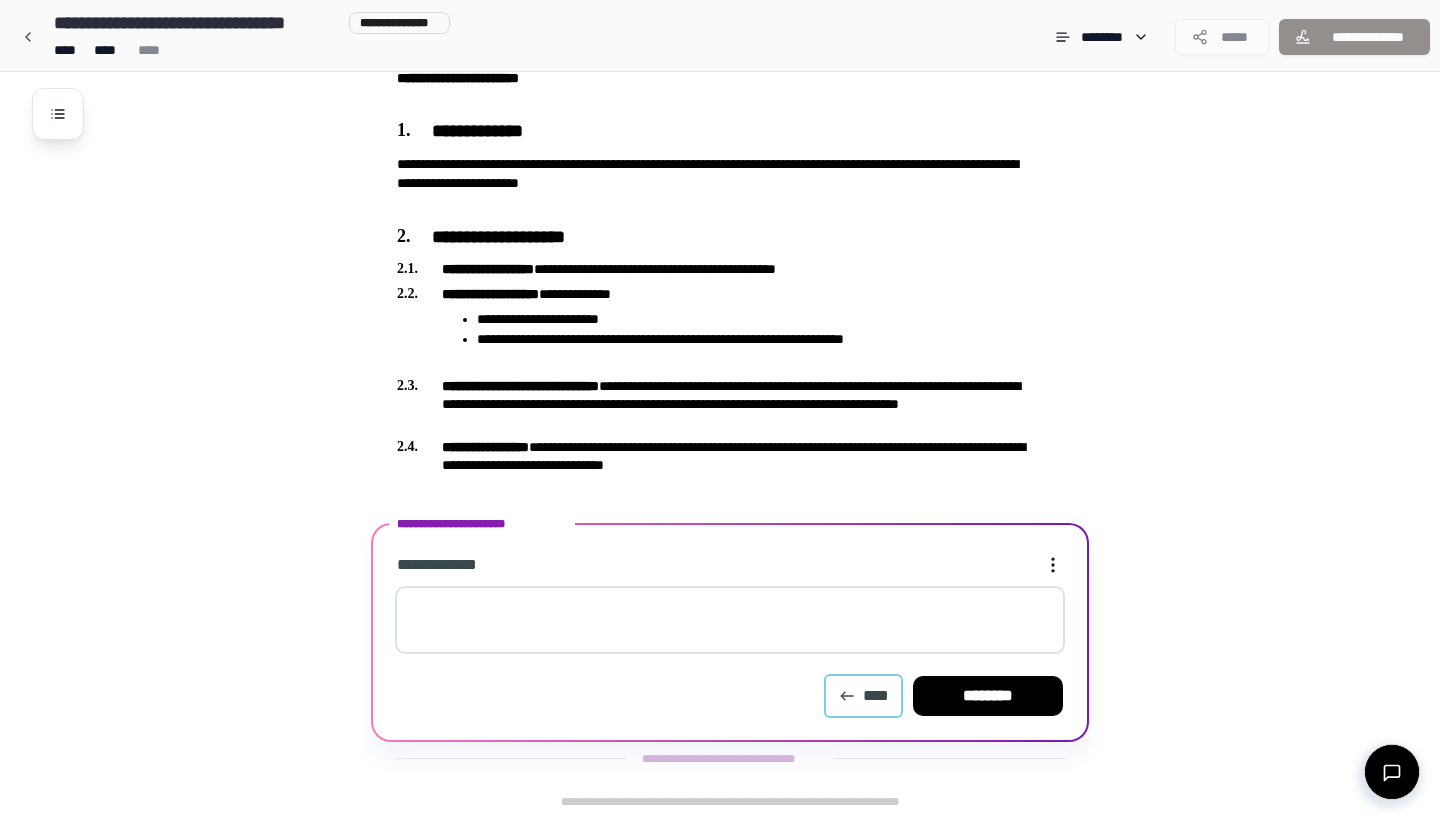 click on "****" at bounding box center (863, 696) 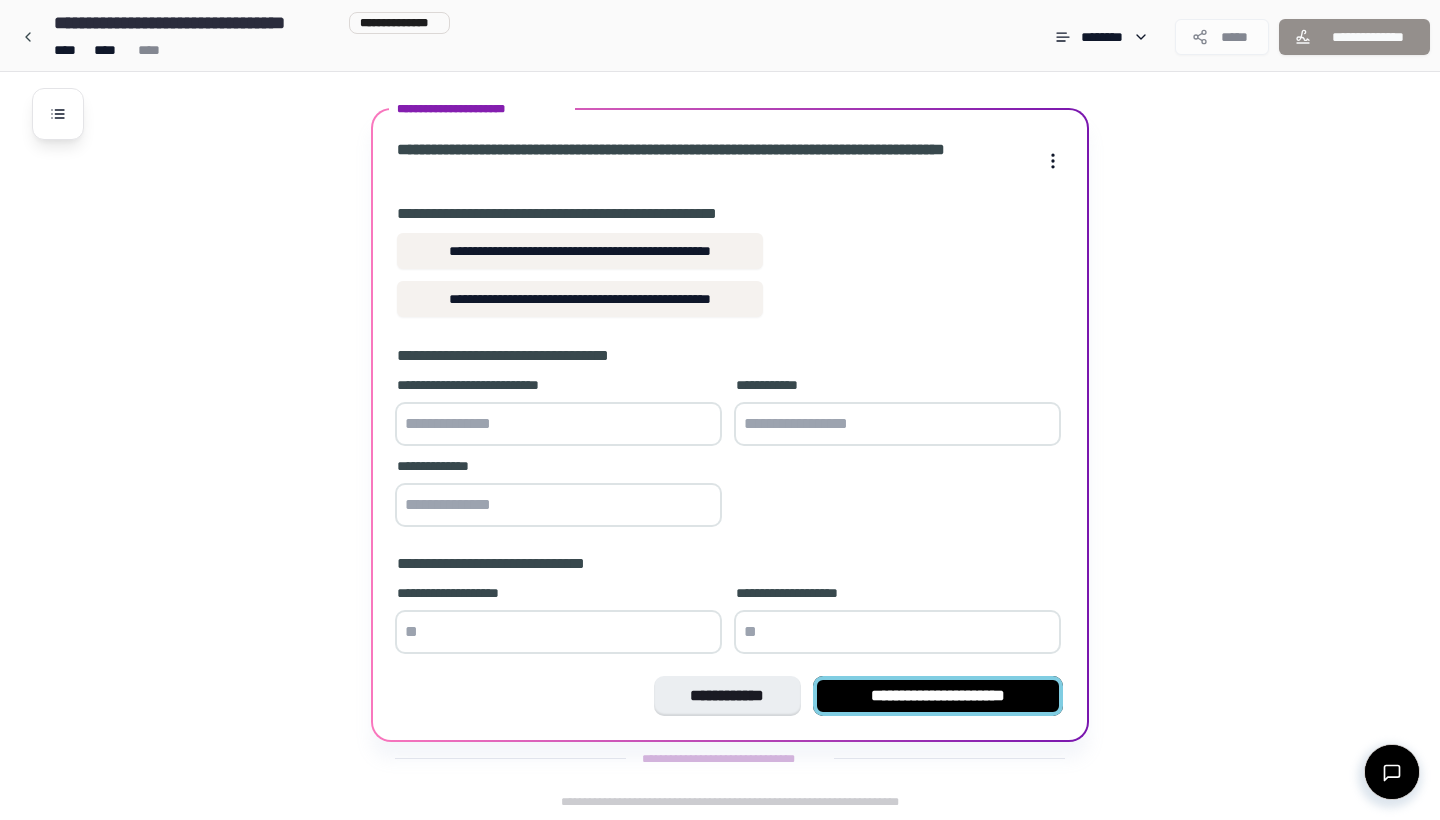 click on "**********" at bounding box center [938, 696] 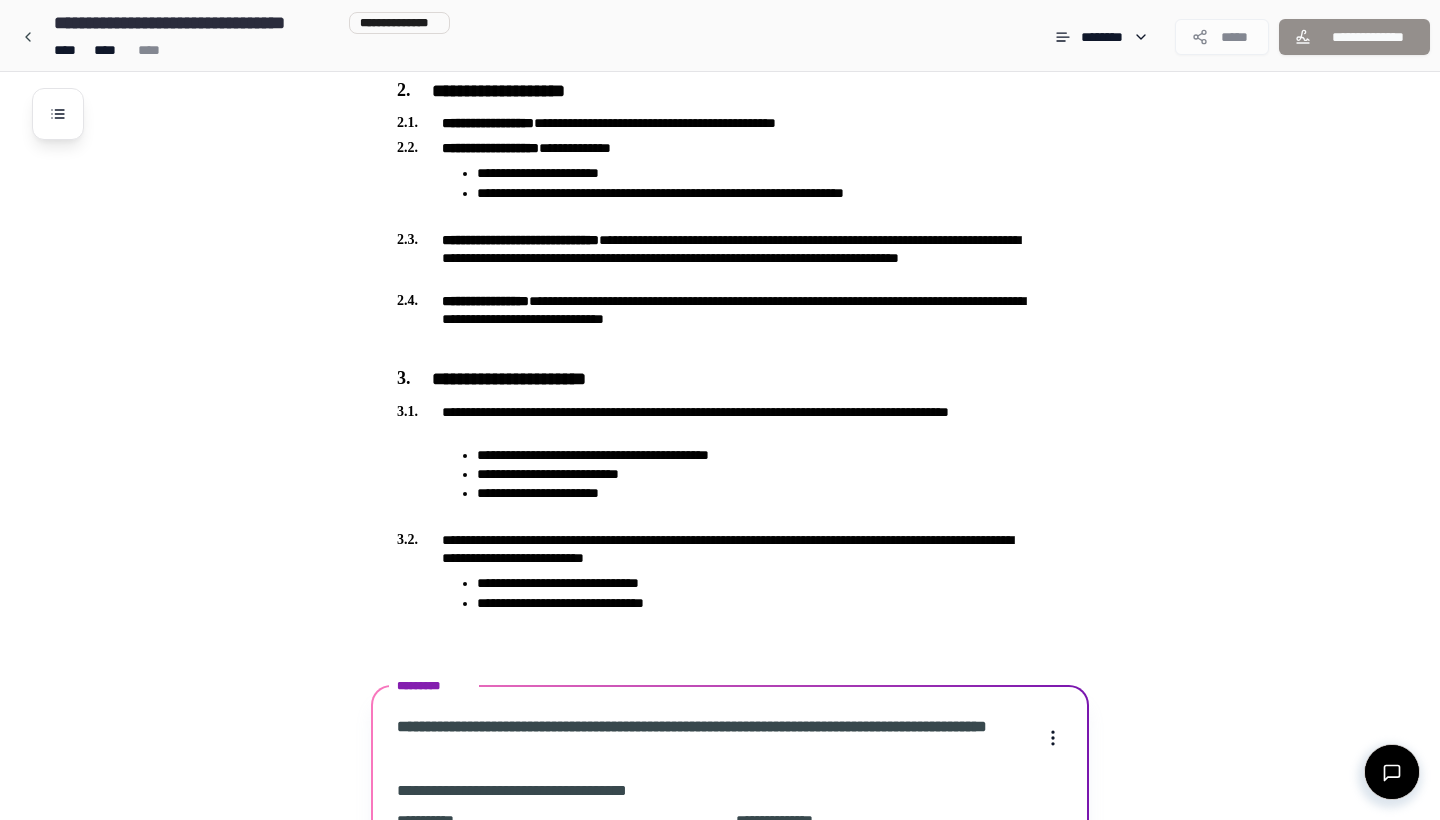 scroll, scrollTop: 1106, scrollLeft: 0, axis: vertical 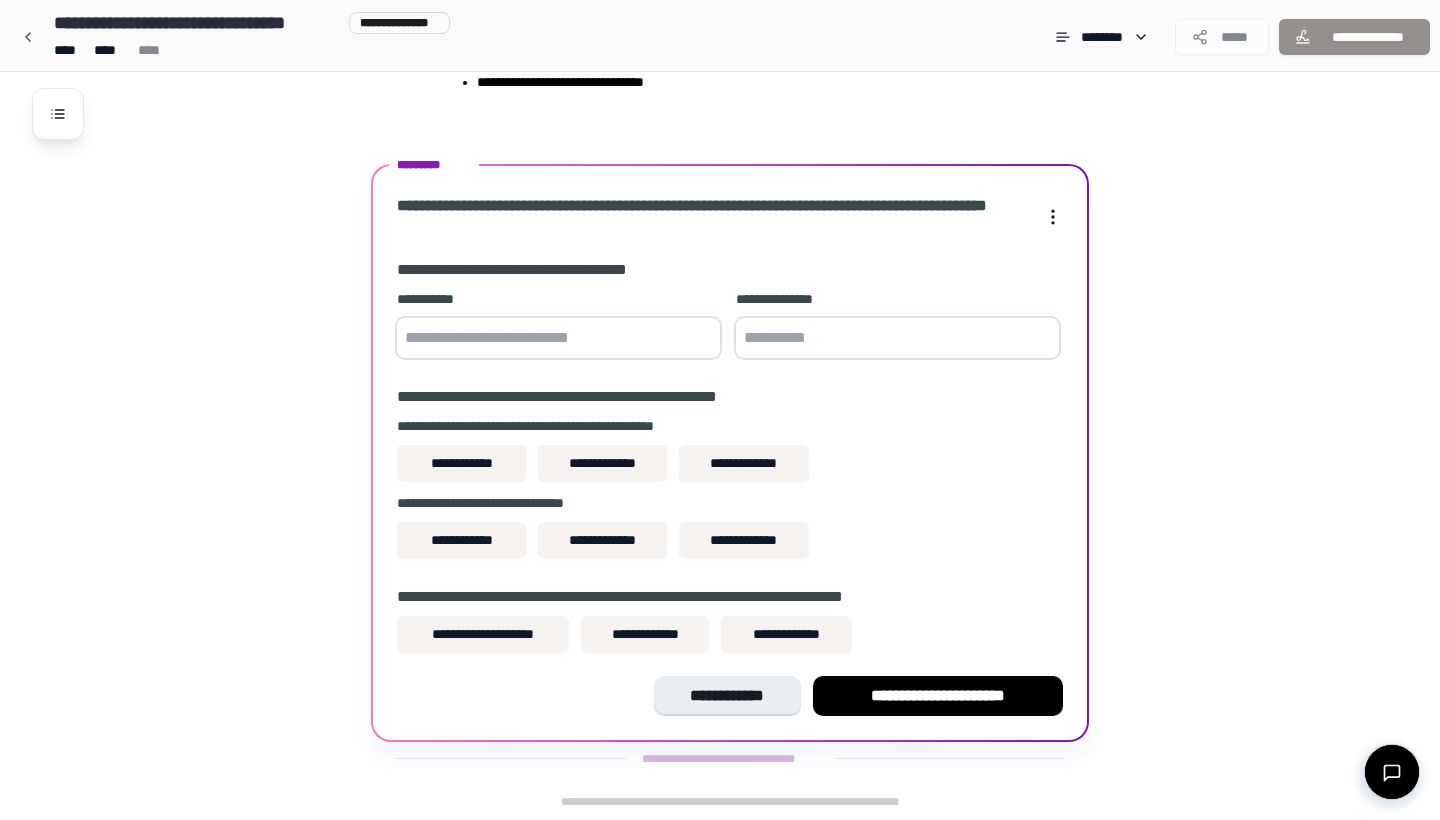 click at bounding box center (558, 338) 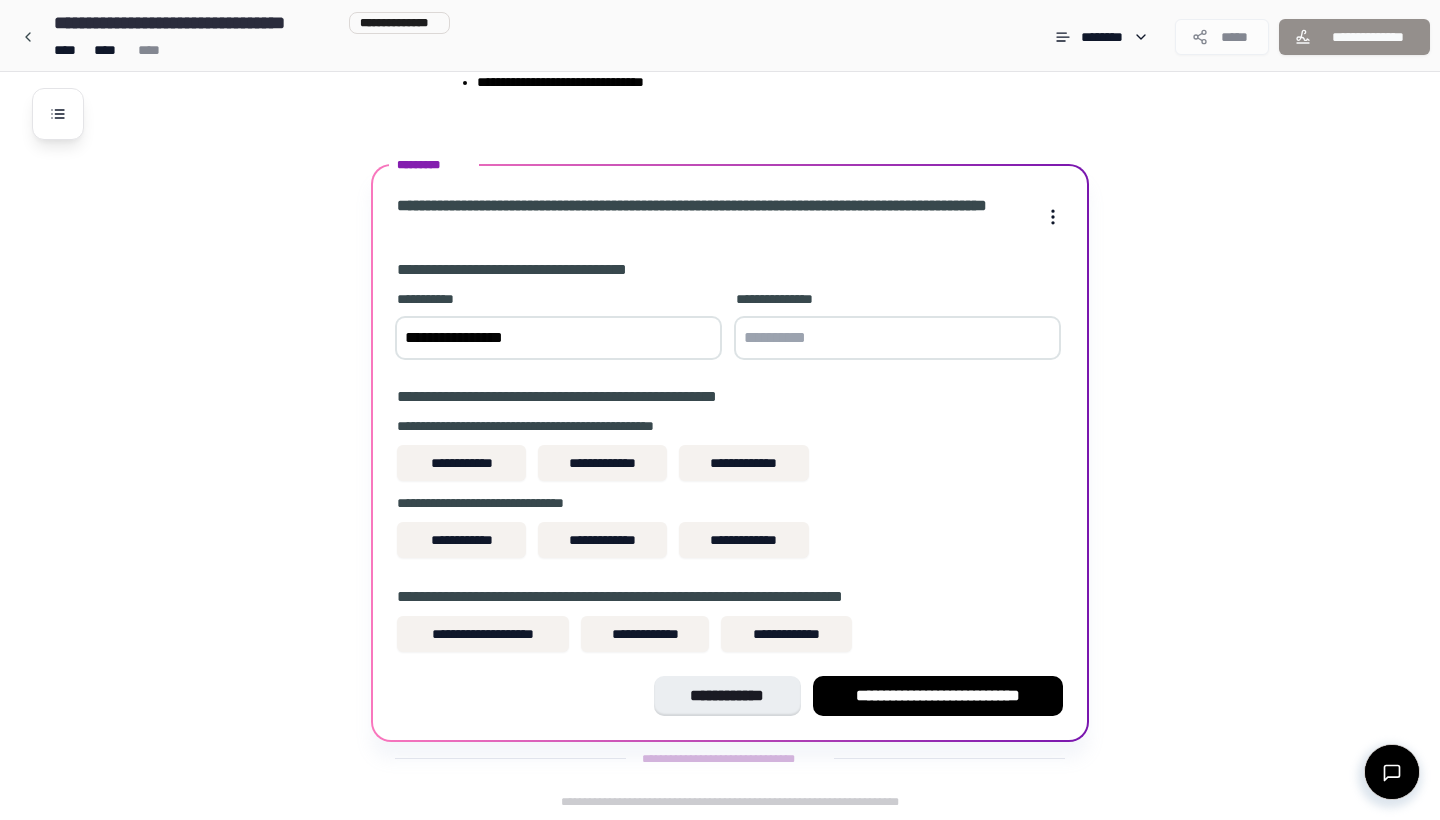 type on "**********" 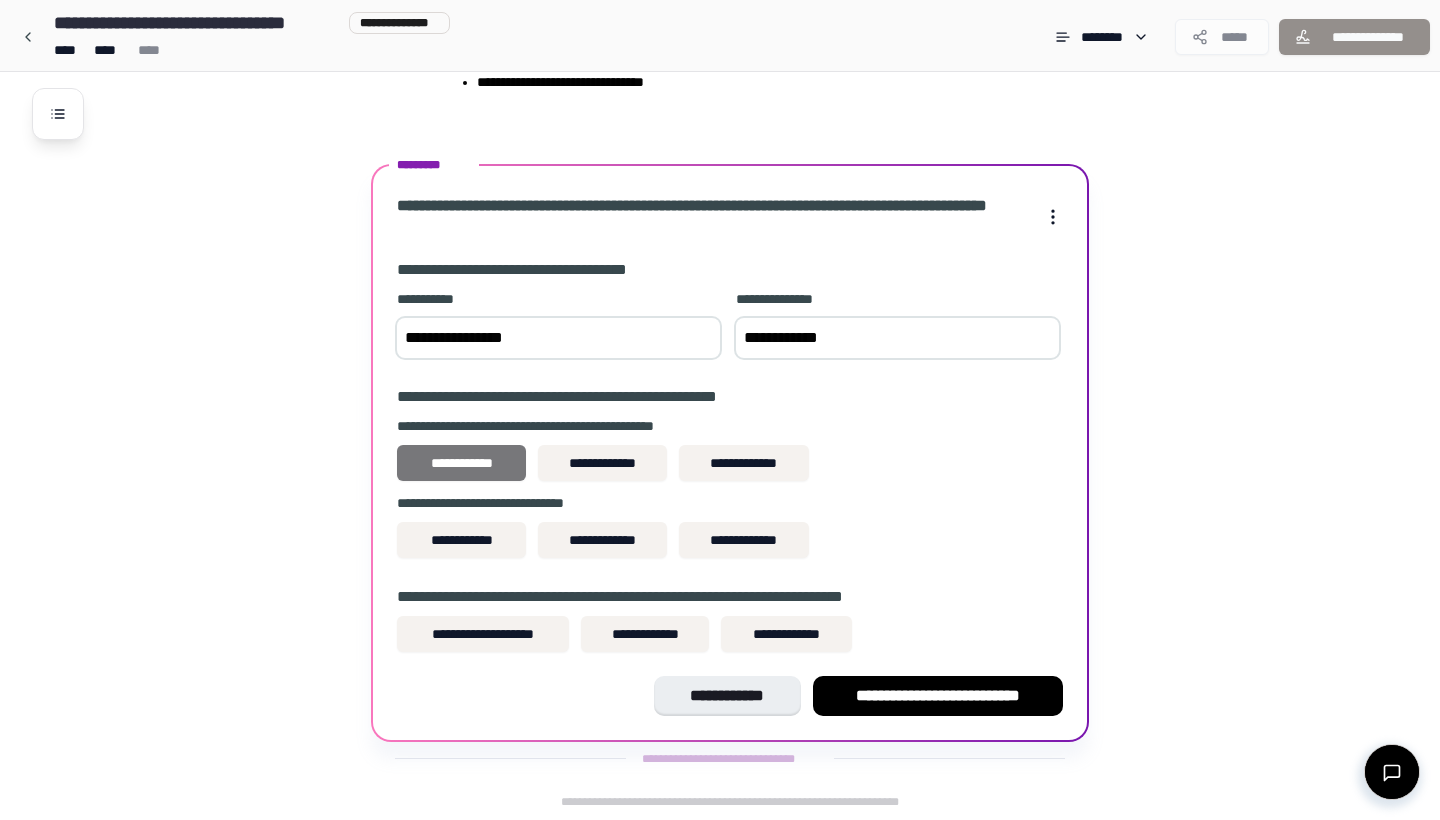 type on "**********" 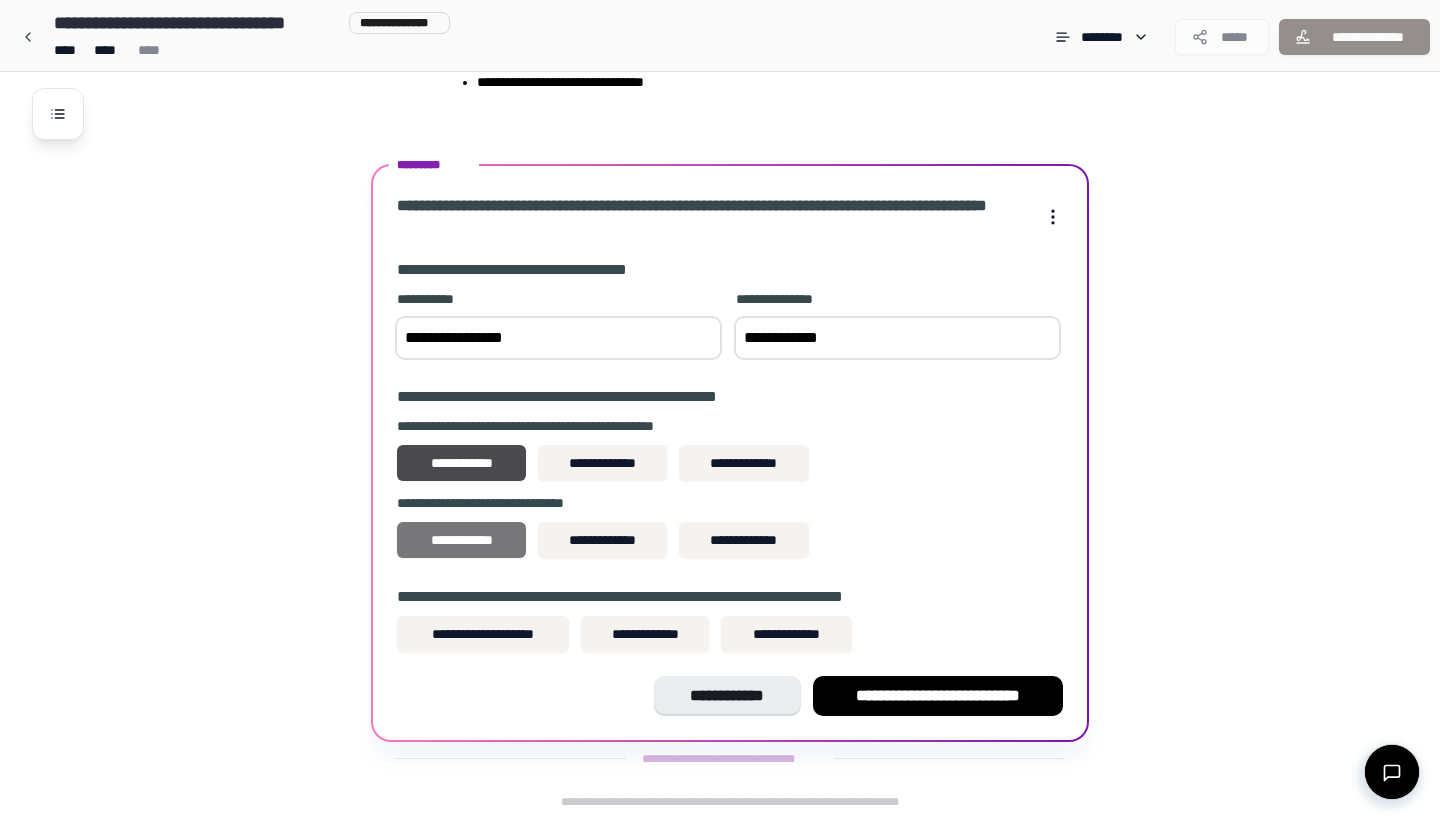 click on "**********" at bounding box center [461, 540] 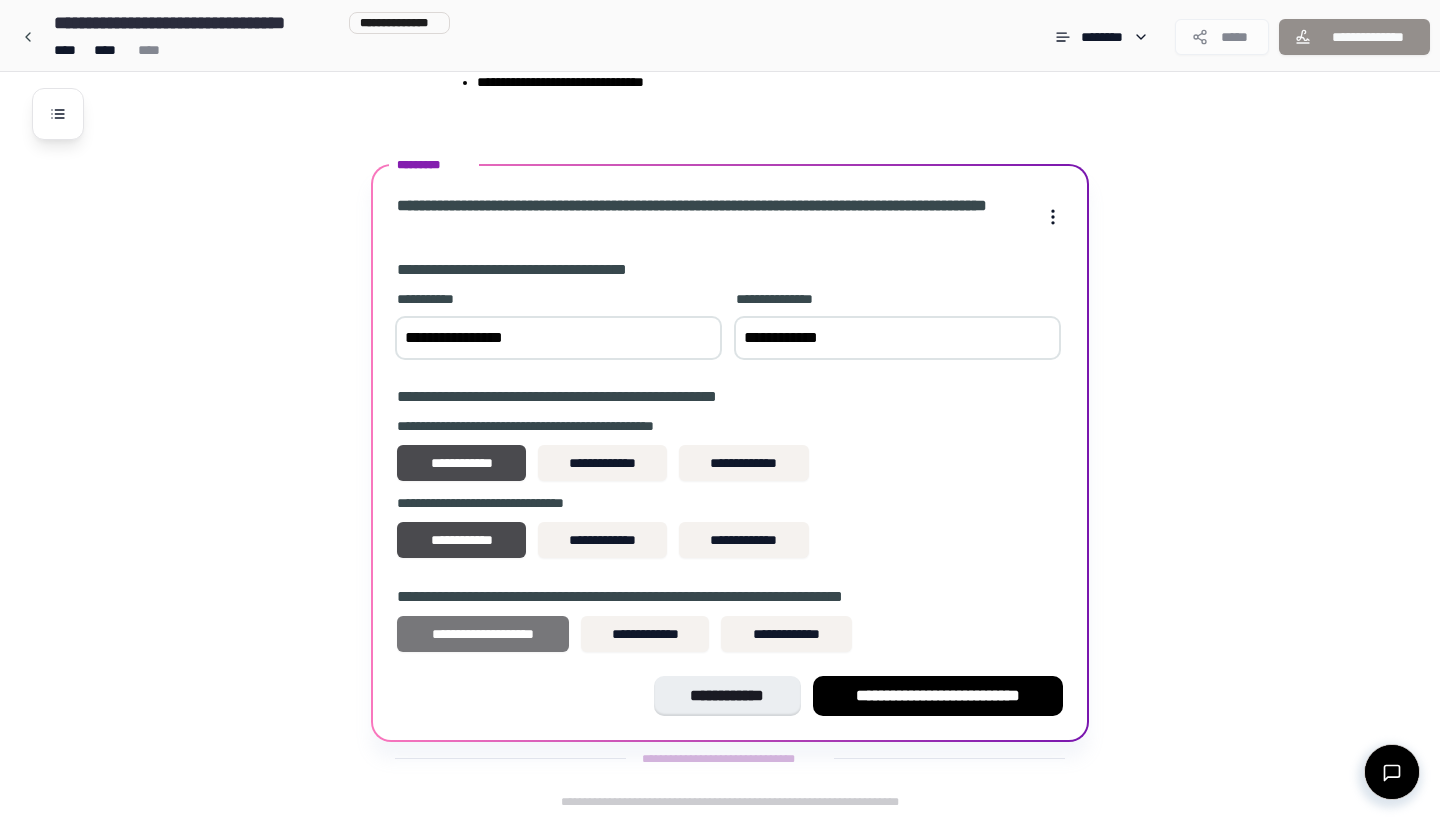 click on "**********" at bounding box center [483, 634] 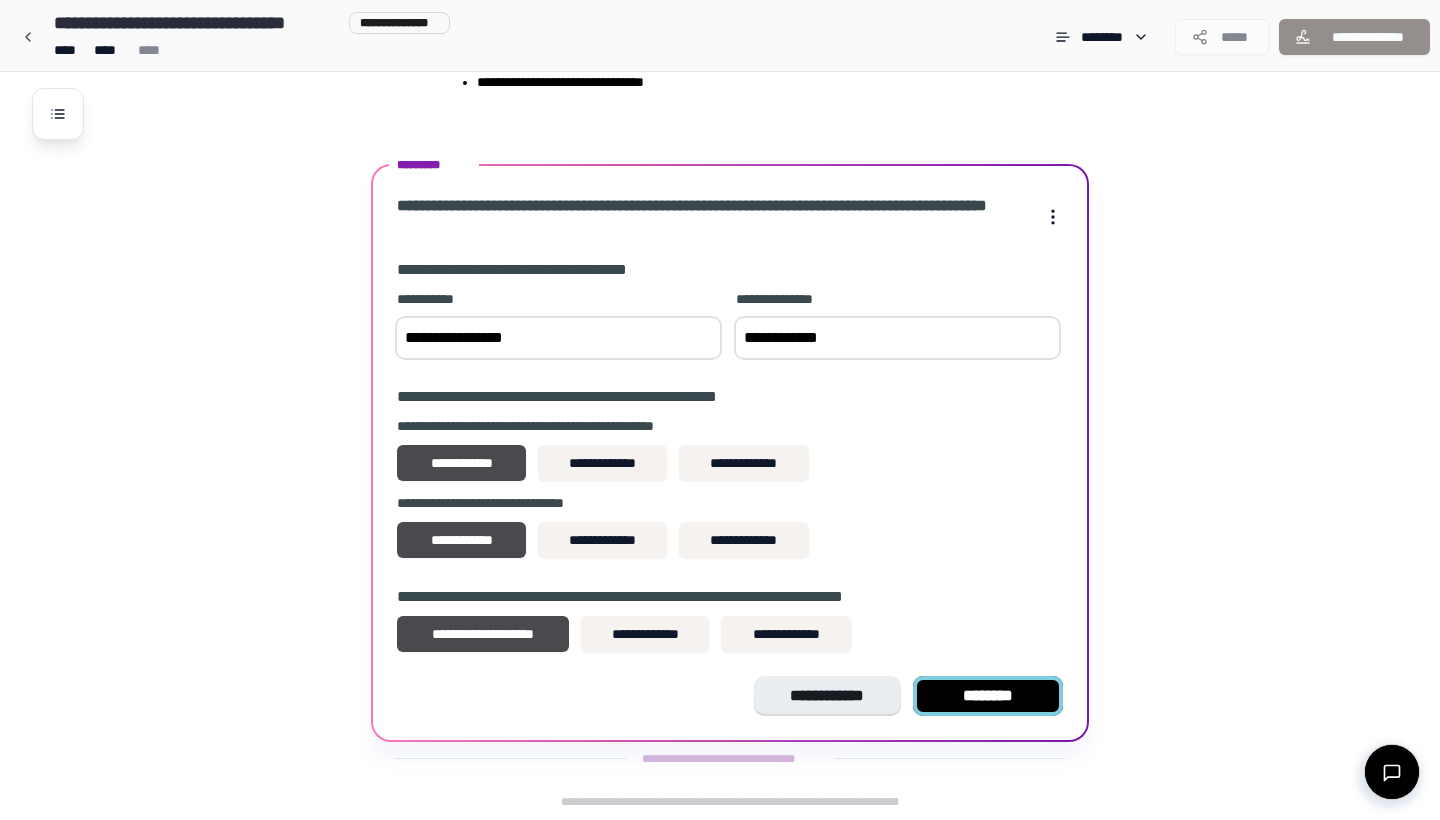 click on "********" at bounding box center (988, 696) 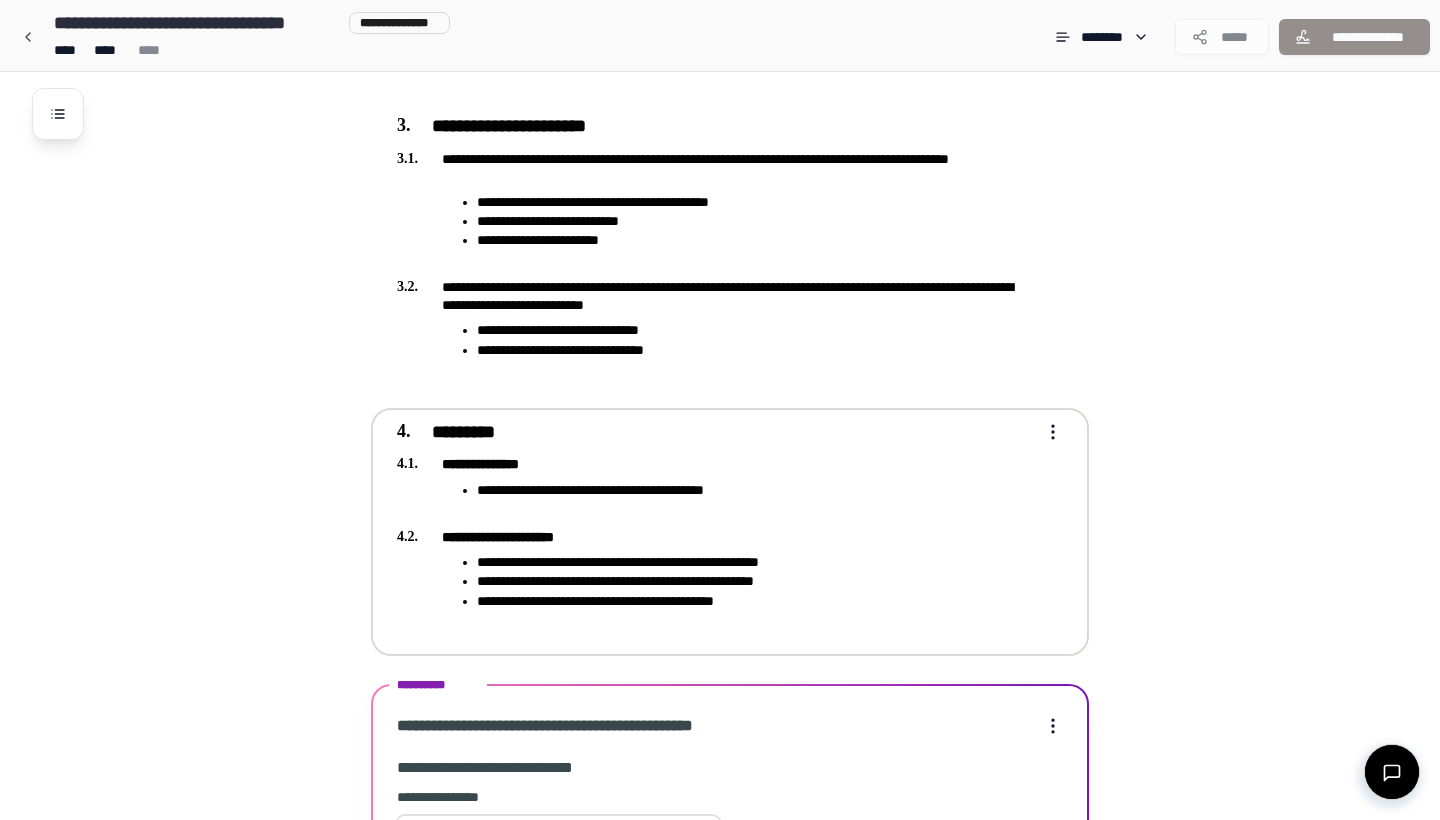 scroll, scrollTop: 1319, scrollLeft: 0, axis: vertical 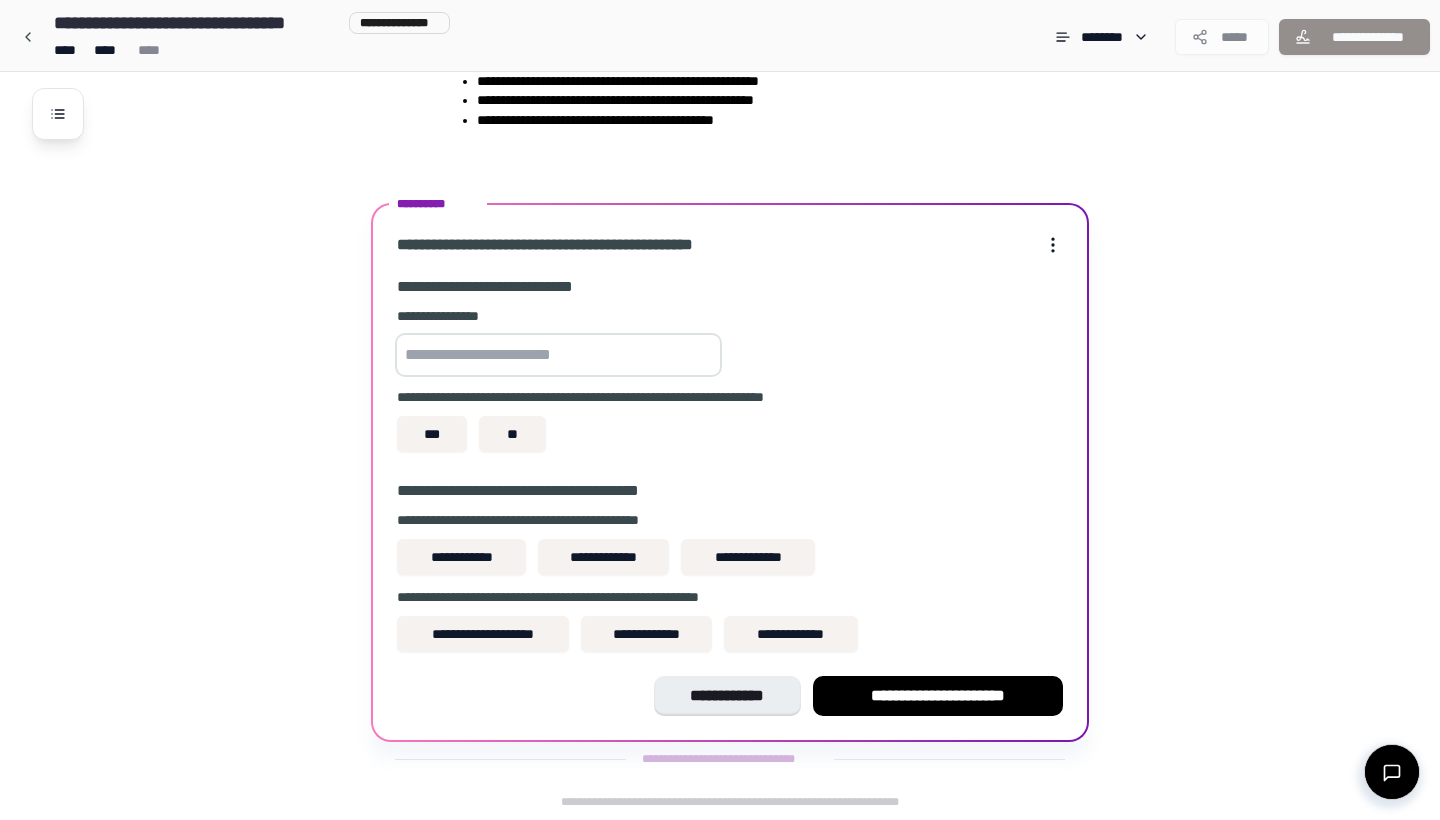 click at bounding box center (558, 355) 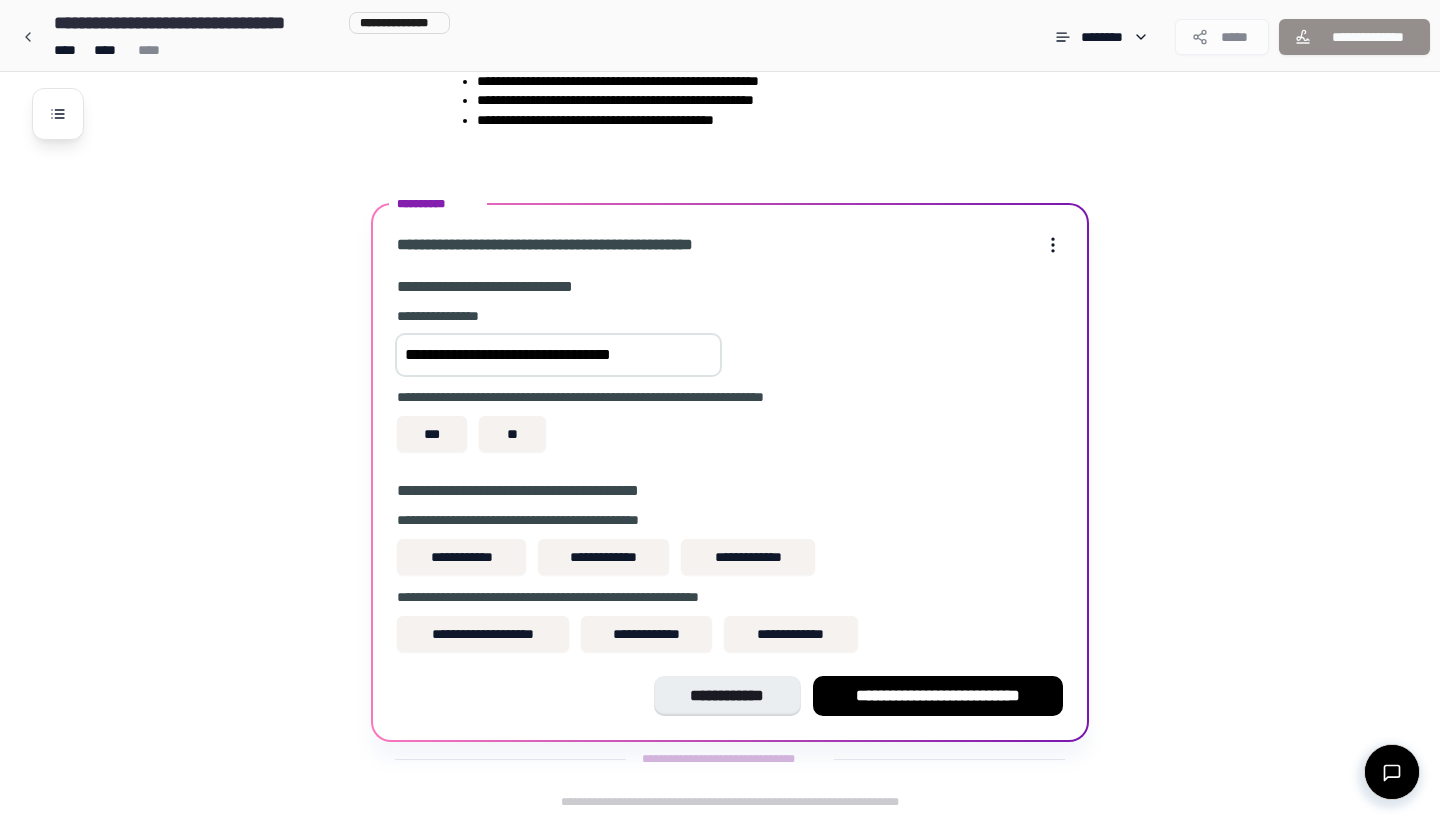click on "**********" at bounding box center (558, 355) 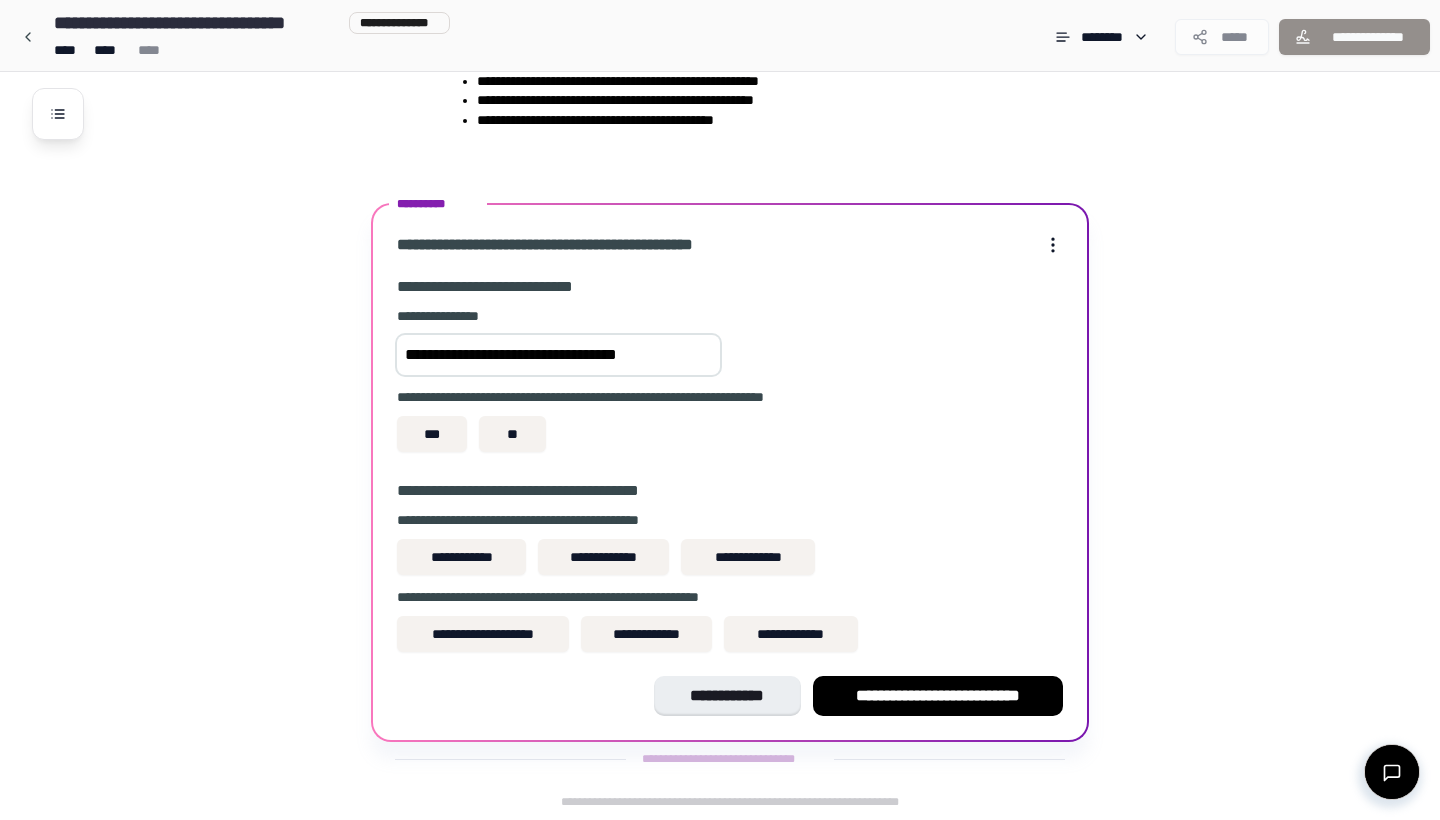 click on "**********" at bounding box center (558, 355) 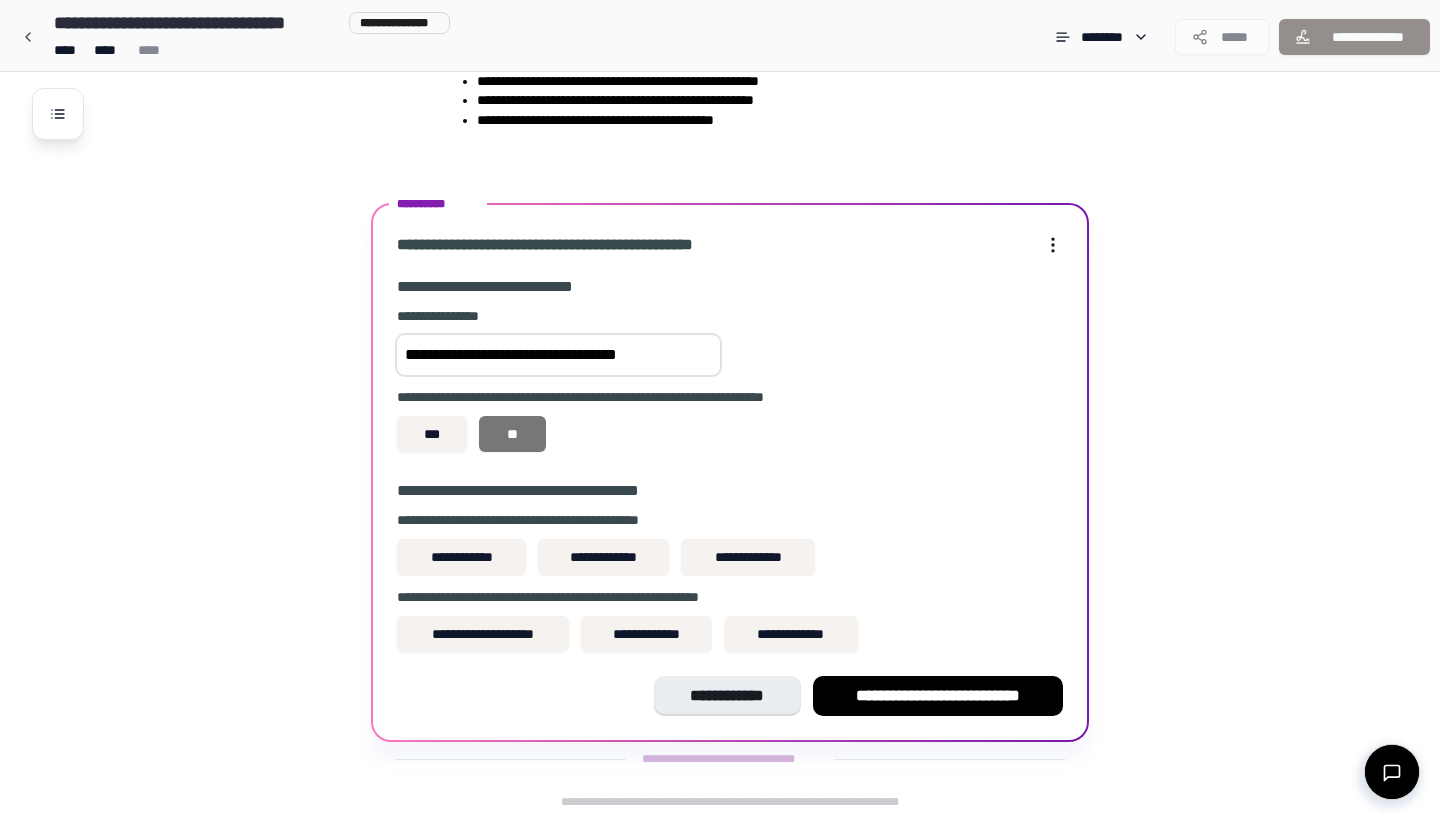 type on "**********" 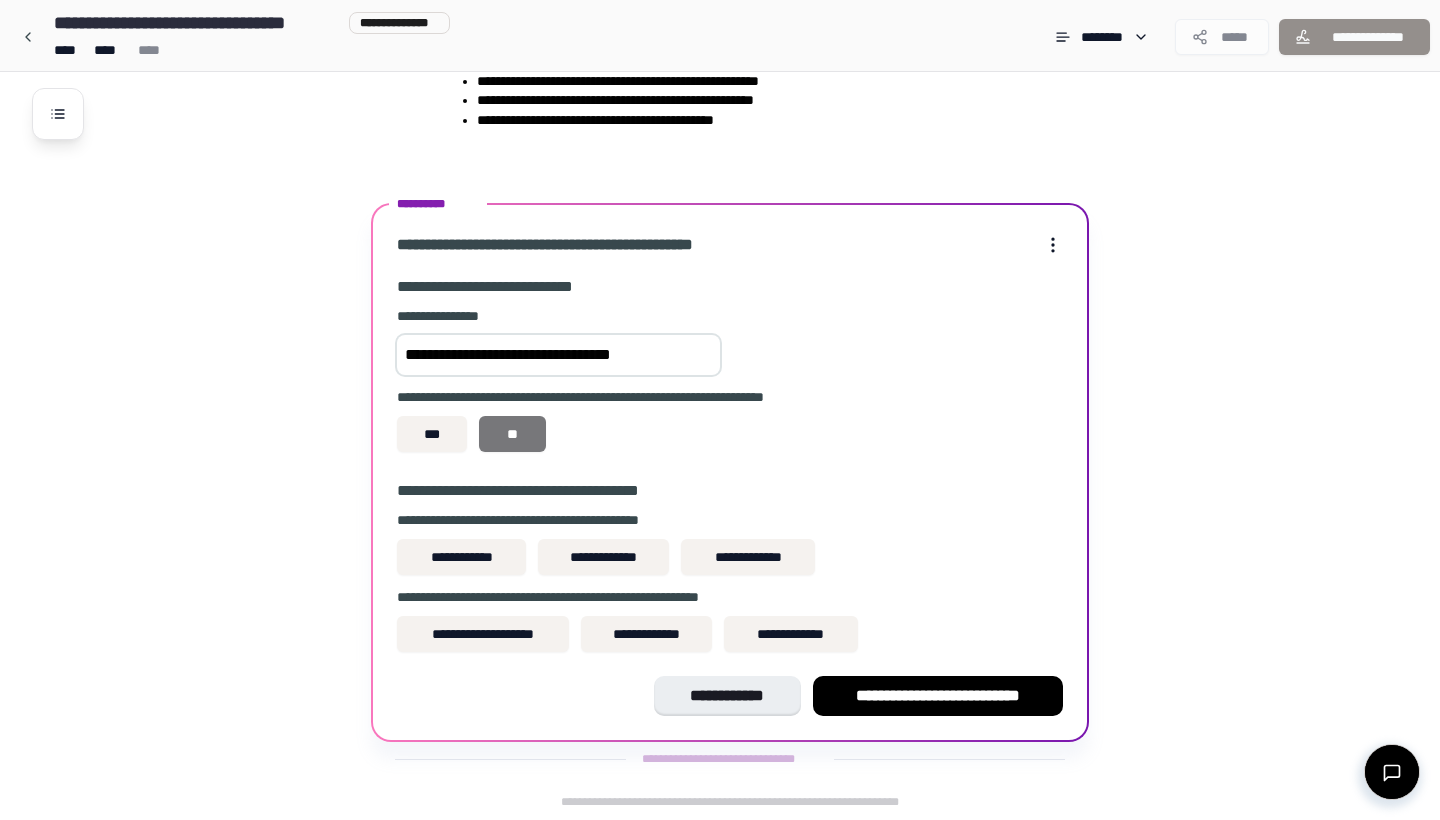 click on "**" at bounding box center (512, 434) 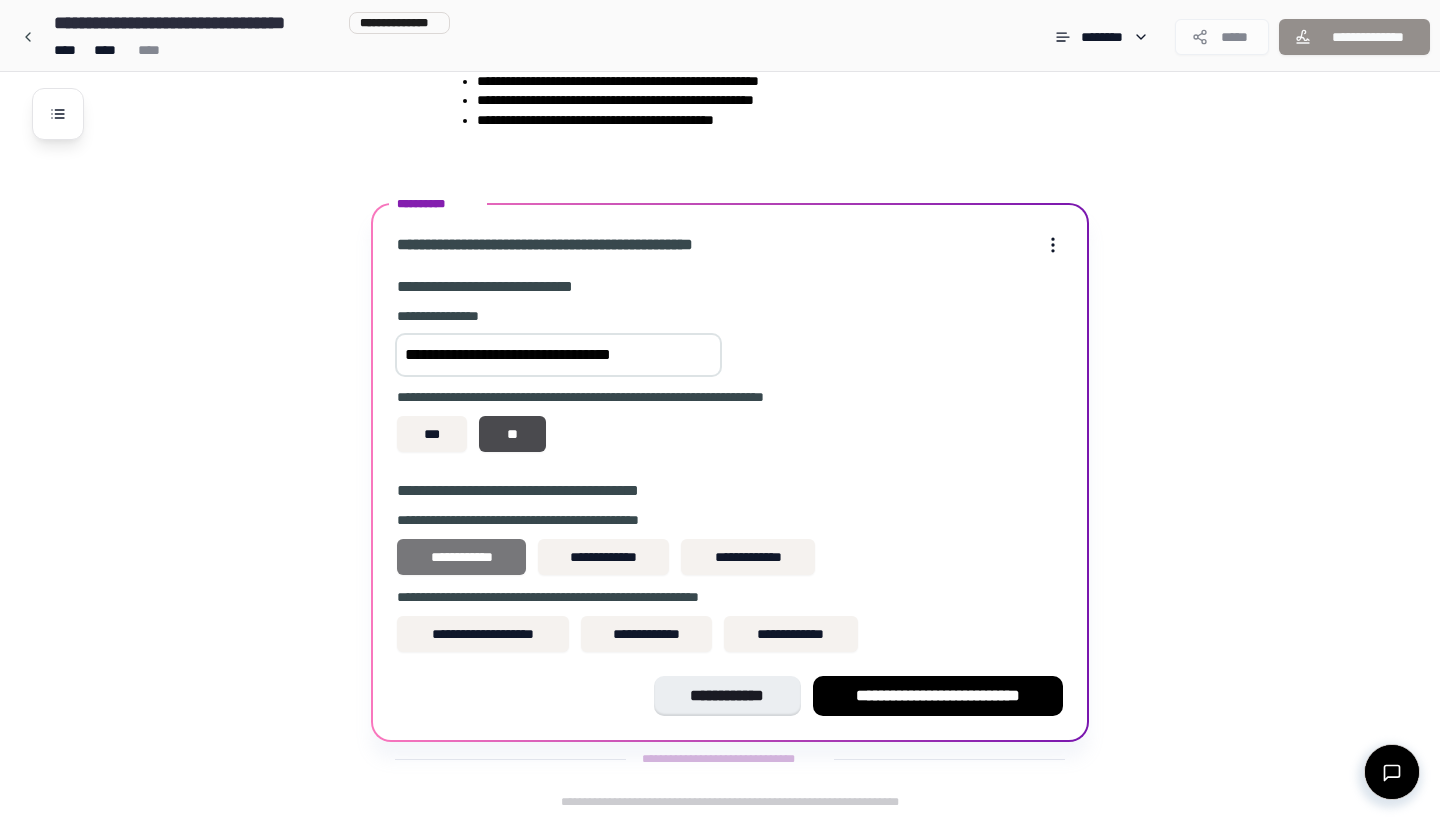 click on "**********" at bounding box center (461, 557) 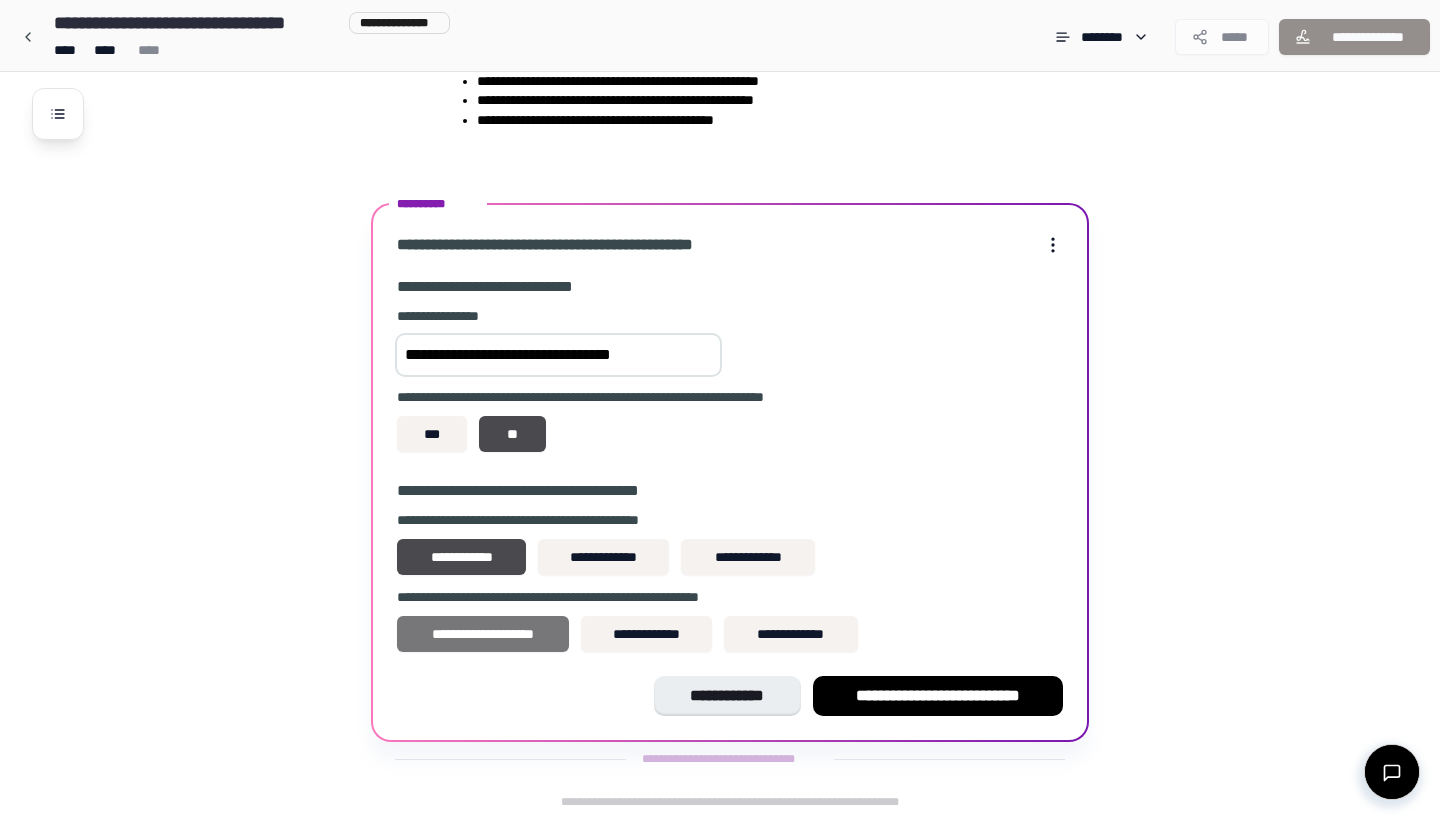 click on "**********" at bounding box center [483, 634] 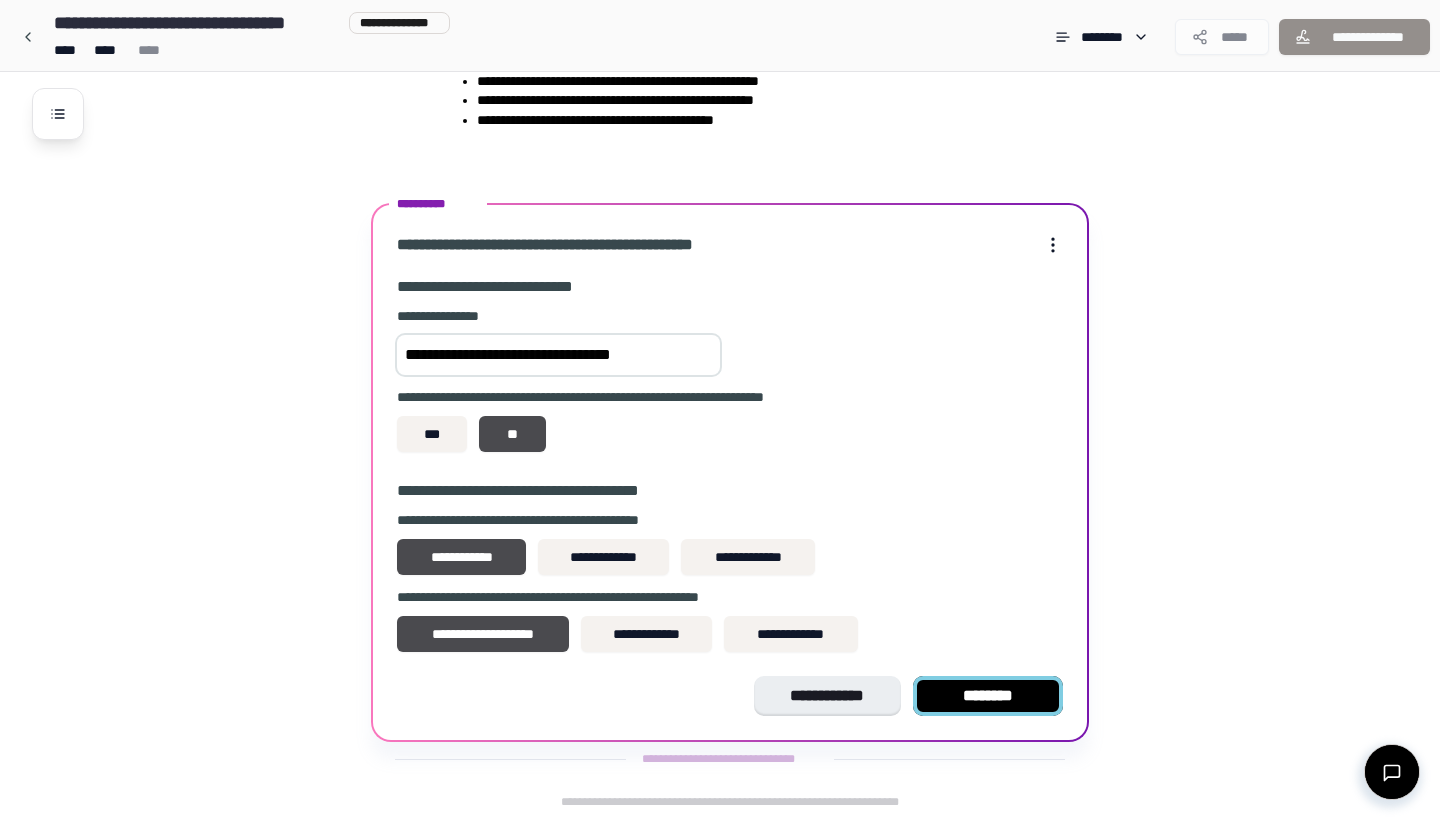 click on "********" at bounding box center [988, 696] 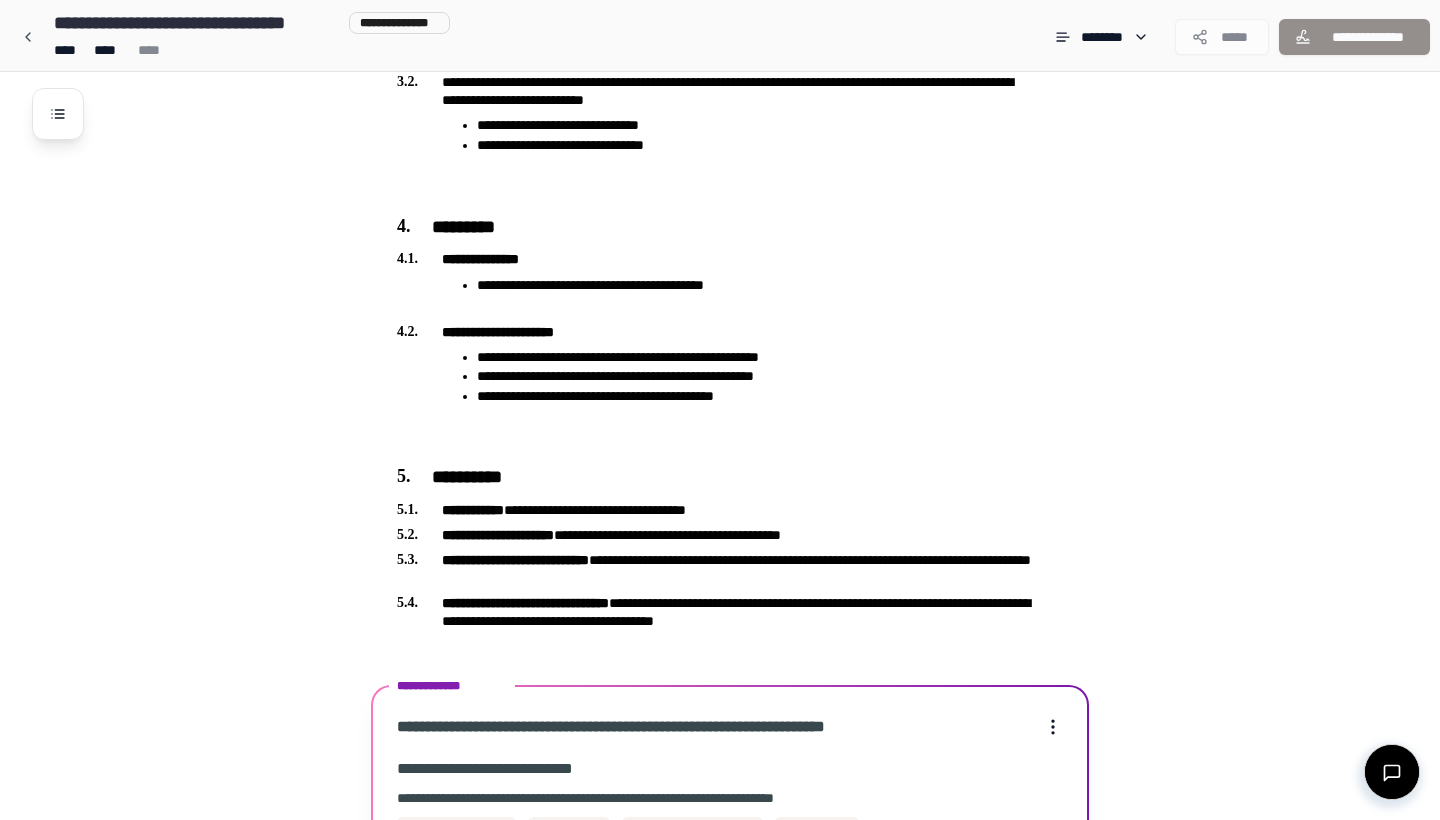 scroll, scrollTop: 1441, scrollLeft: 0, axis: vertical 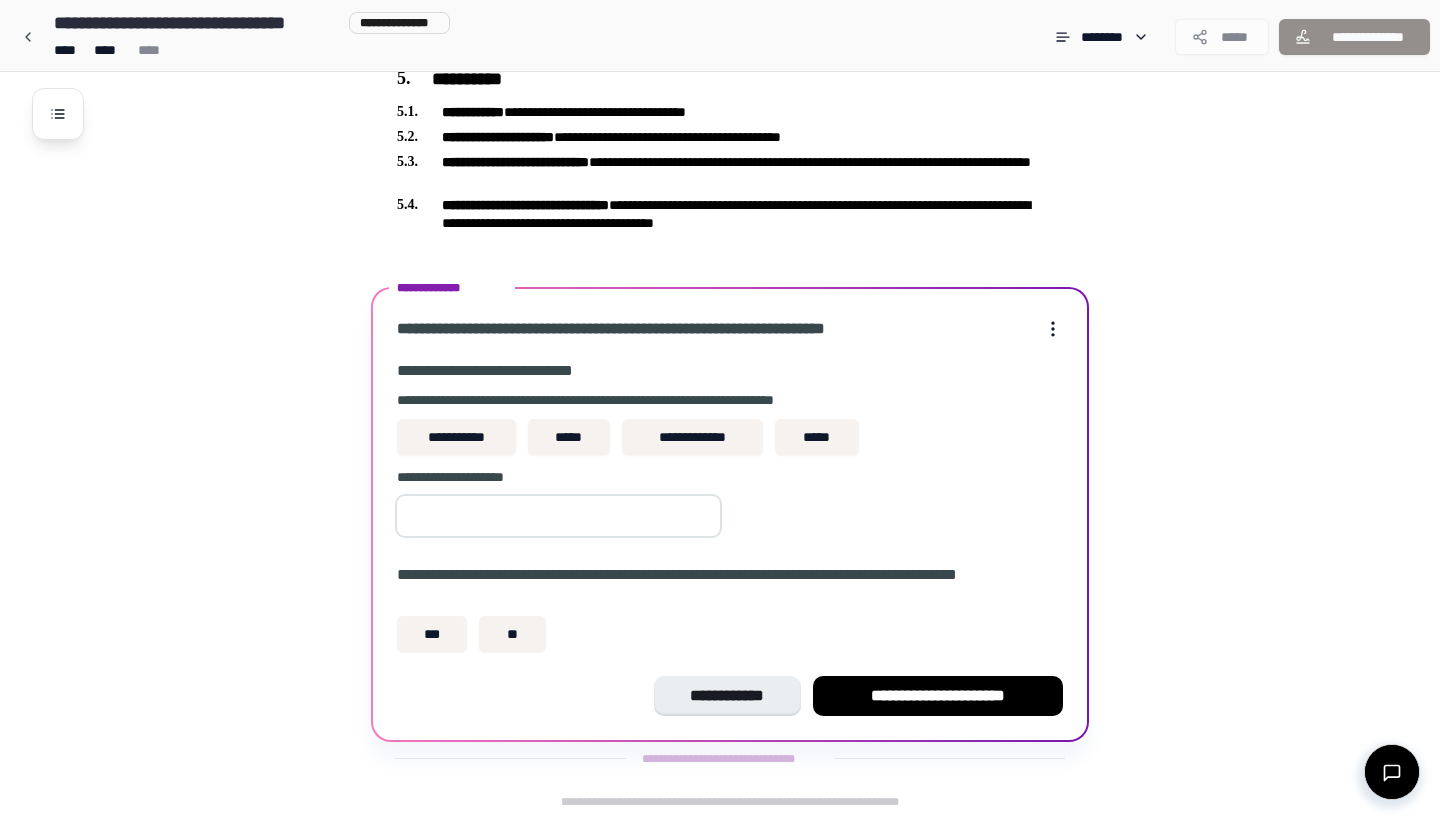click at bounding box center (558, 516) 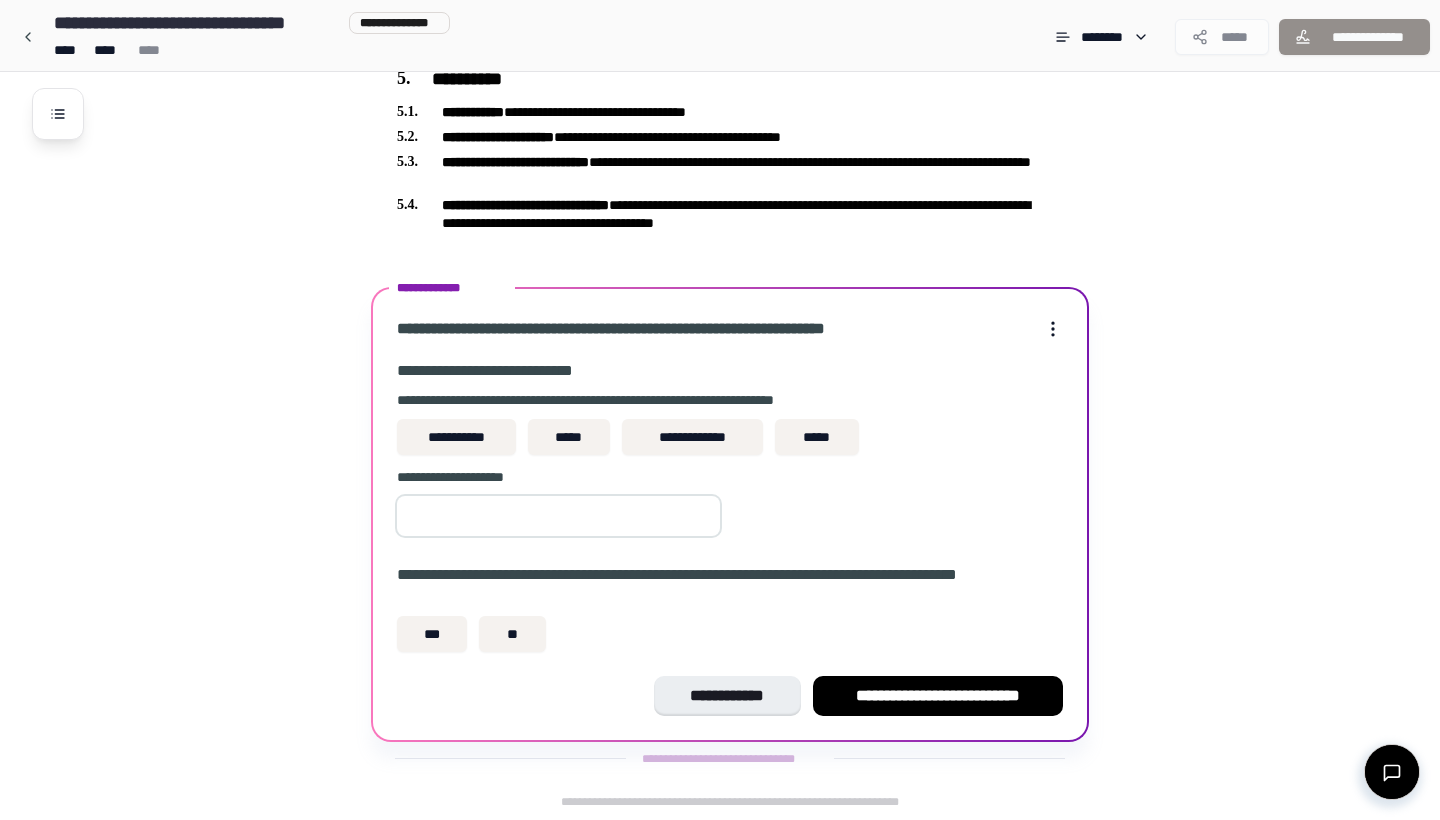 type on "*" 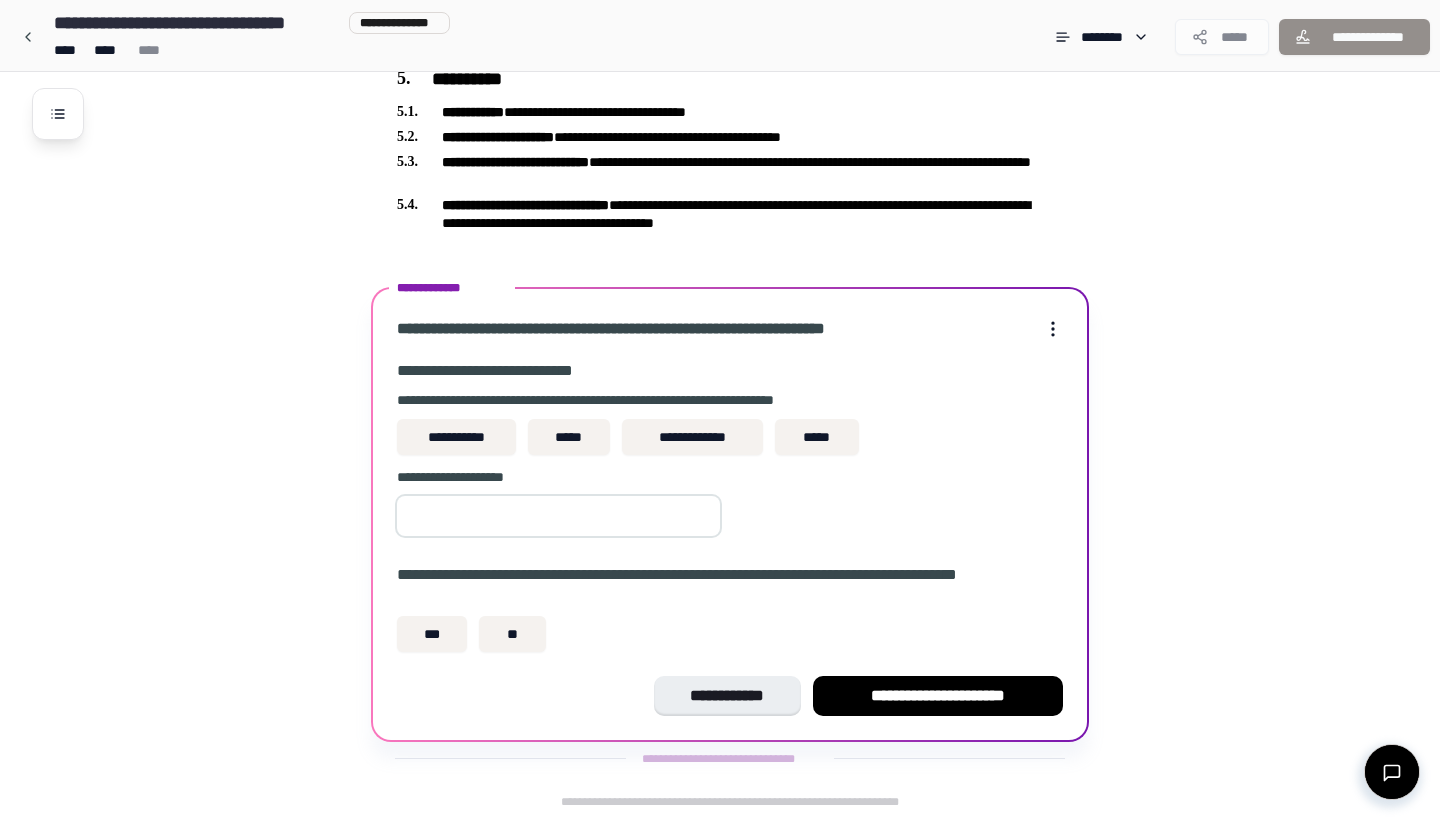 type 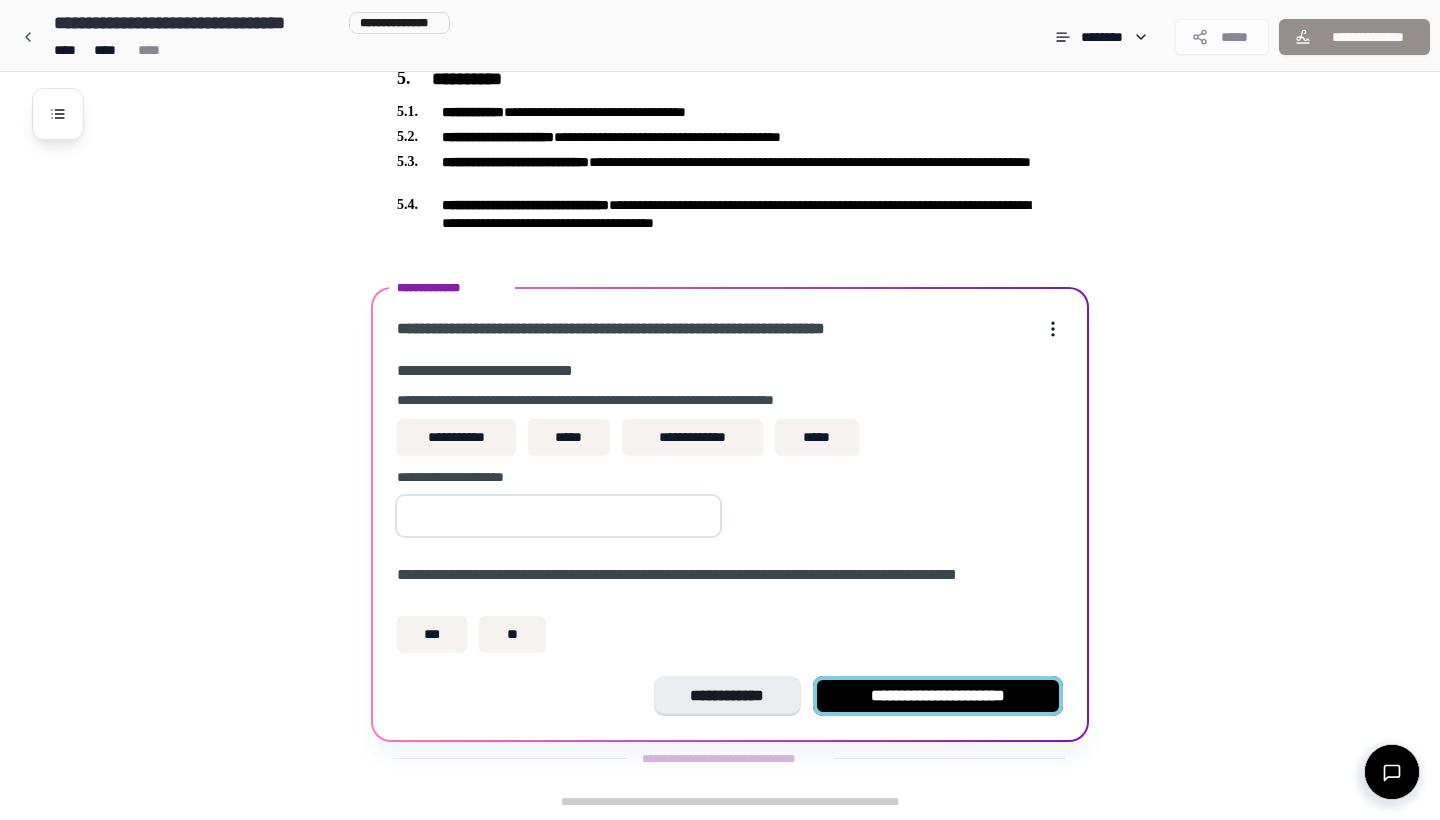 click on "**********" at bounding box center [938, 696] 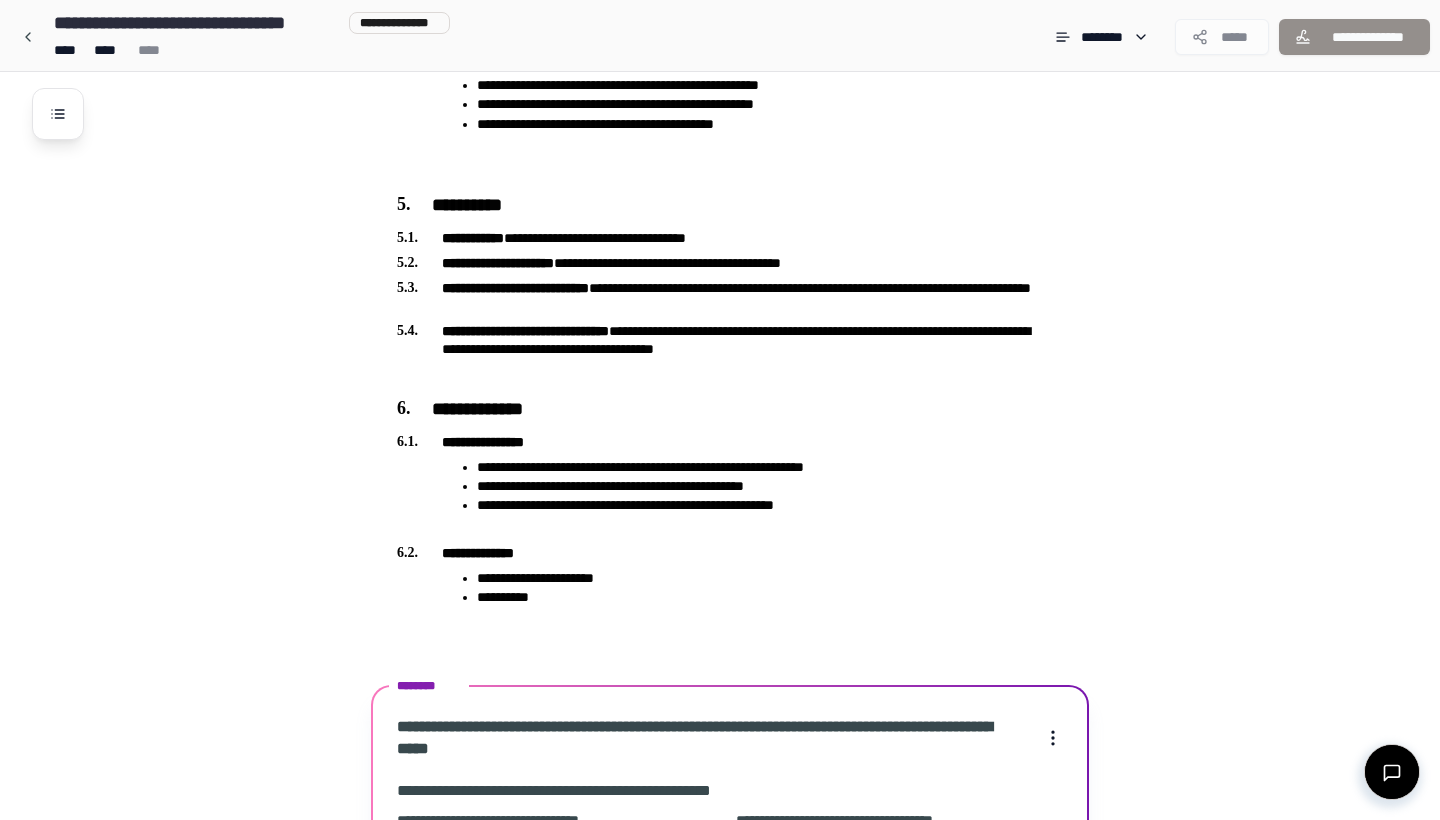 scroll, scrollTop: 1823, scrollLeft: 0, axis: vertical 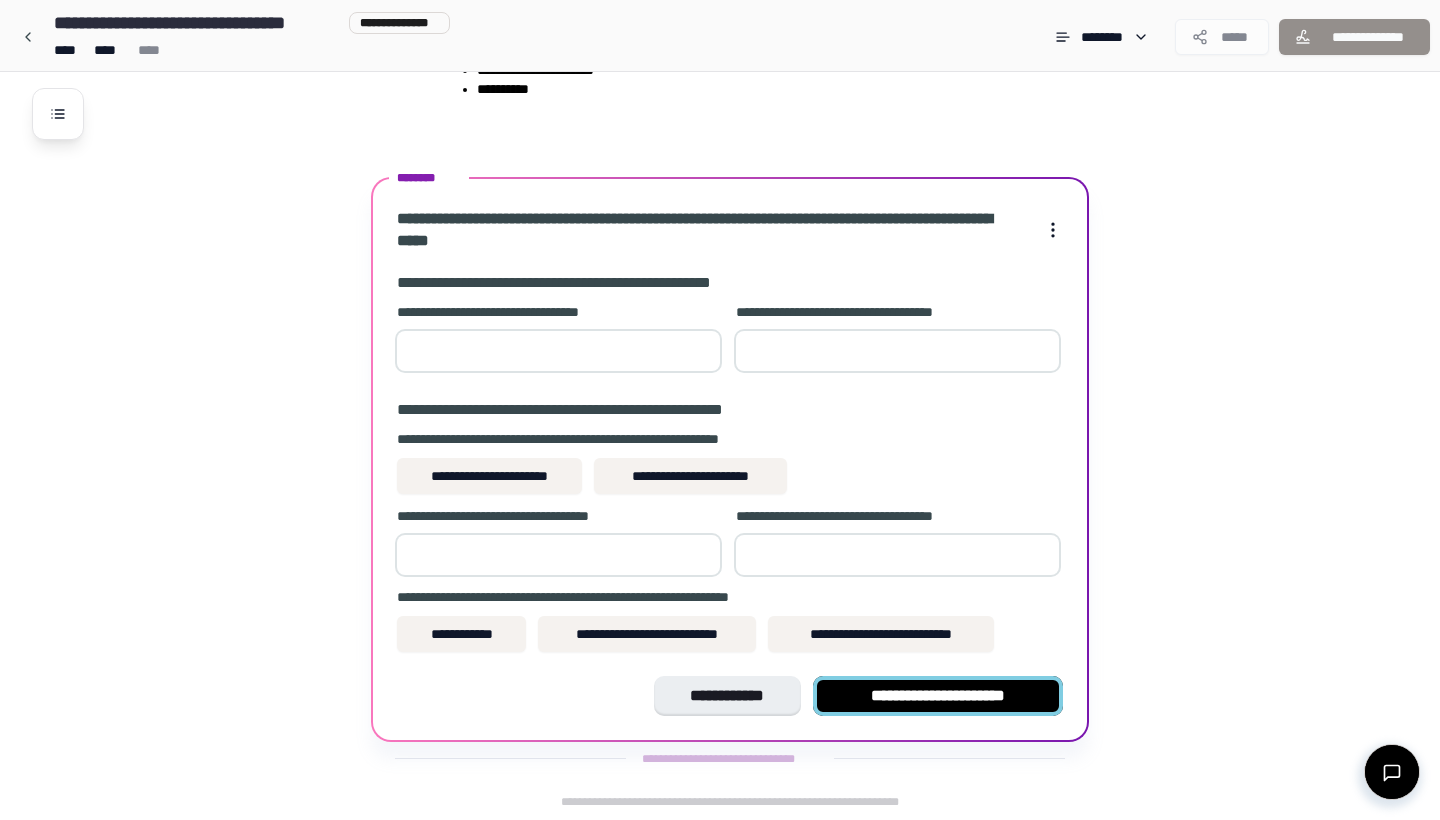 click on "**********" at bounding box center [938, 696] 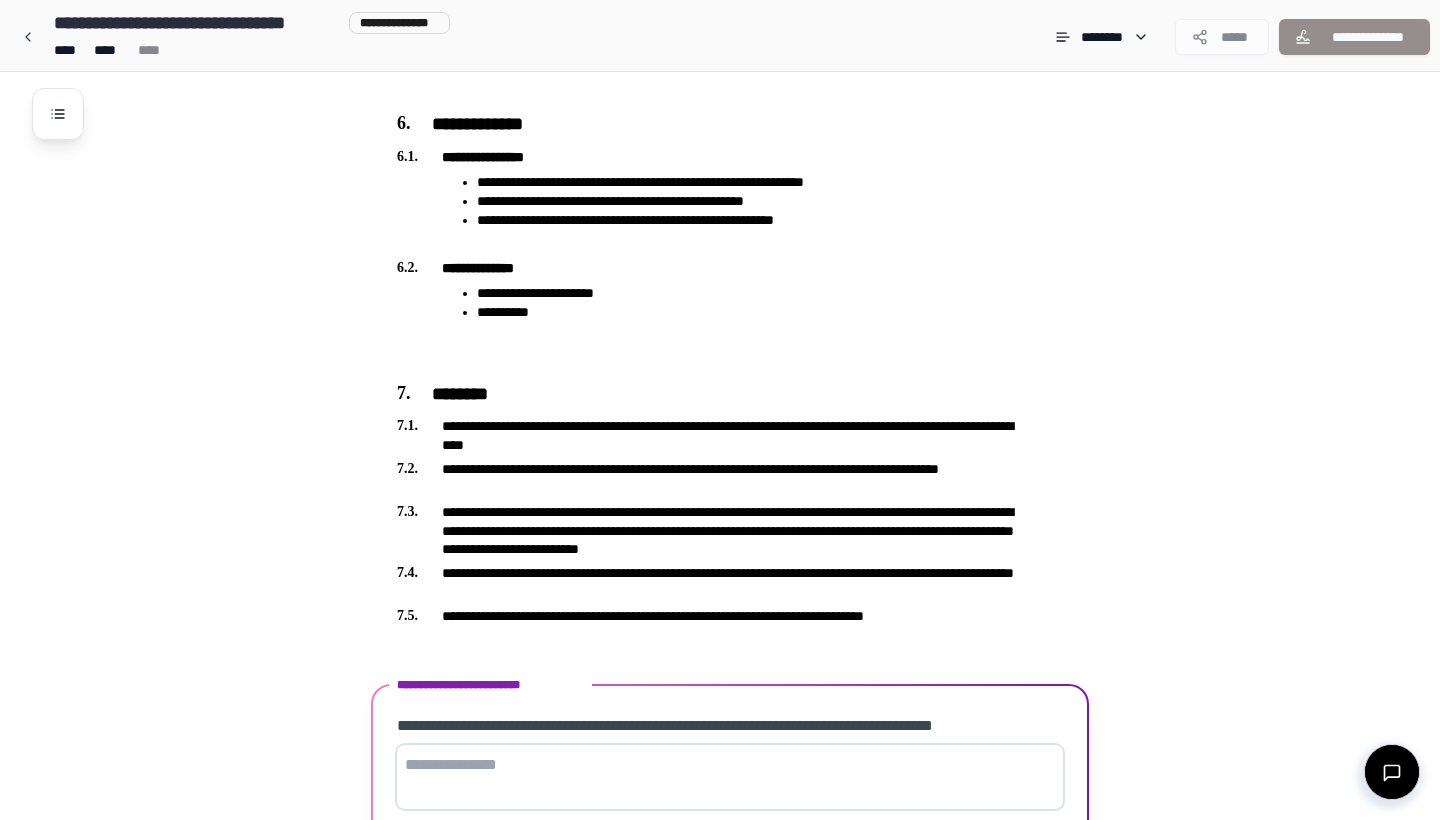 scroll, scrollTop: 1757, scrollLeft: 0, axis: vertical 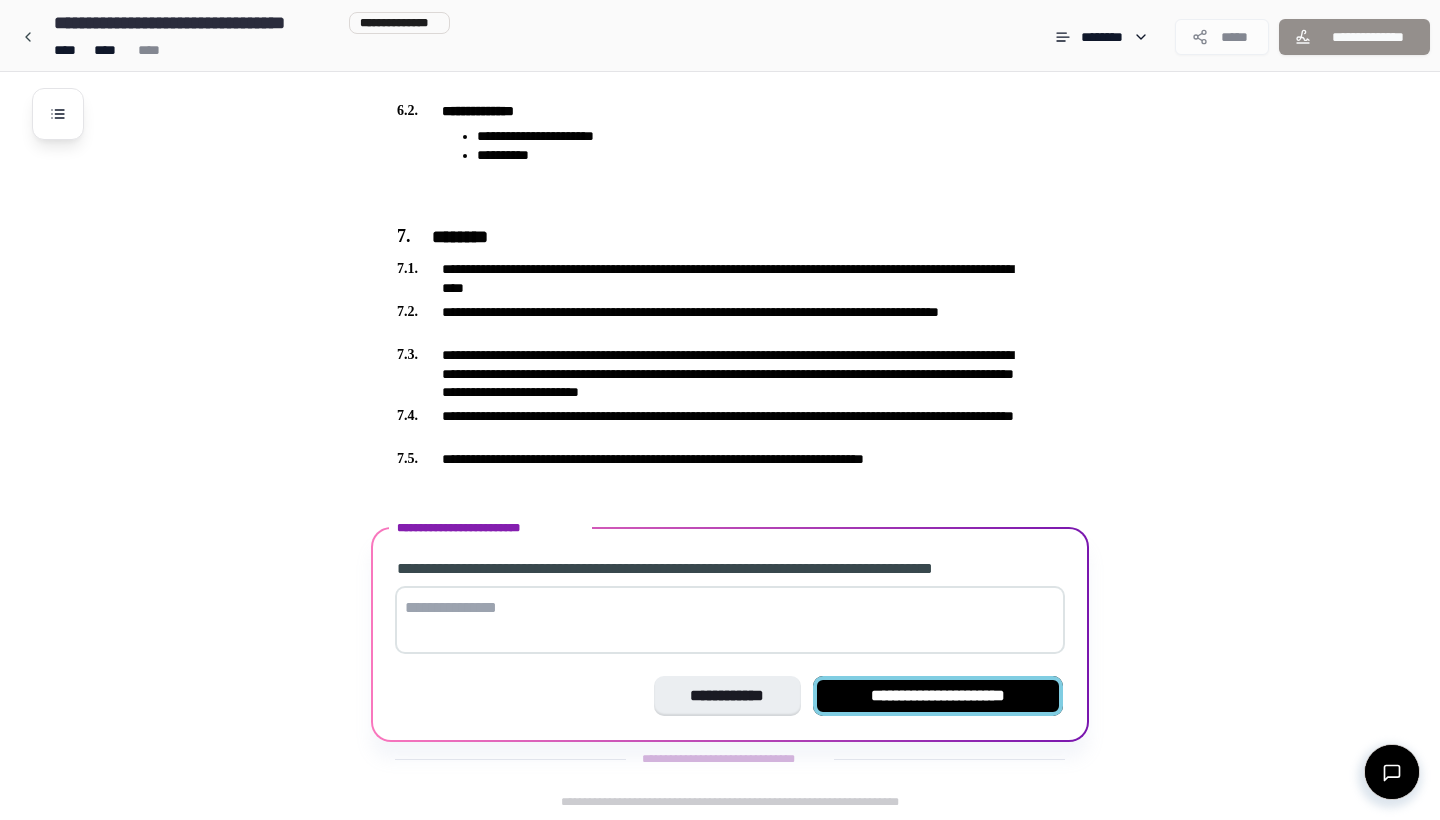 click on "**********" at bounding box center [938, 696] 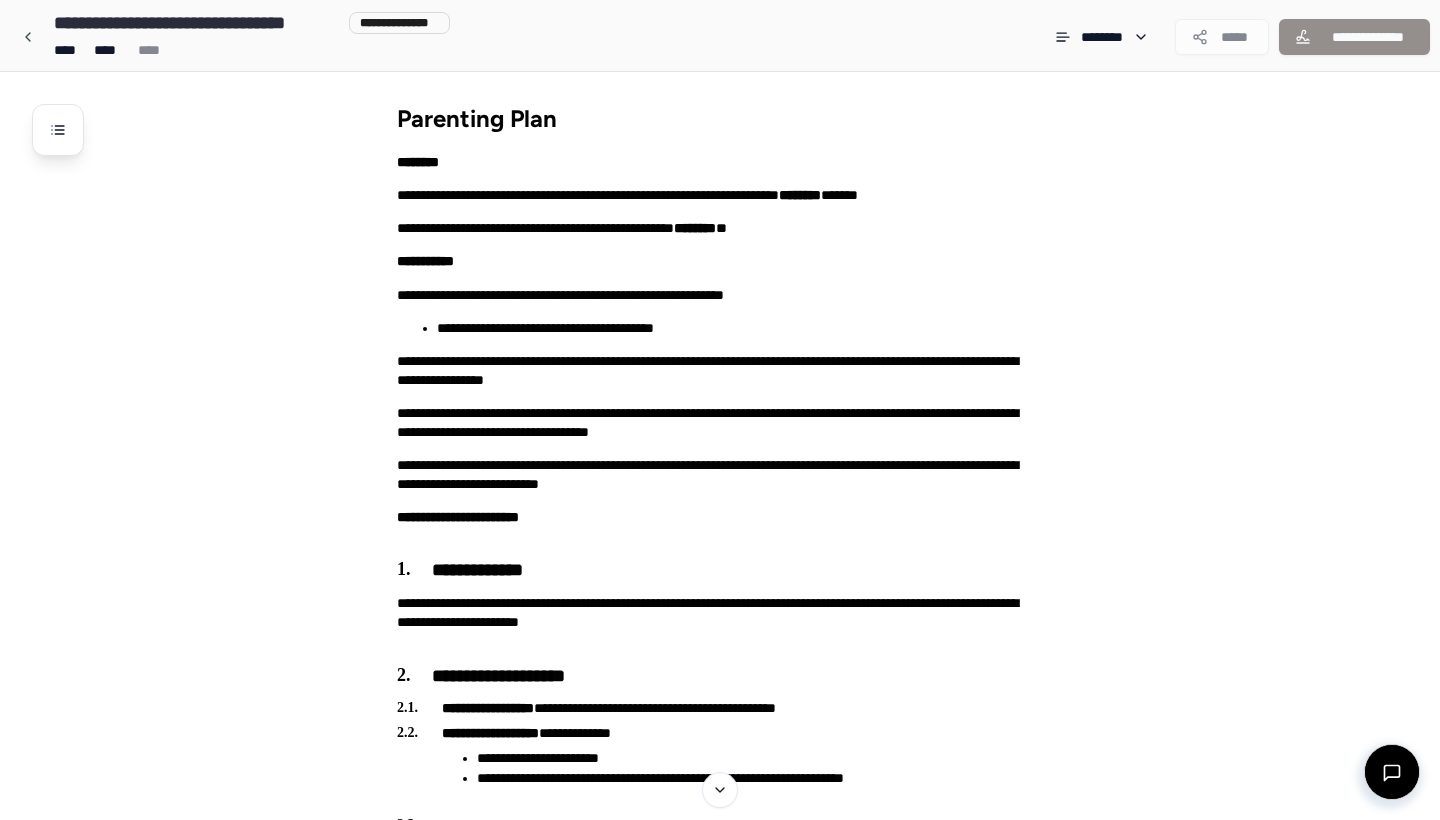 scroll, scrollTop: 0, scrollLeft: 0, axis: both 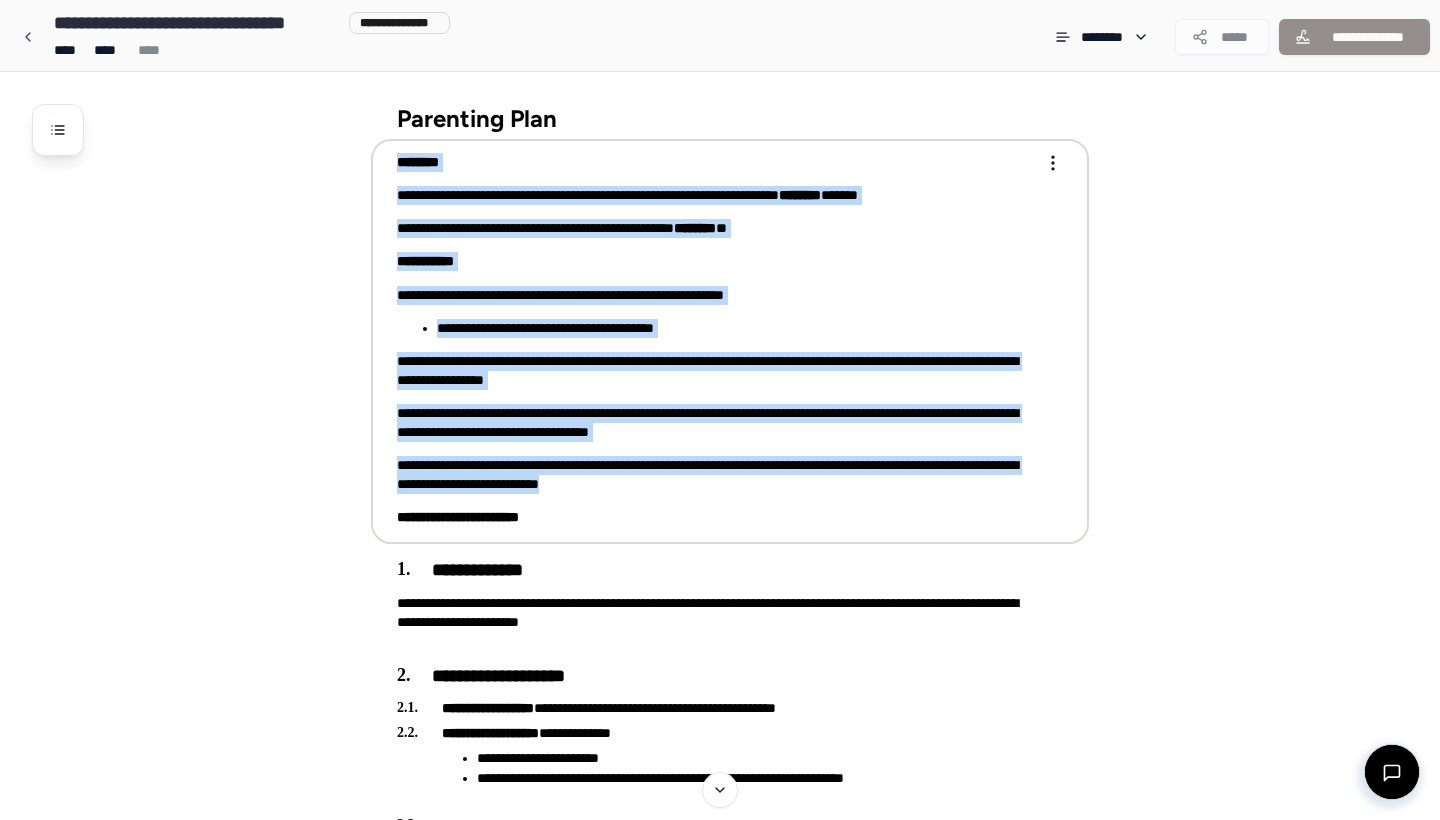 drag, startPoint x: 386, startPoint y: 155, endPoint x: 754, endPoint y: 486, distance: 494.9596 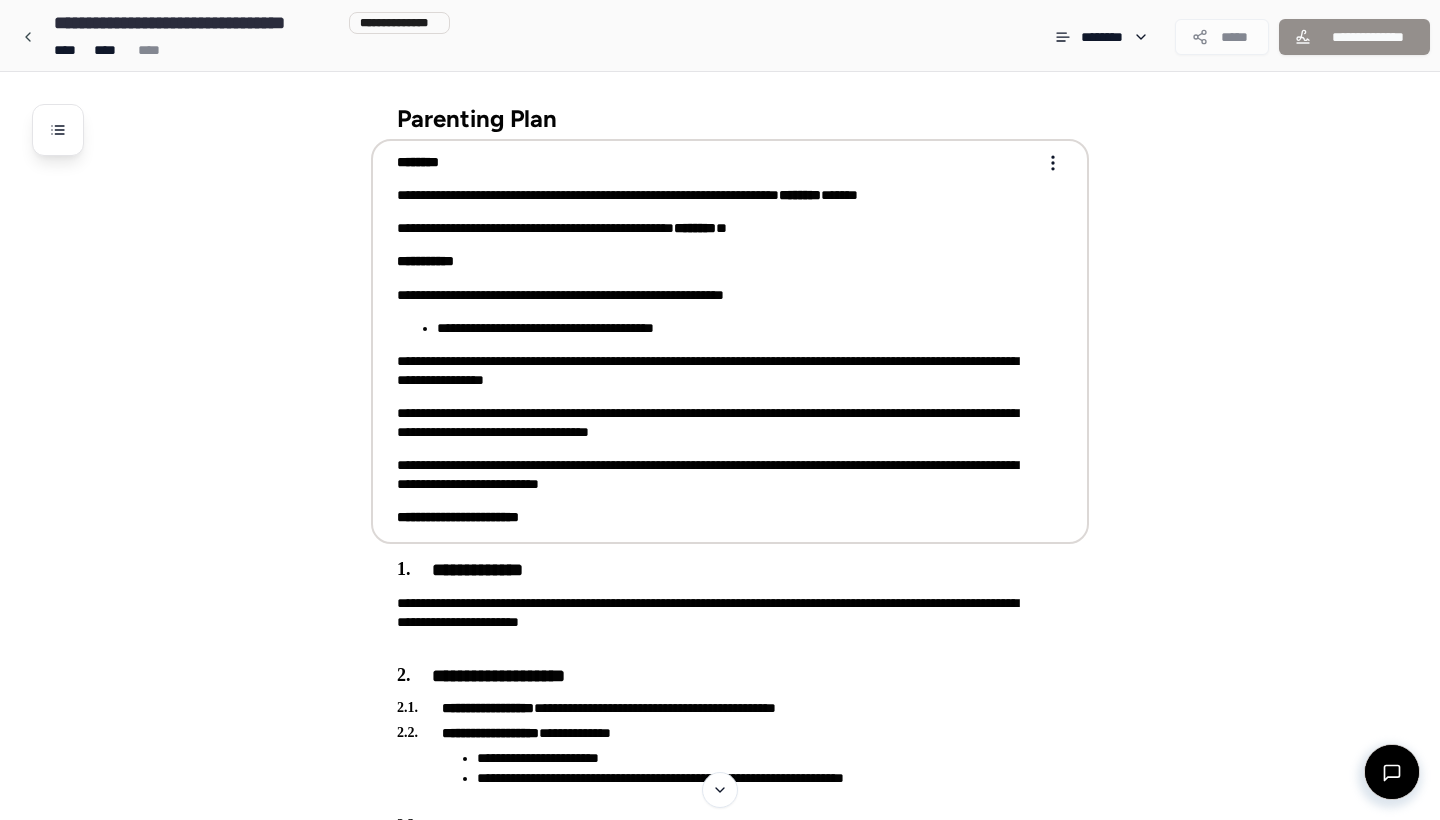 click on "[FIRST] [LAST]" at bounding box center (716, 475) 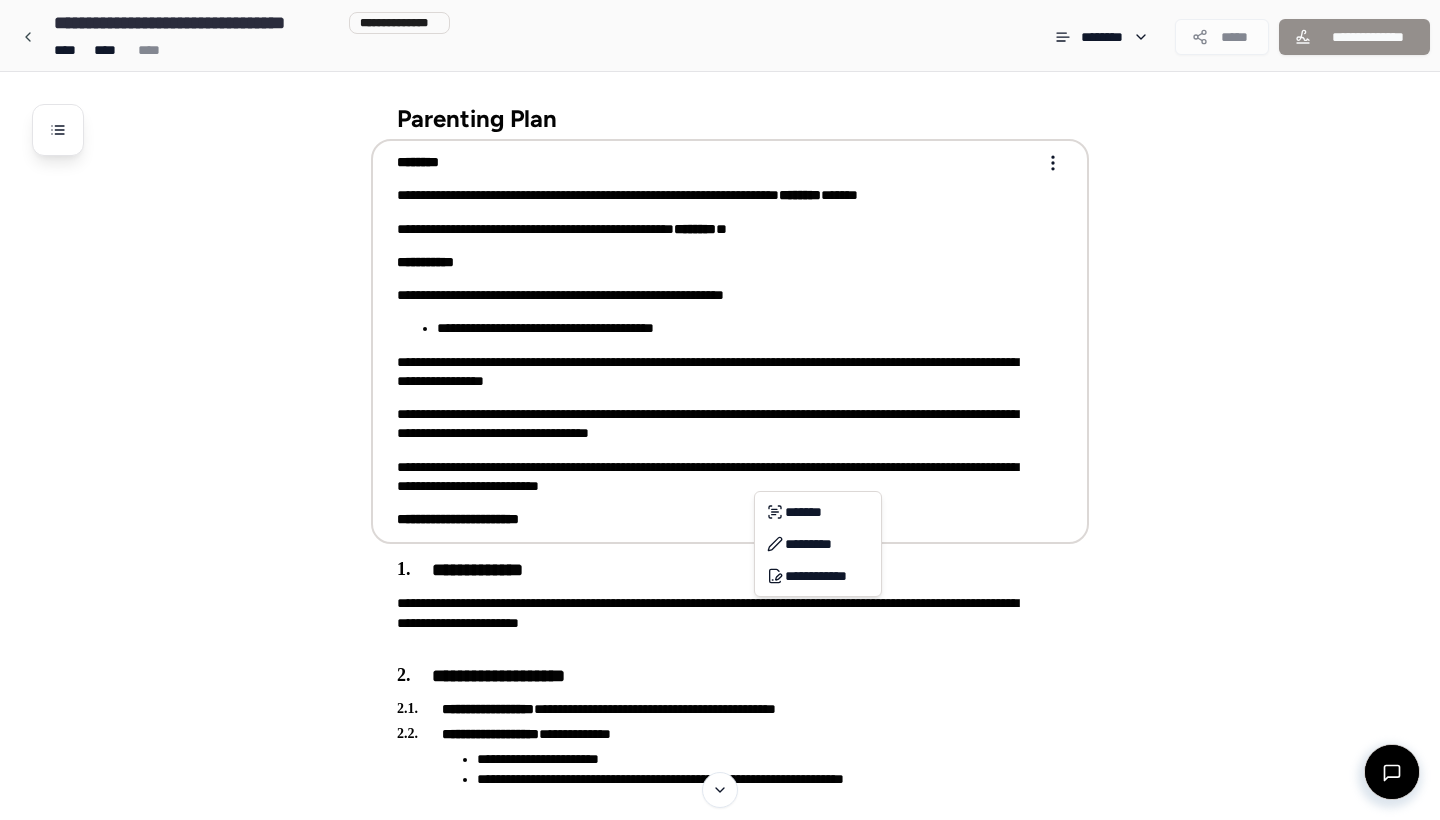 click on "Parenting Plan [FIRST]
[LAST] [LAST] [LAST] [LAST] [LAST] [LAST]
[LAST] [LAST] [LAST] [LAST]
[LAST]
[LAST]
[LAST]
[LAST]
[LAST]
[LAST]
[LAST] [LAST]
[LAST]" at bounding box center (720, 1459) 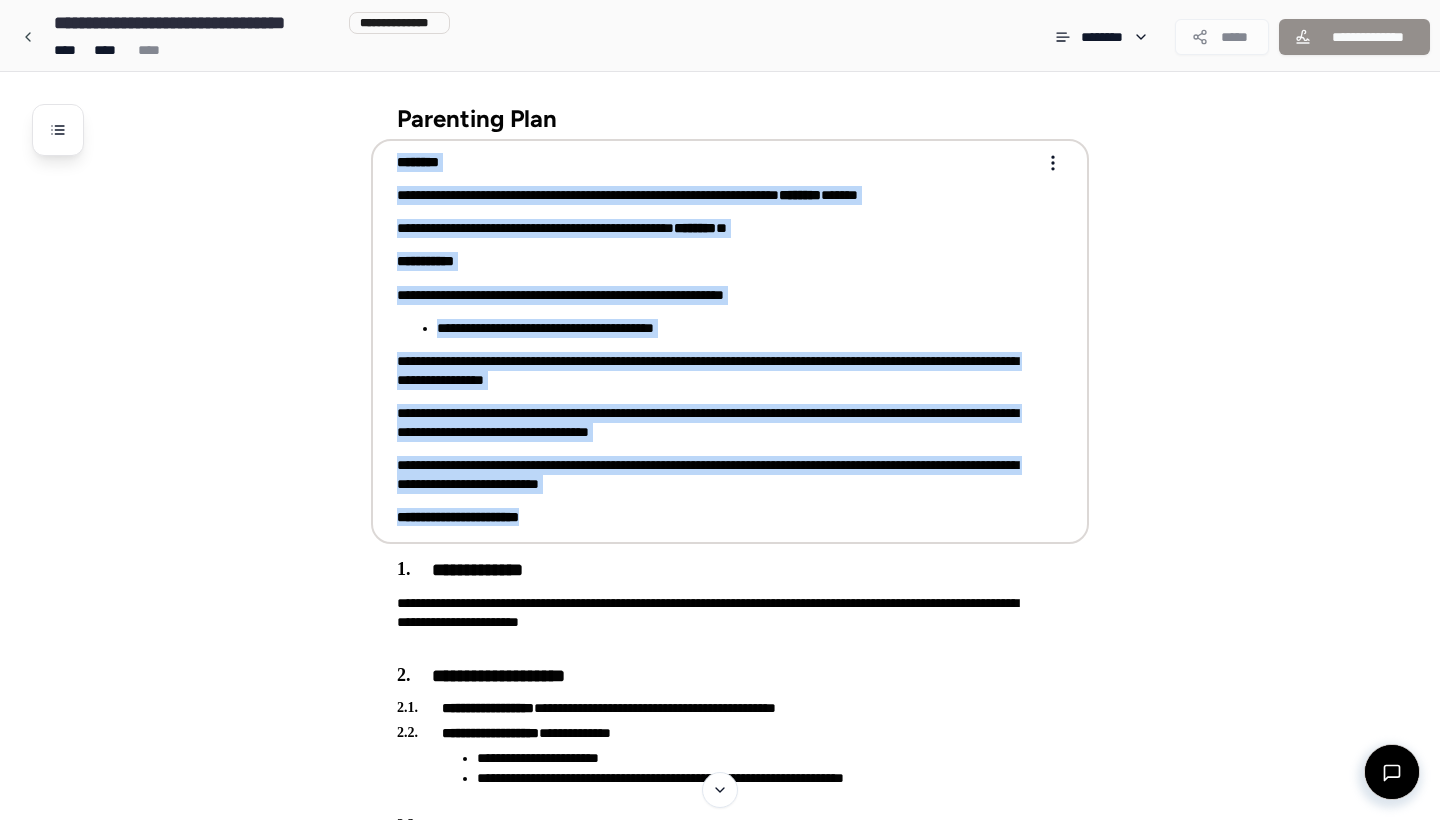 drag, startPoint x: 614, startPoint y: 517, endPoint x: 393, endPoint y: 150, distance: 428.40402 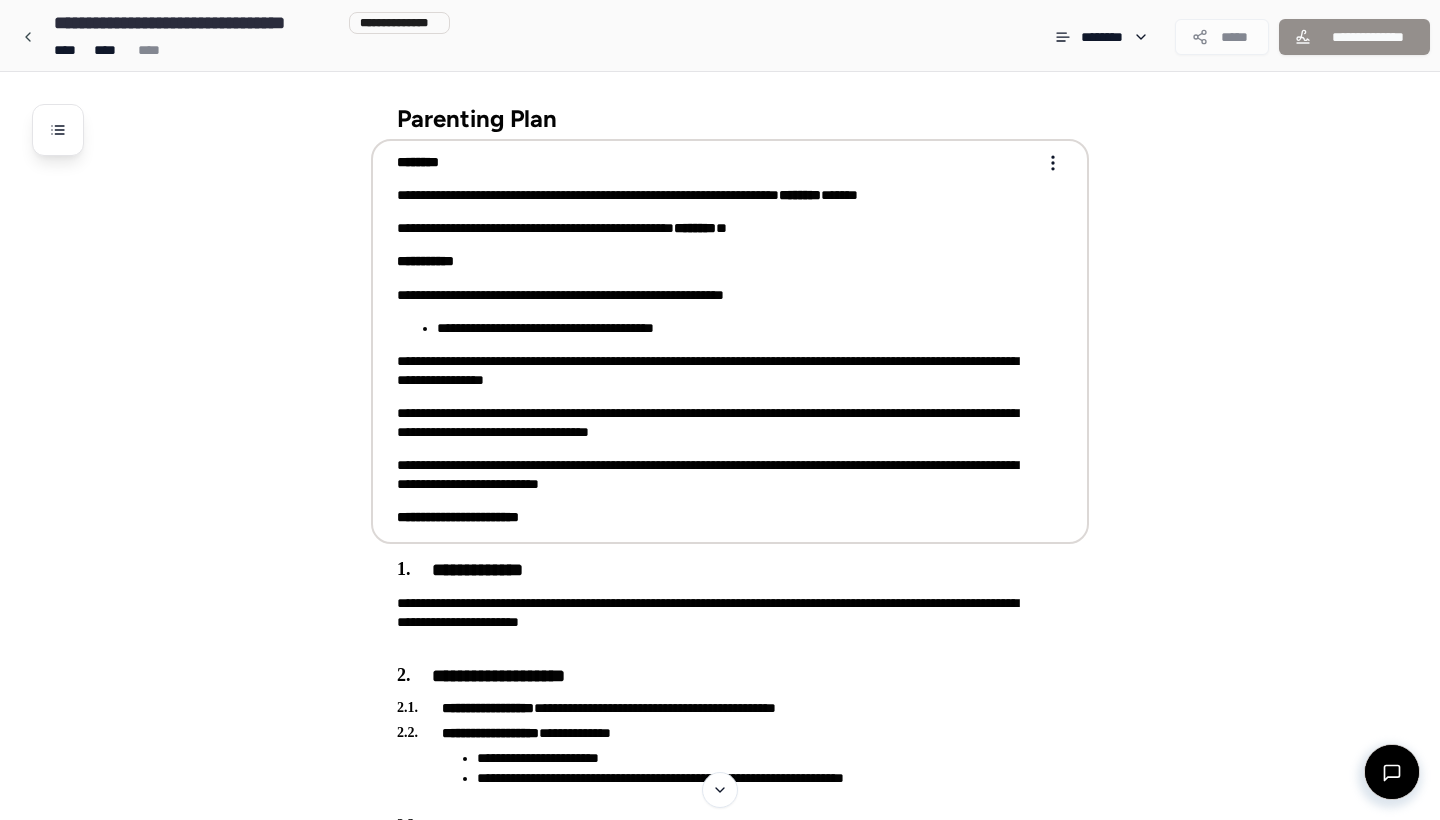 click on "[FIRST] [LAST] [LAST]" at bounding box center [716, 228] 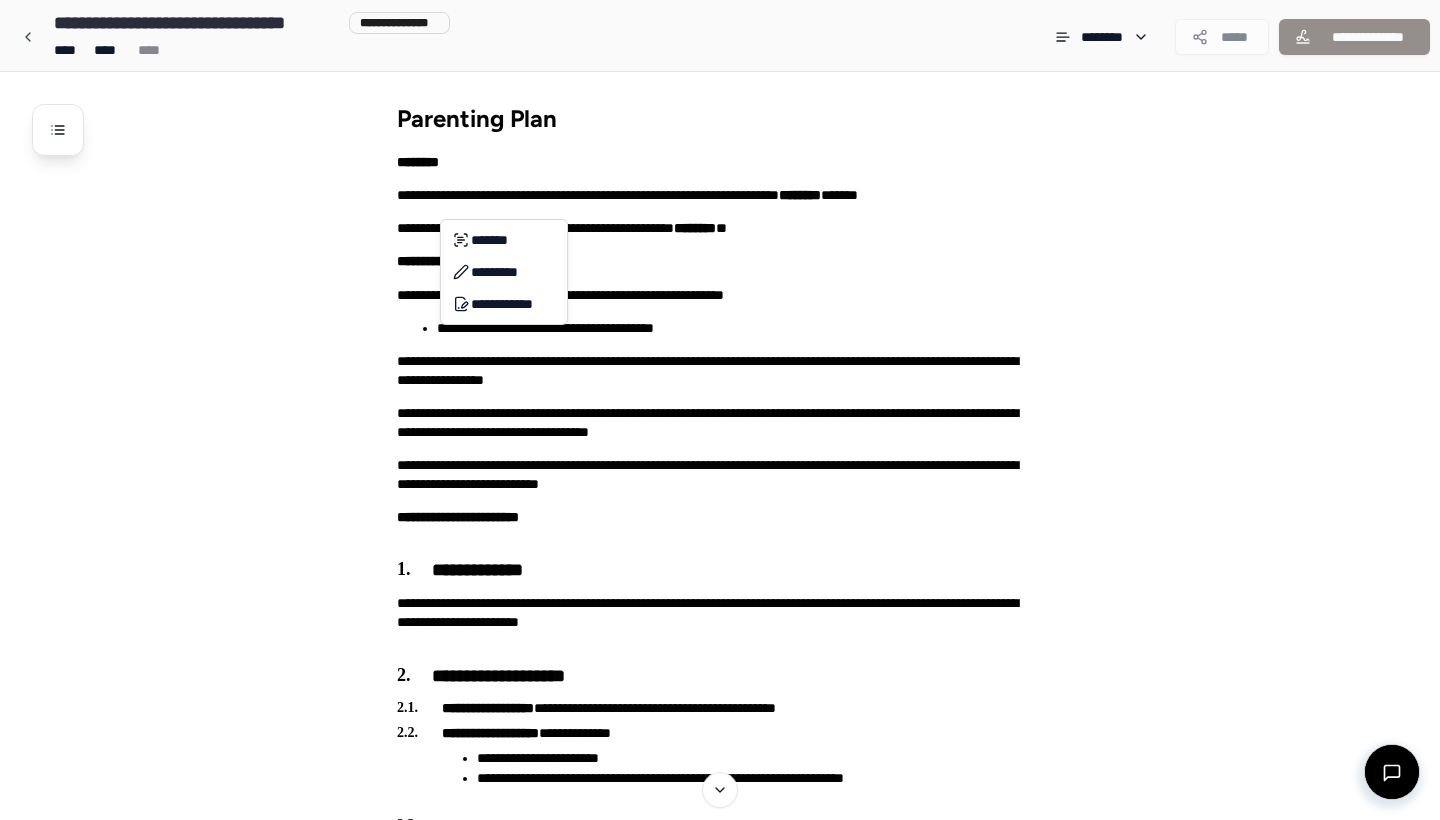 click on "Parenting Plan [FIRST]
[LAST] [LAST] [LAST] [LAST] [LAST] [LAST]
[LAST] [LAST] [LAST] [LAST]
[LAST]
[LAST]
[LAST]
[LAST]
[LAST]
[LAST]
[LAST] [LAST]
[LAST]" at bounding box center [720, 1459] 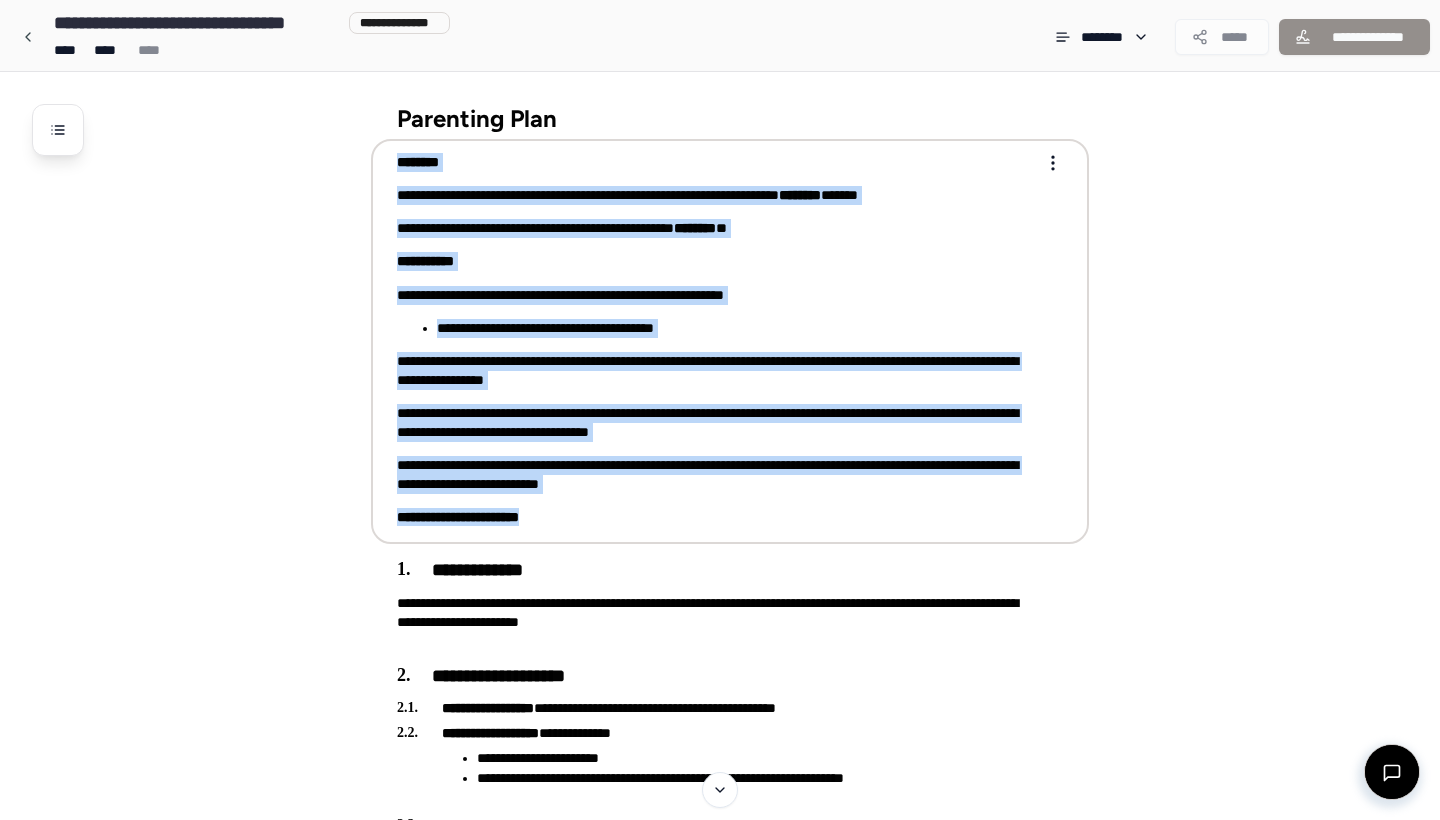 drag, startPoint x: 393, startPoint y: 163, endPoint x: 564, endPoint y: 518, distance: 394.03806 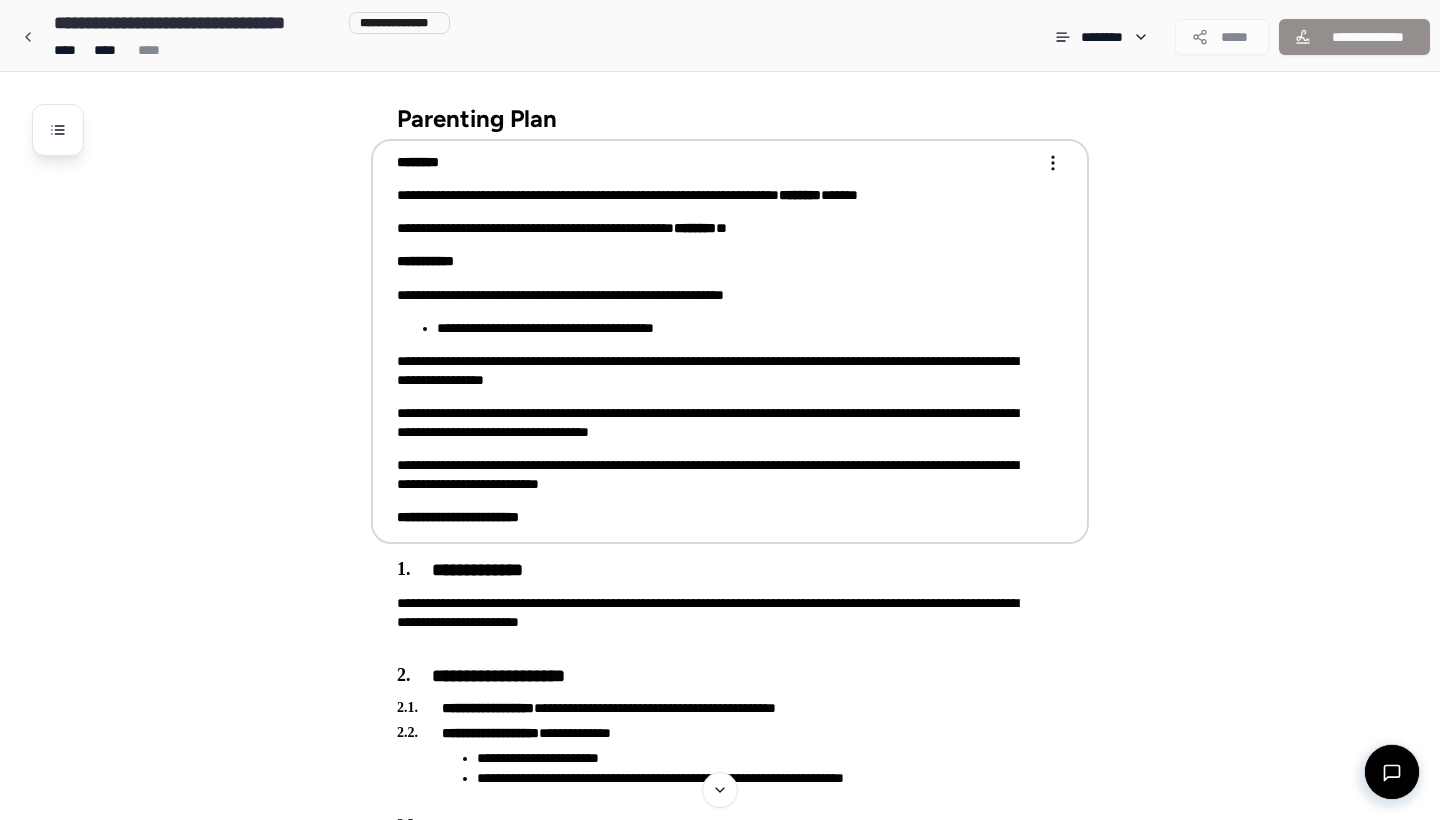 click on "[FIRST] [LAST]" at bounding box center [716, 423] 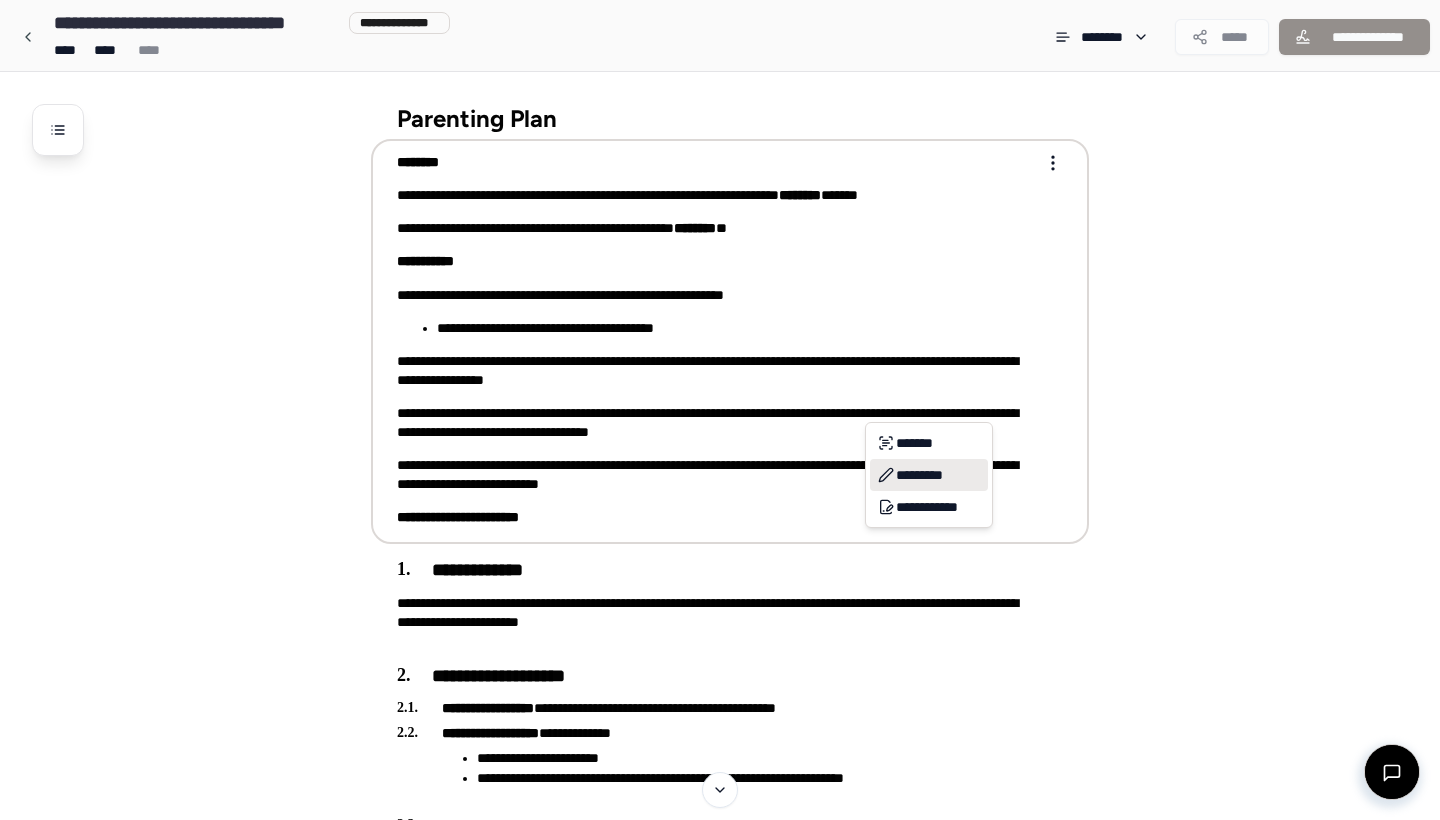 click on "*********" at bounding box center [929, 475] 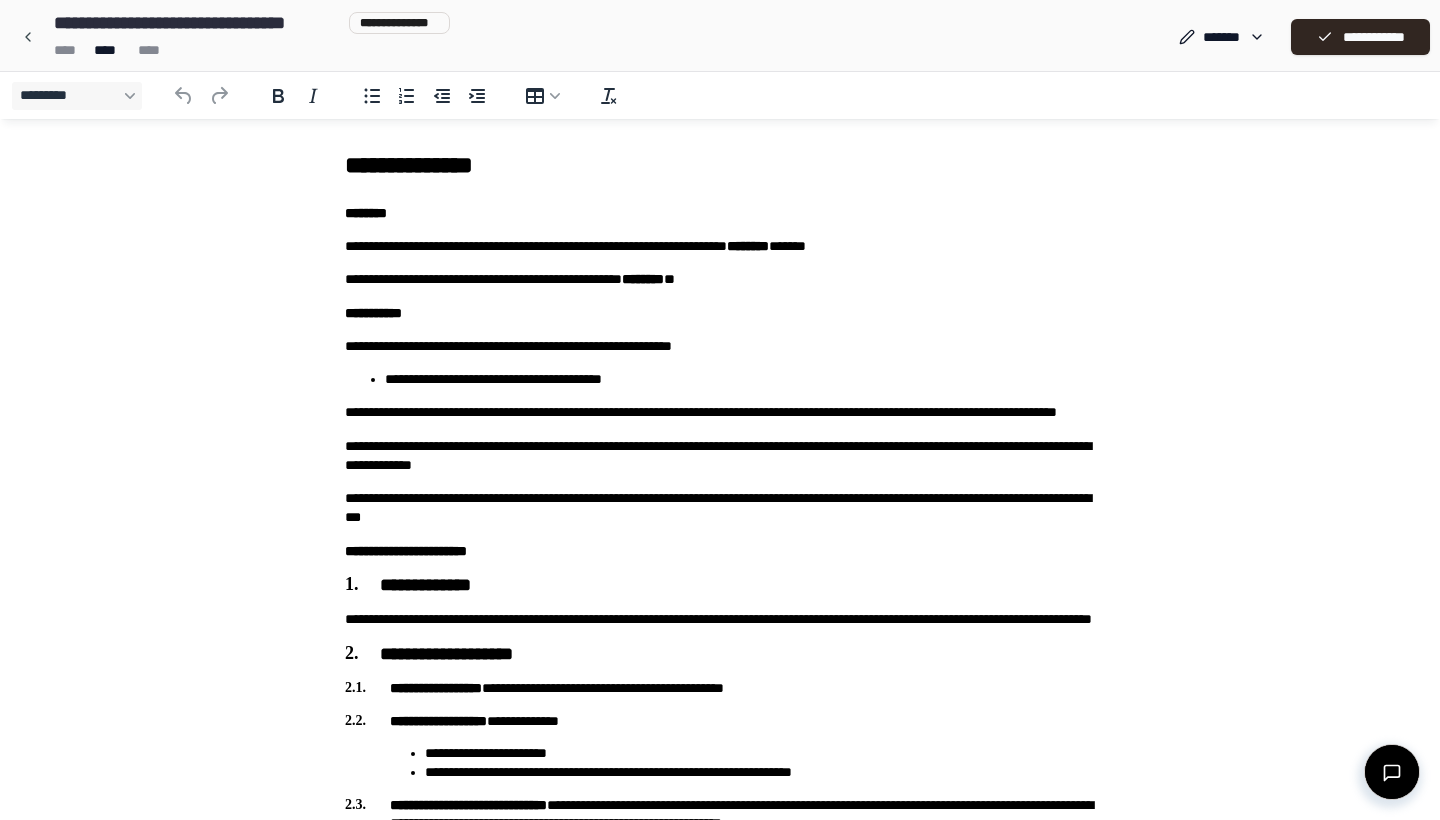 scroll, scrollTop: 0, scrollLeft: 0, axis: both 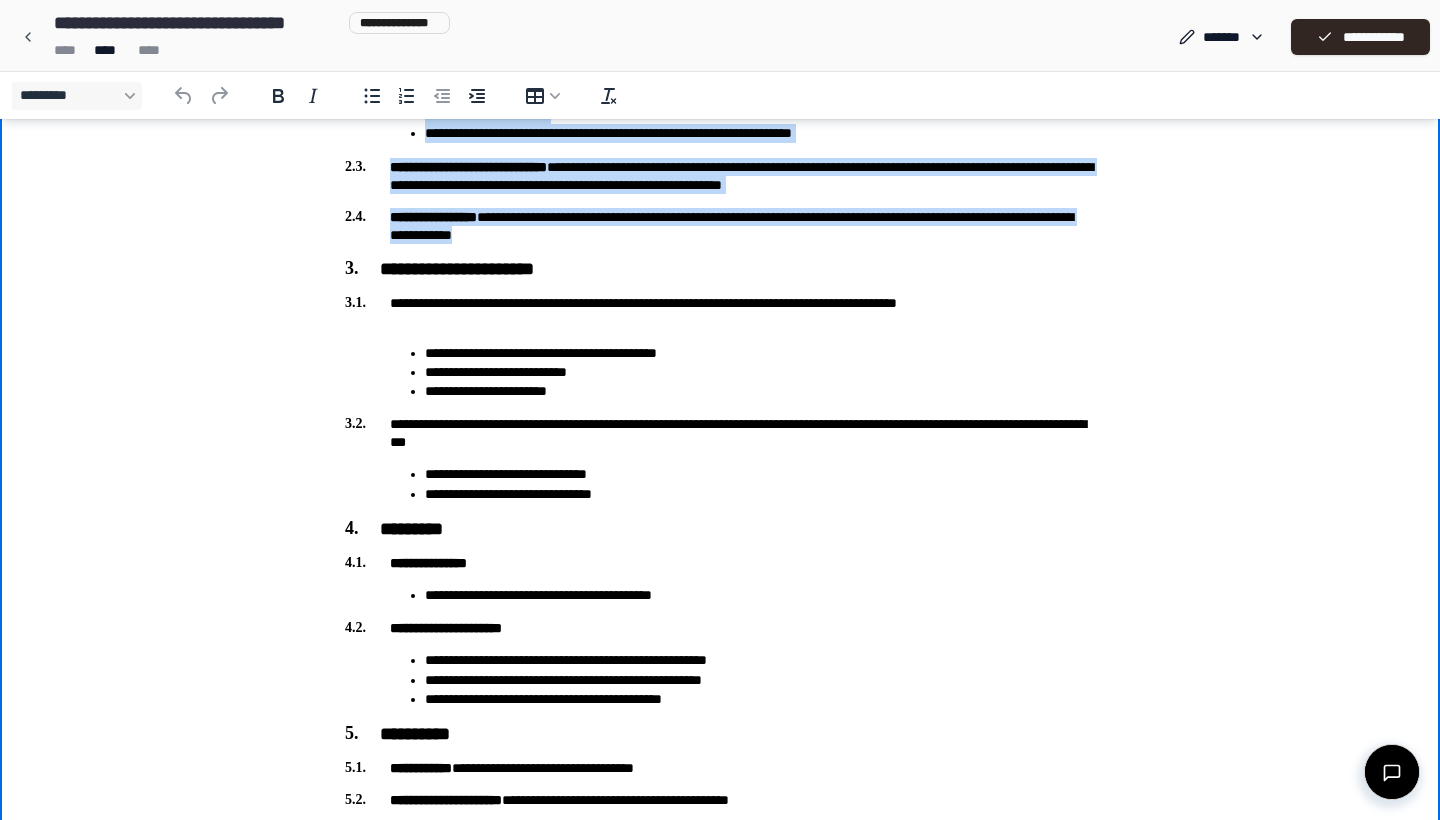 drag, startPoint x: 340, startPoint y: -507, endPoint x: 675, endPoint y: 237, distance: 815.9418 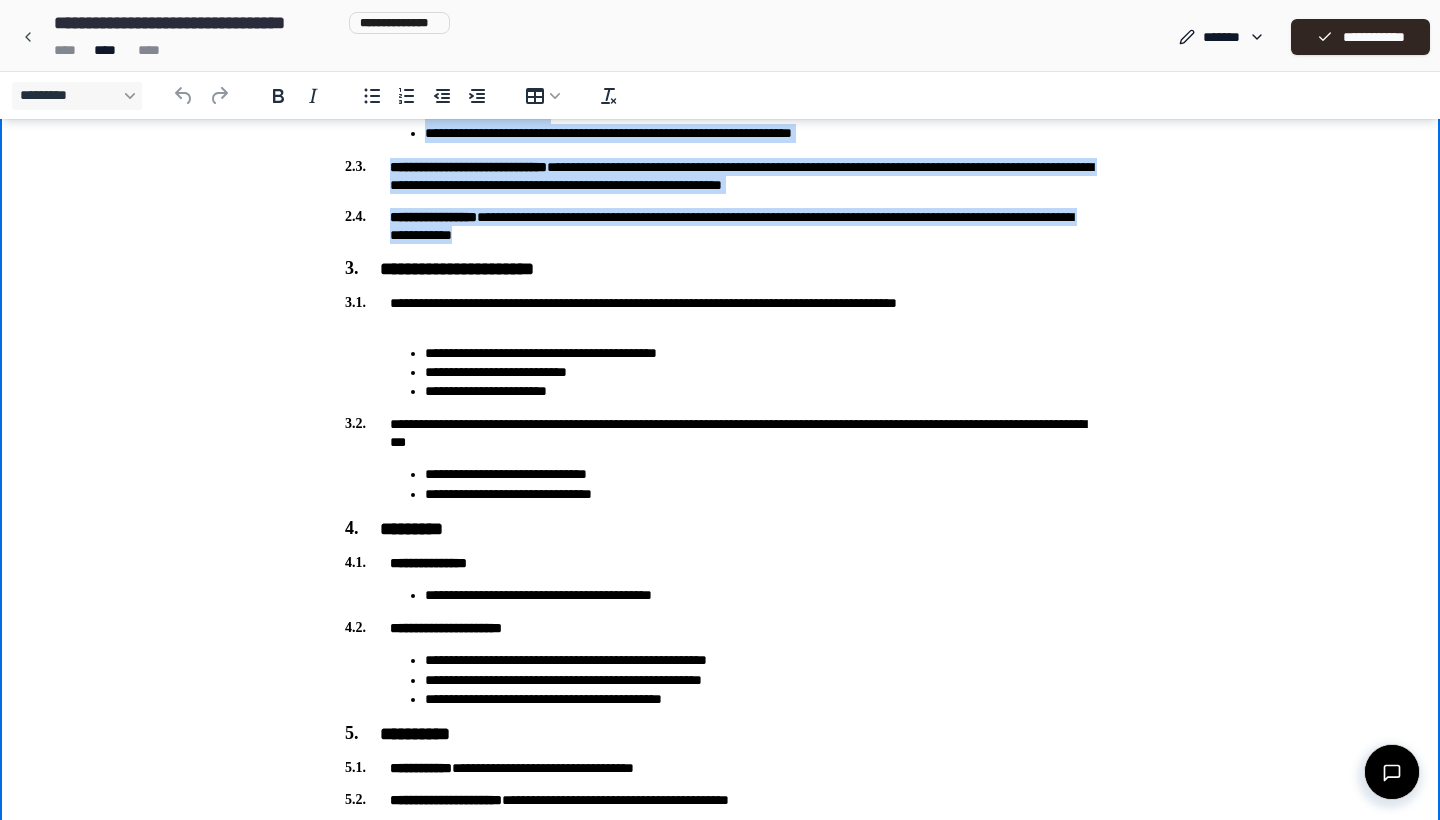 copy on "[FIRST] [LAST] [LAST] [LAST] [LAST] [LAST] [LAST] [LAST] [LAST] [LAST] [LAST] [LAST] [LAST] [LAST] [LAST] [LAST] [LAST] [LAST] [LAST] [LAST]..." 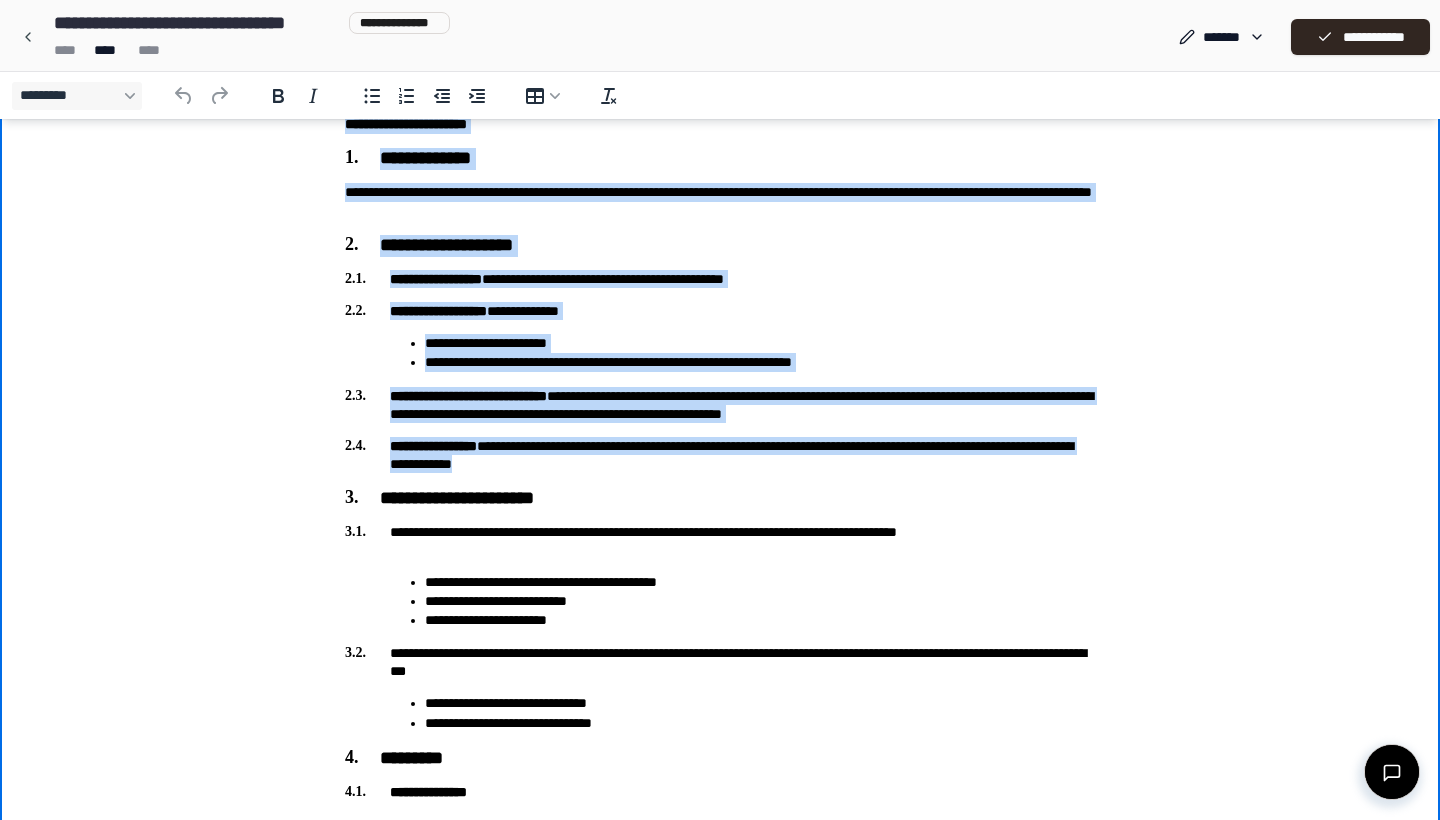 scroll, scrollTop: 435, scrollLeft: 0, axis: vertical 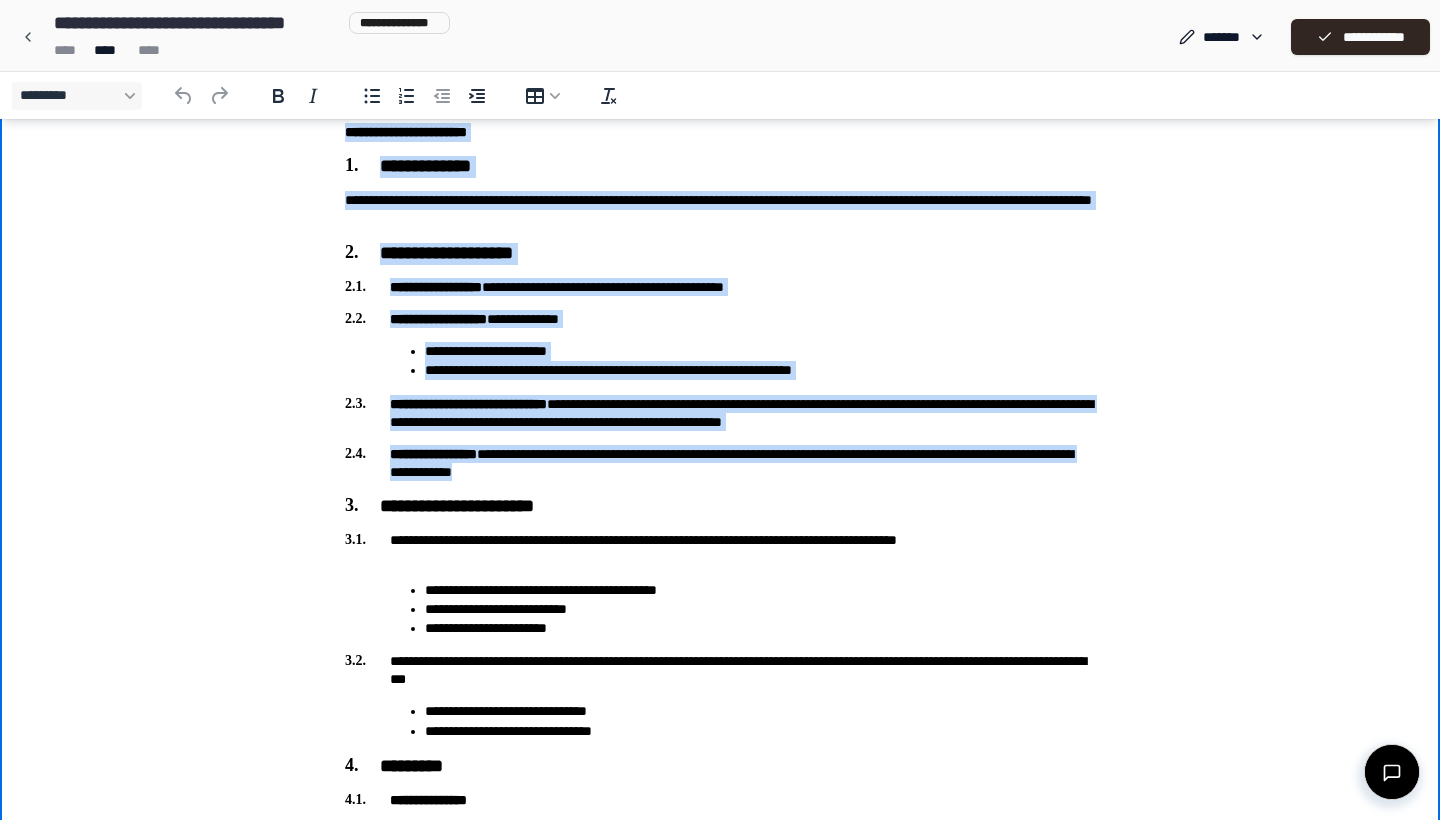 click on "[FIRST] [LAST]" at bounding box center (720, 413) 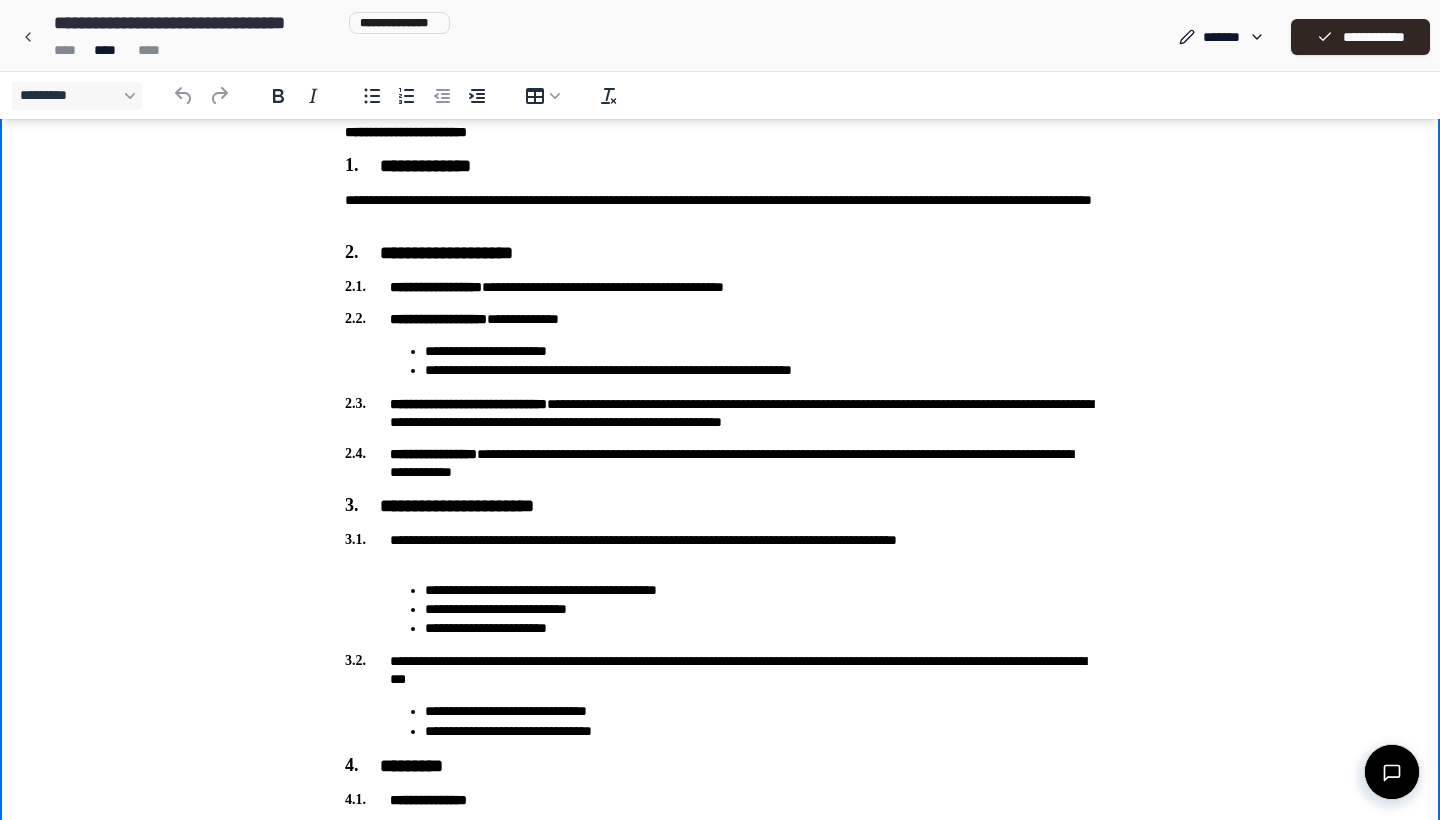 click on "[FIRST] [LAST]" at bounding box center [720, 463] 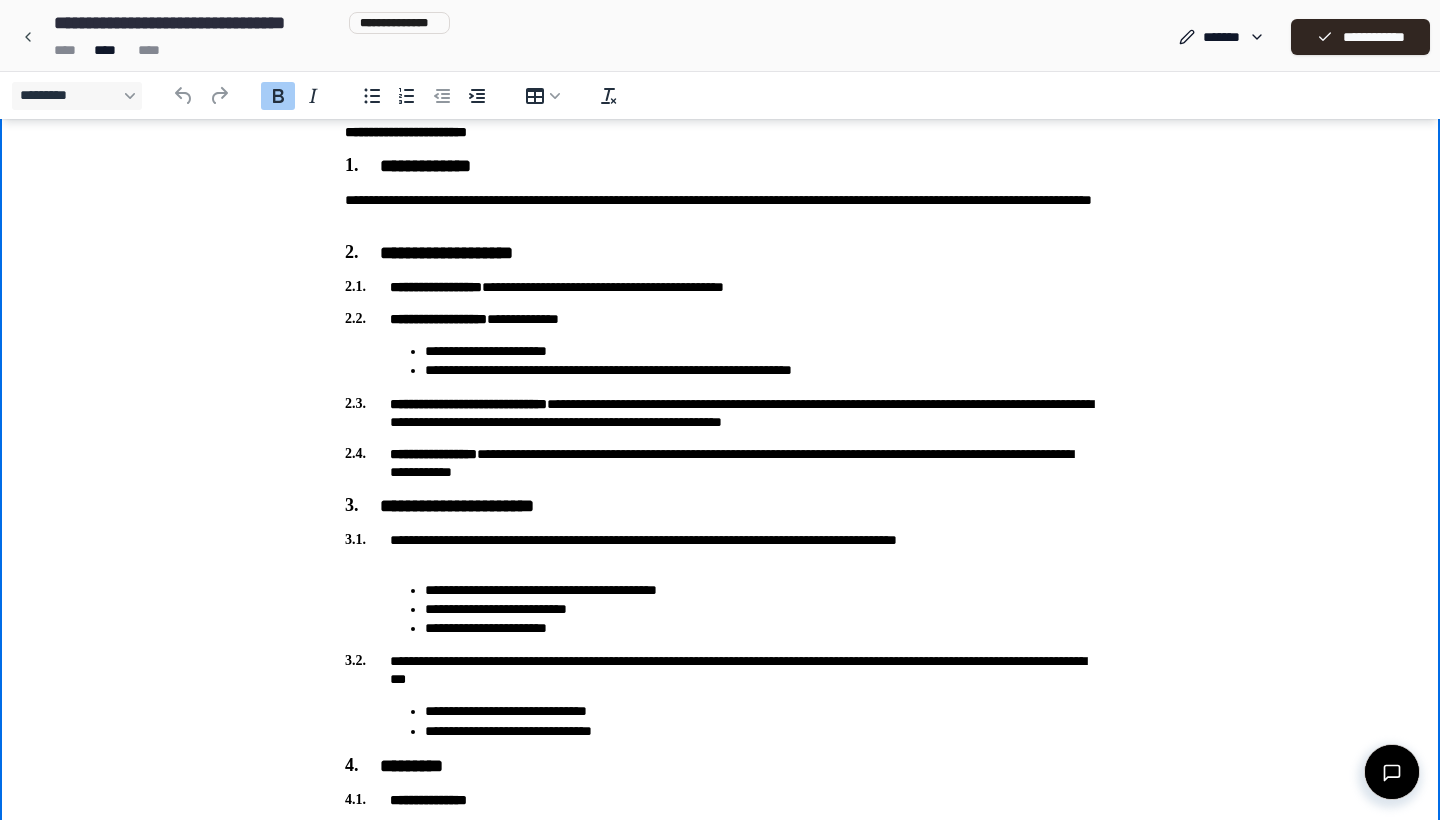 click on "[FIRST] [LAST]" at bounding box center [720, 463] 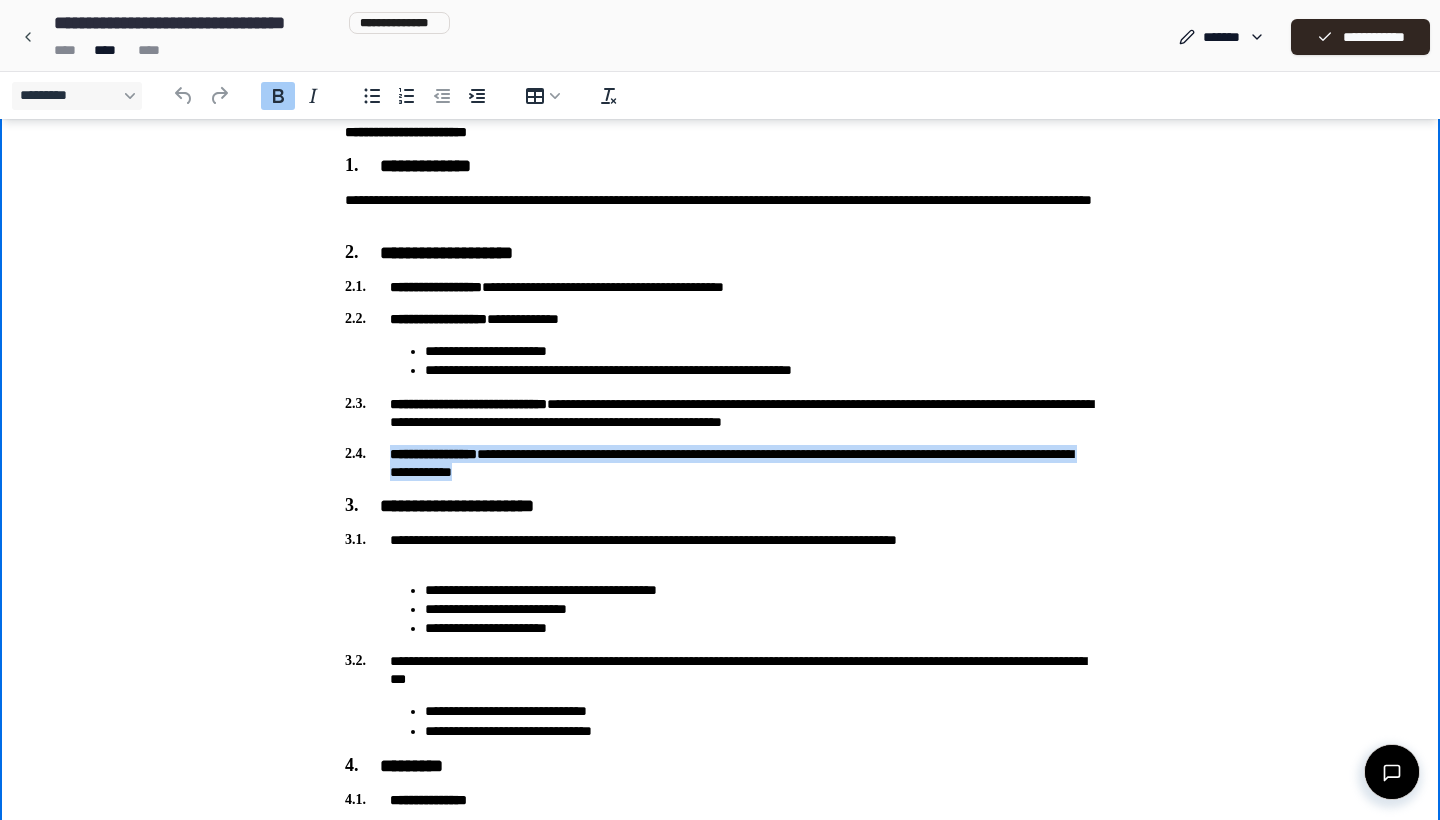 click on "[FIRST] [LAST]" at bounding box center [720, 463] 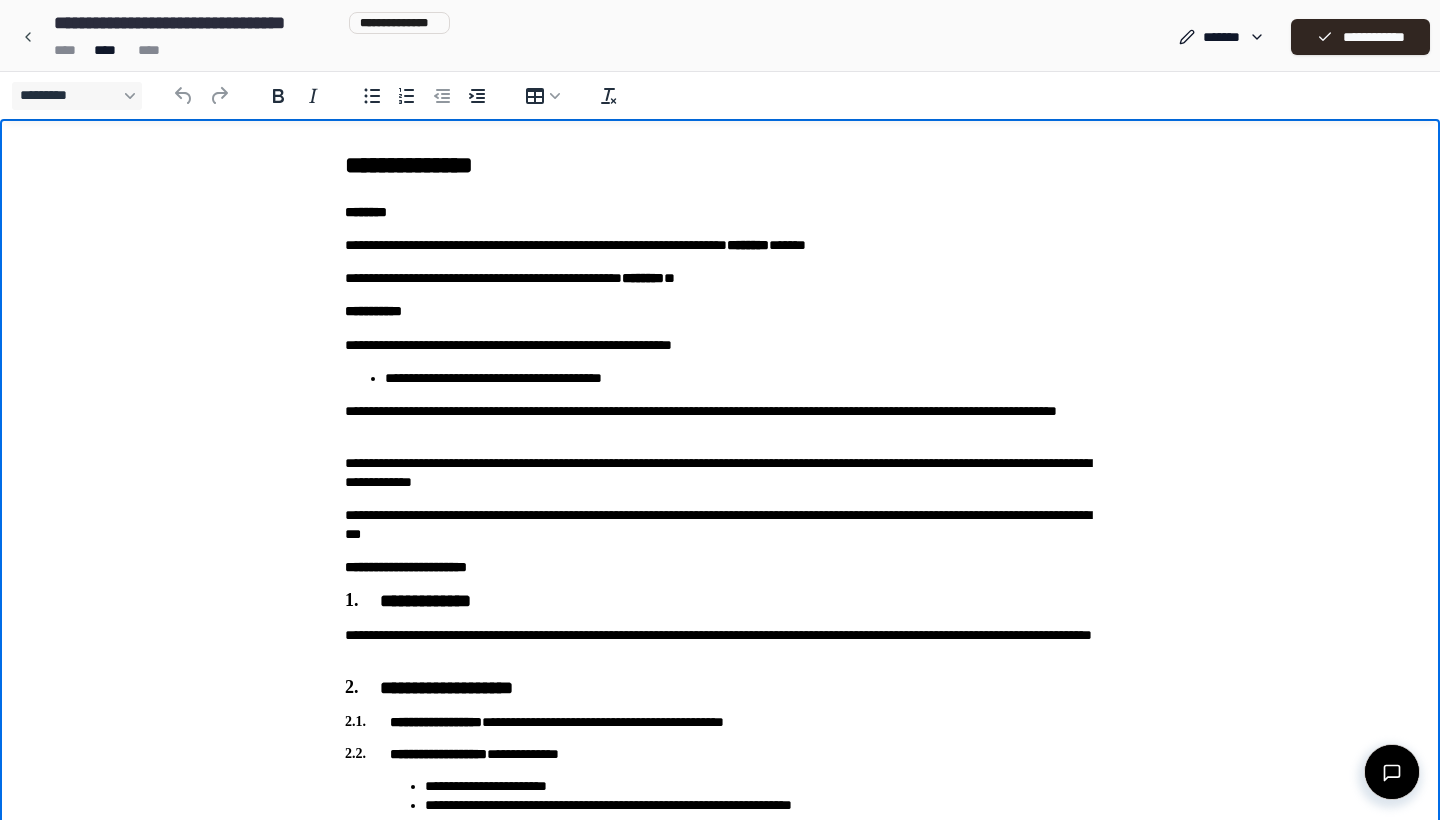 scroll, scrollTop: 0, scrollLeft: 0, axis: both 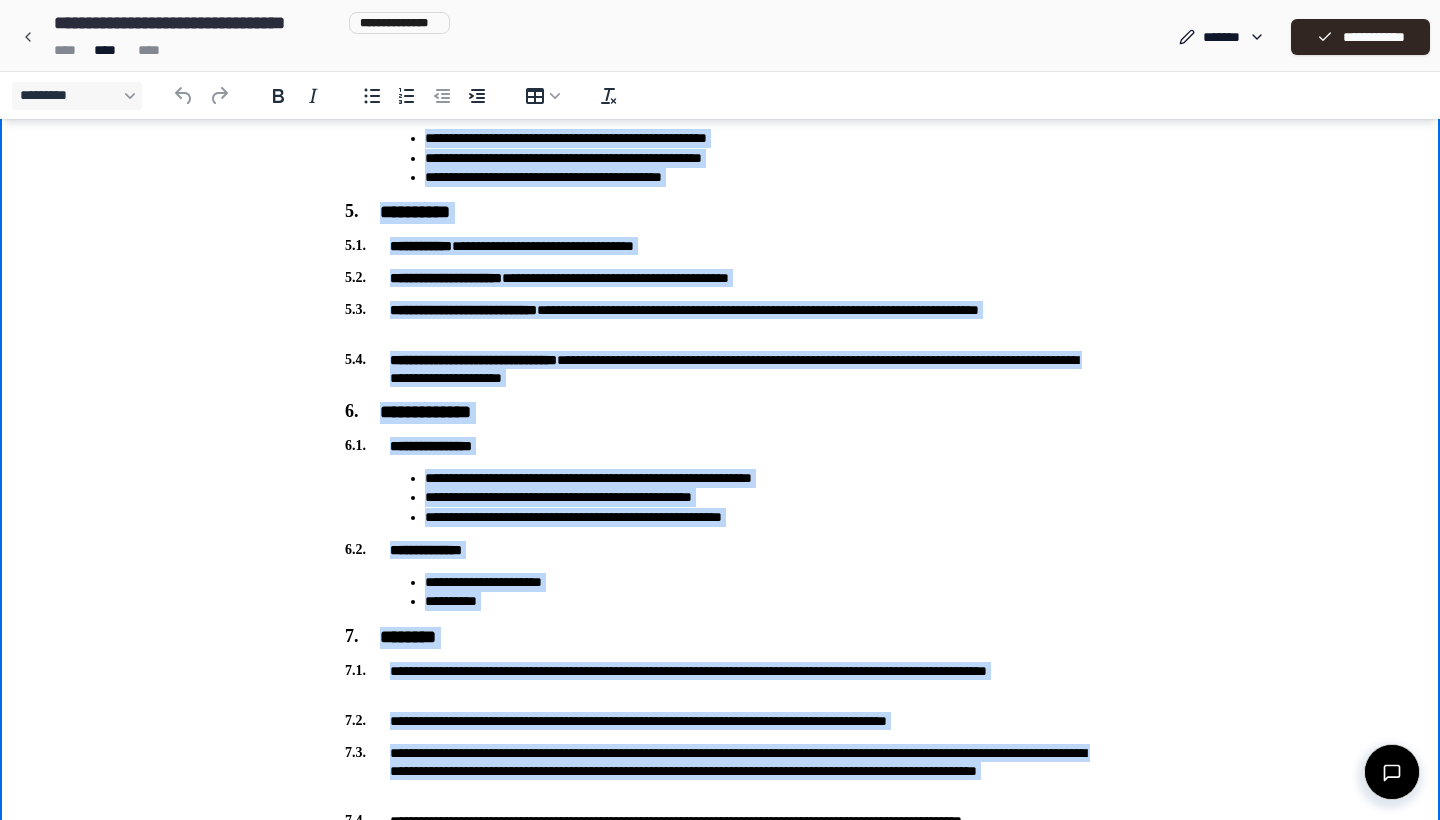 drag, startPoint x: 347, startPoint y: -941, endPoint x: 655, endPoint y: 801, distance: 1769.0189 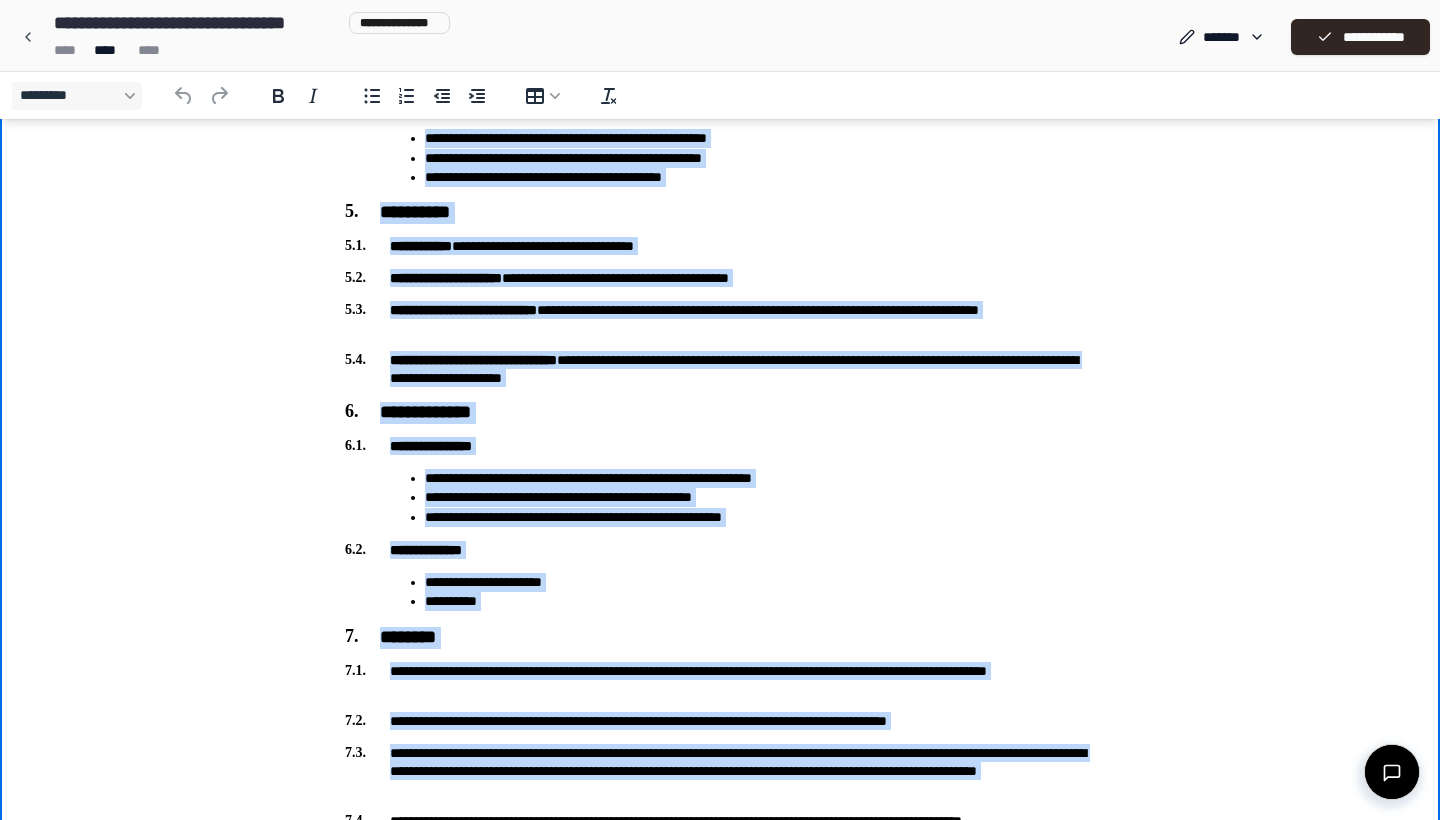 scroll, scrollTop: 1195, scrollLeft: 0, axis: vertical 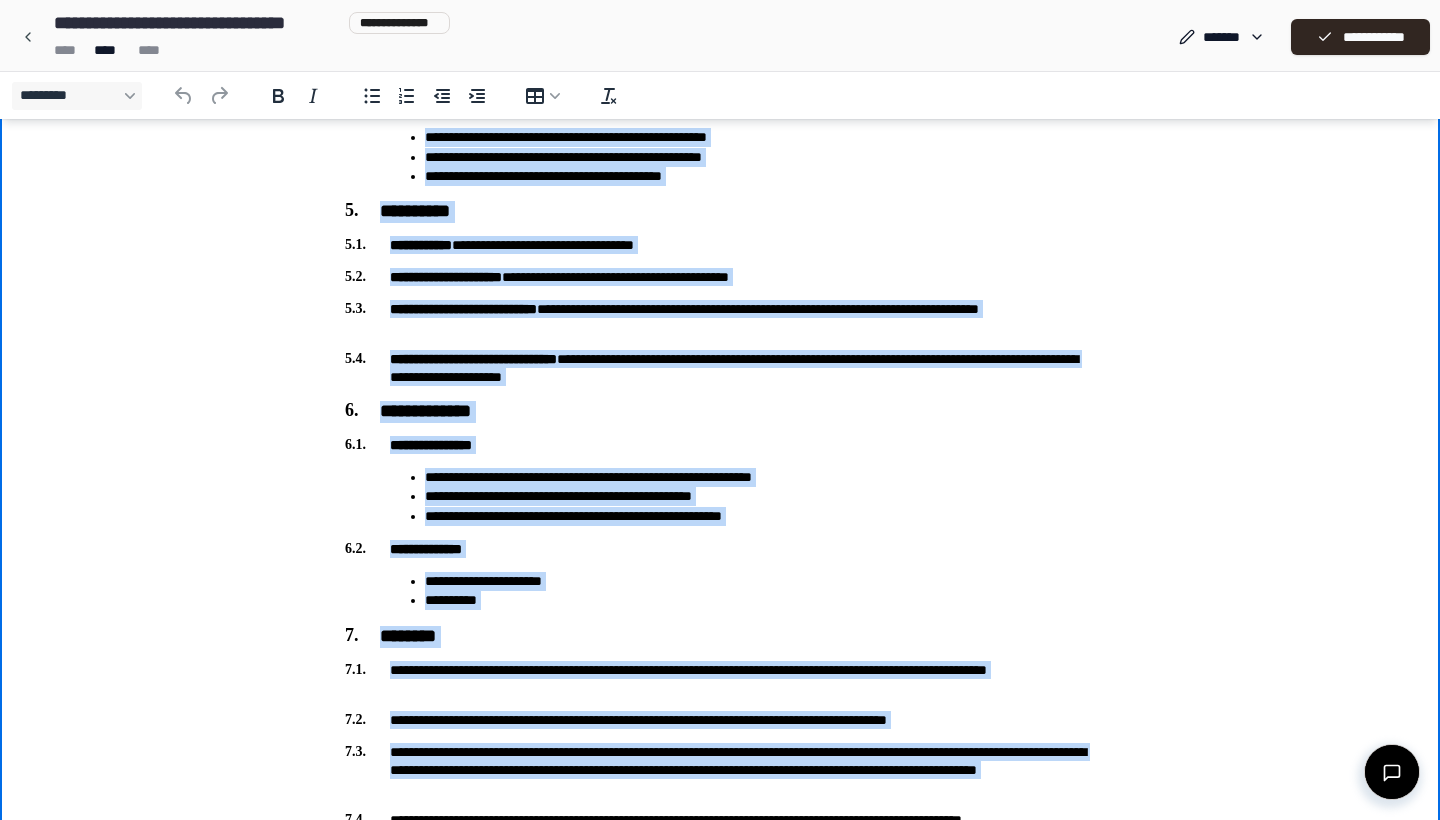 copy on "[FIRST] [LAST] [LAST] [LAST] [LAST] [LAST] [LAST] [LAST] [LAST] [LAST] [LAST] [LAST] [LAST] [LAST] [LAST] [LAST] [LAST] [LAST] [LAST] ..." 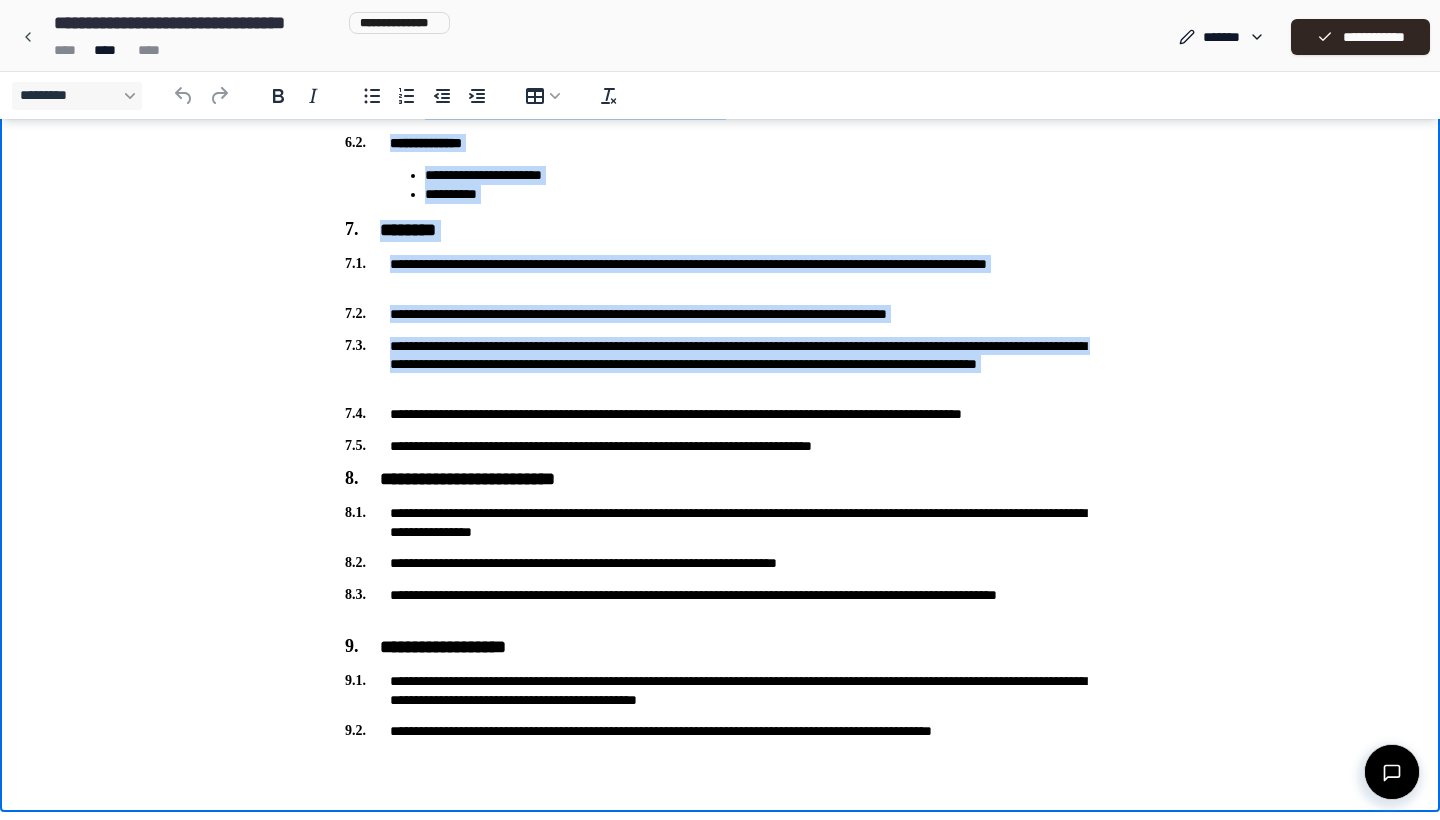 scroll, scrollTop: 1601, scrollLeft: 0, axis: vertical 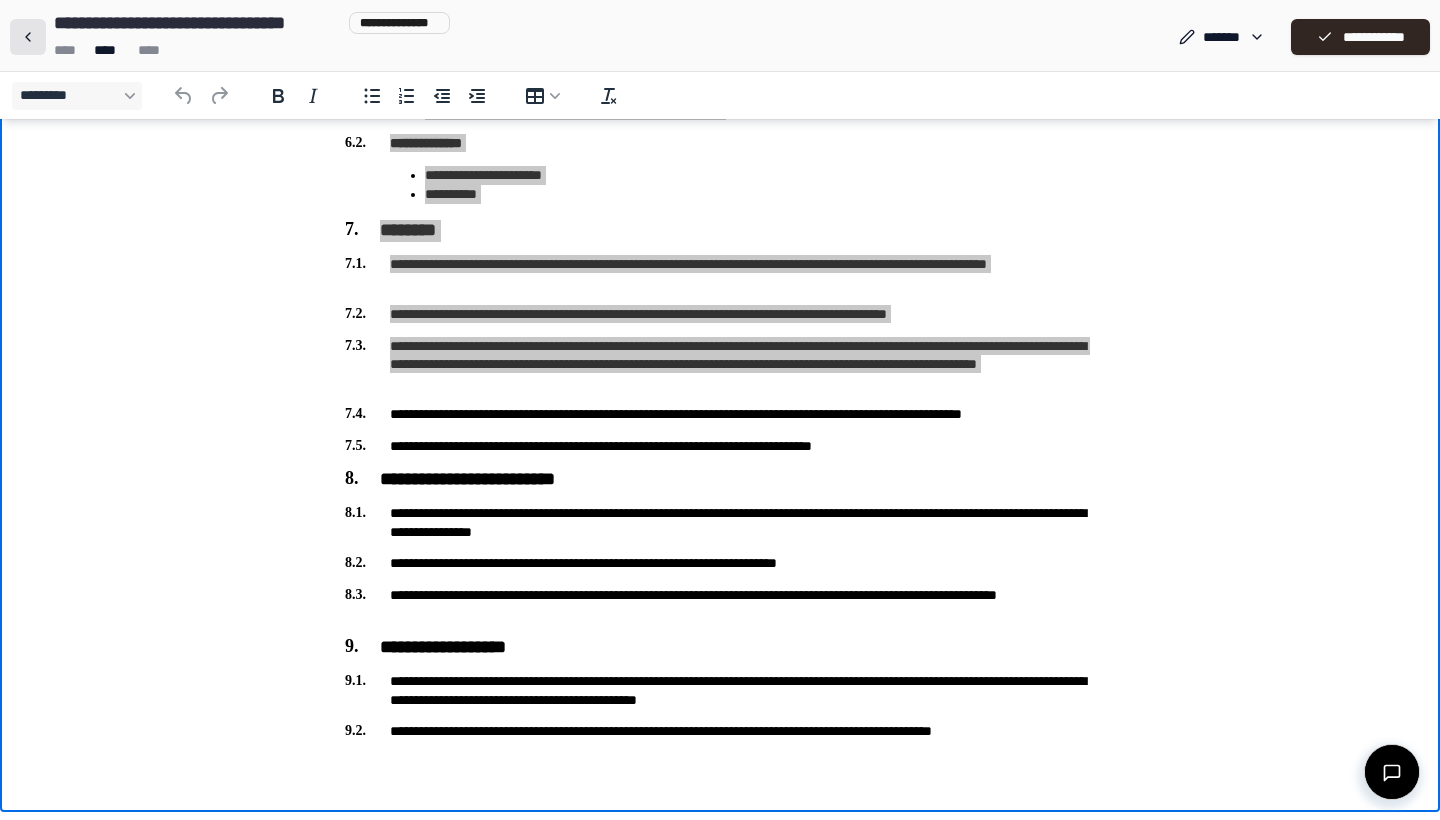 click at bounding box center (28, 37) 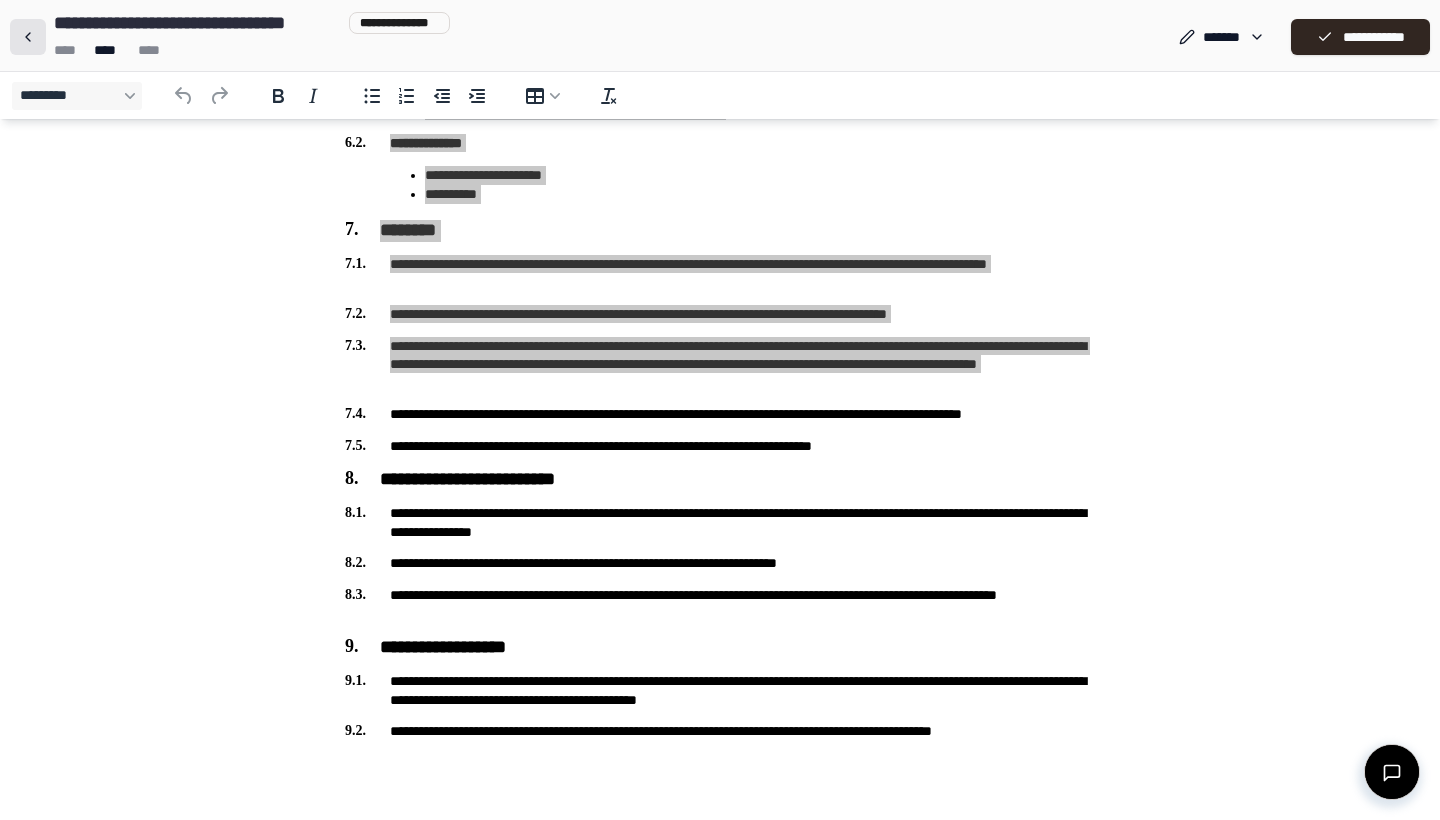 scroll, scrollTop: 0, scrollLeft: 0, axis: both 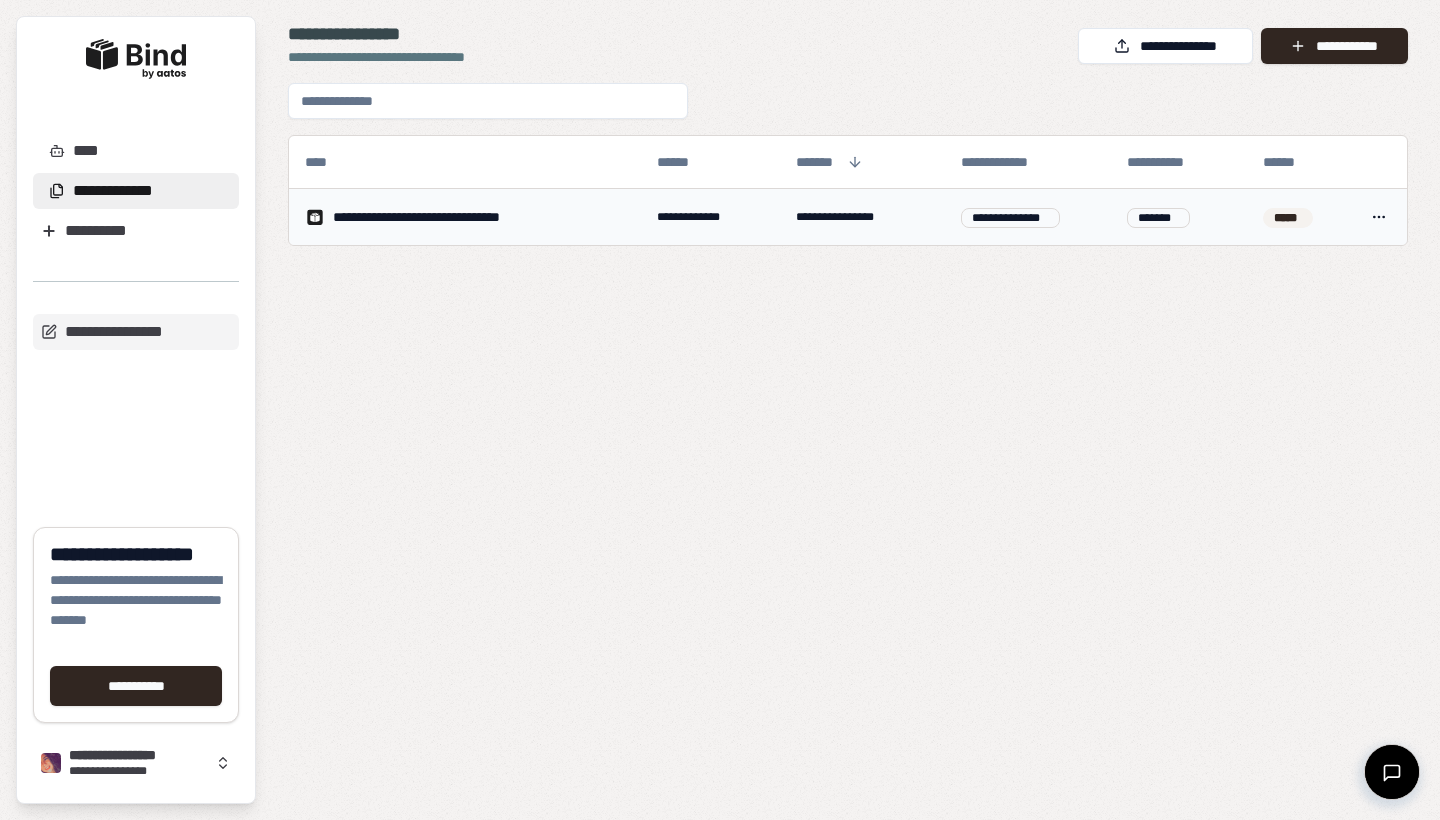 click on "*****" at bounding box center (1299, 217) 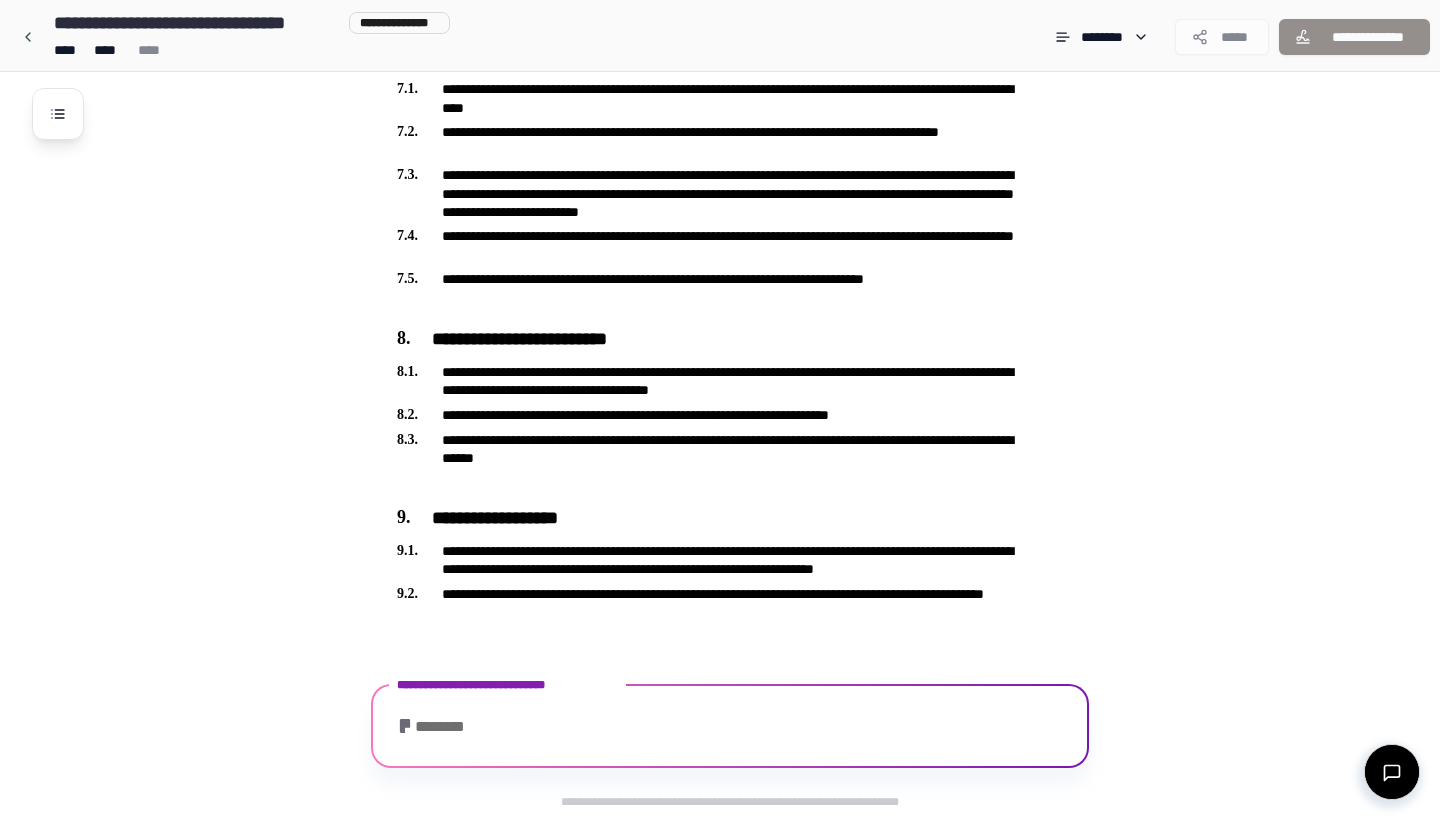 scroll, scrollTop: 1936, scrollLeft: 0, axis: vertical 